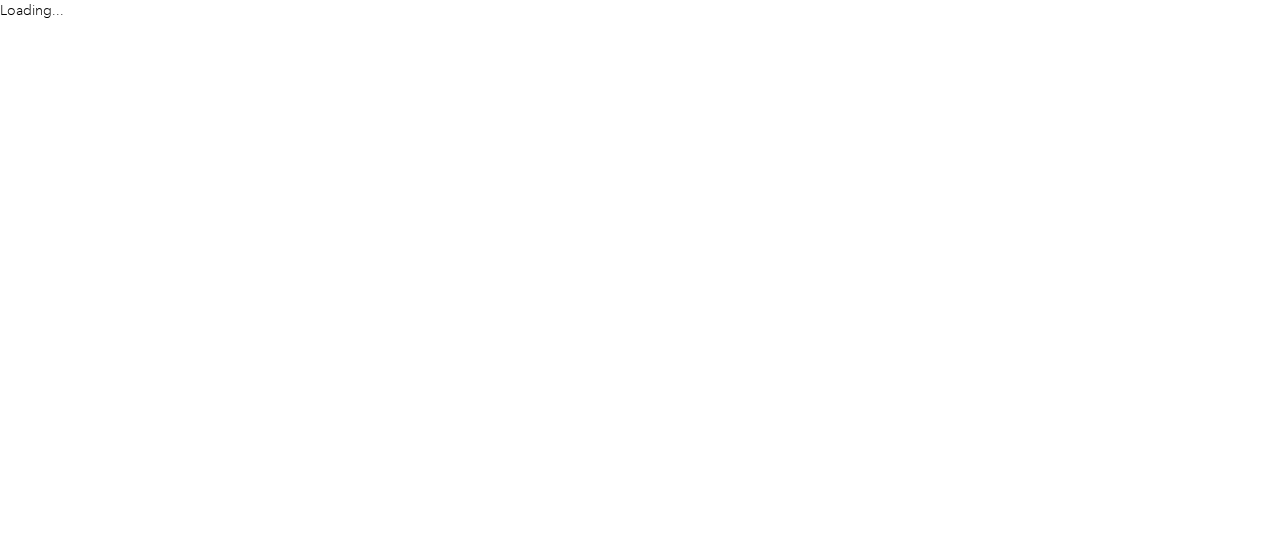 scroll, scrollTop: 0, scrollLeft: 0, axis: both 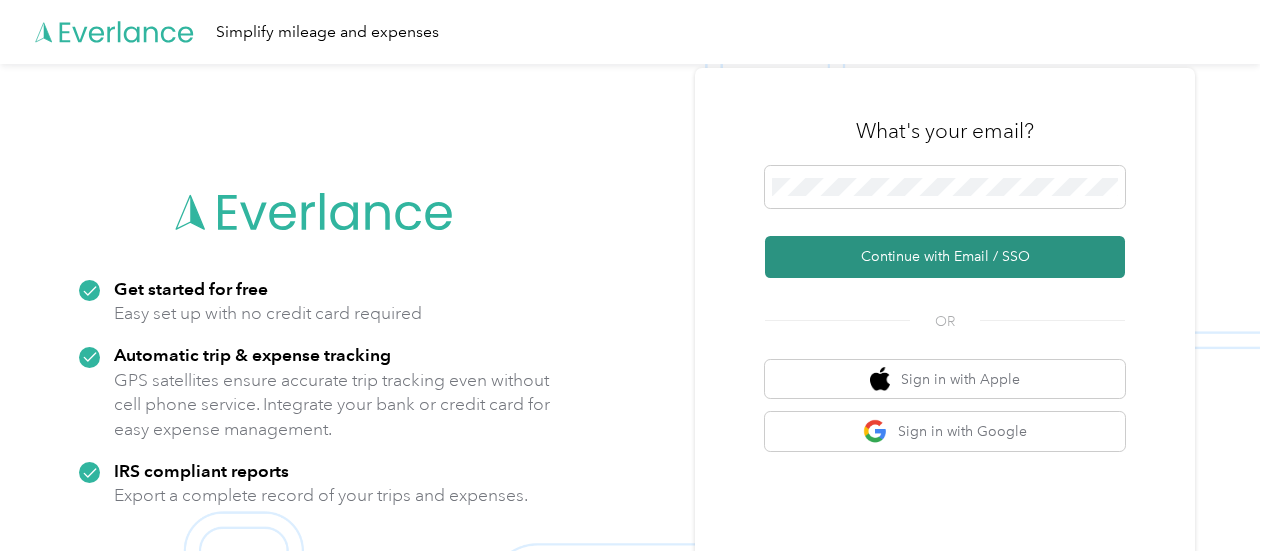 click on "Continue with Email / SSO" at bounding box center (945, 257) 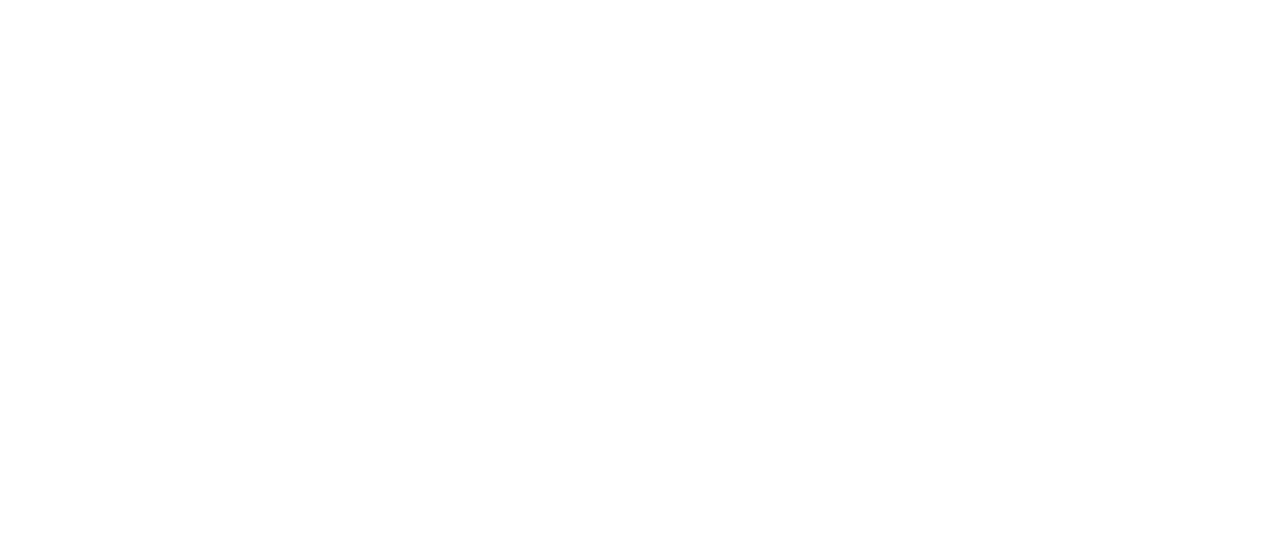 scroll, scrollTop: 0, scrollLeft: 0, axis: both 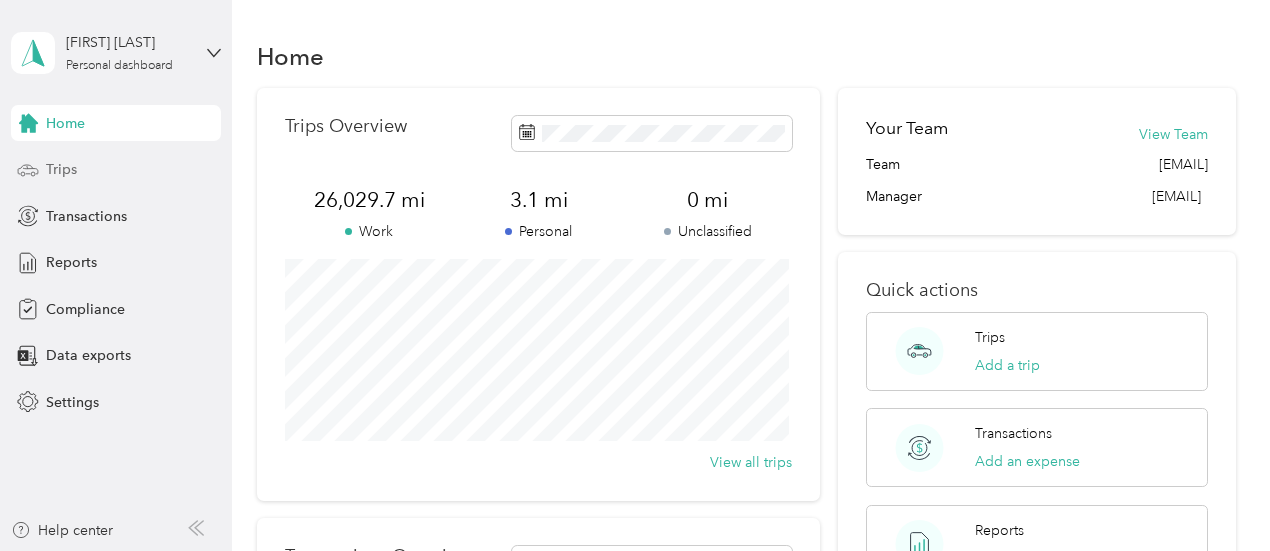 click on "Trips" at bounding box center (116, 170) 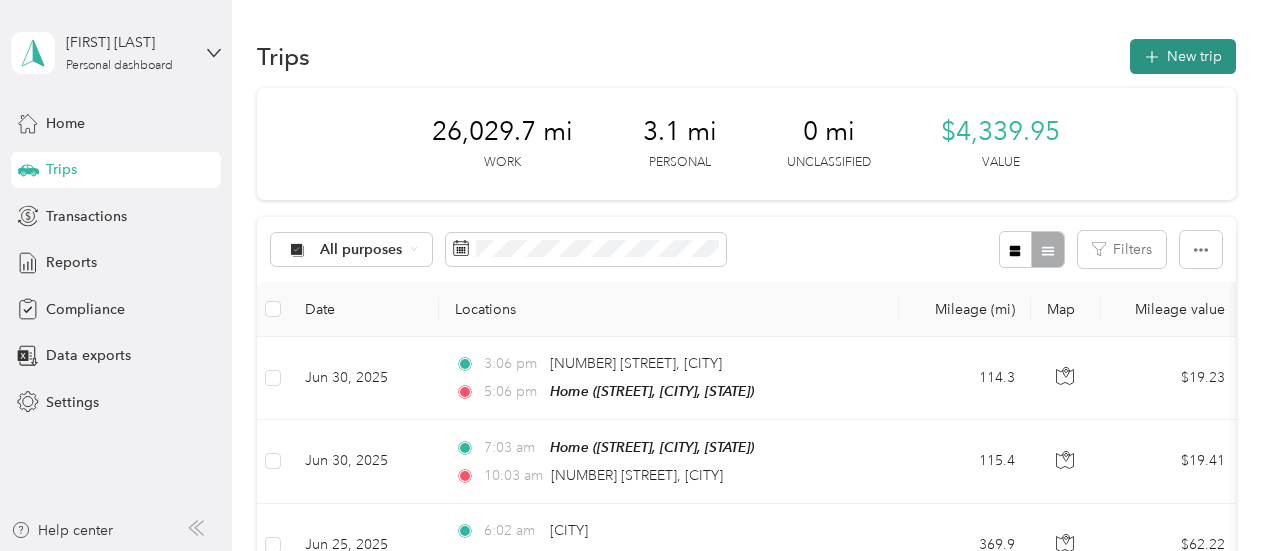 click on "New trip" at bounding box center (1183, 56) 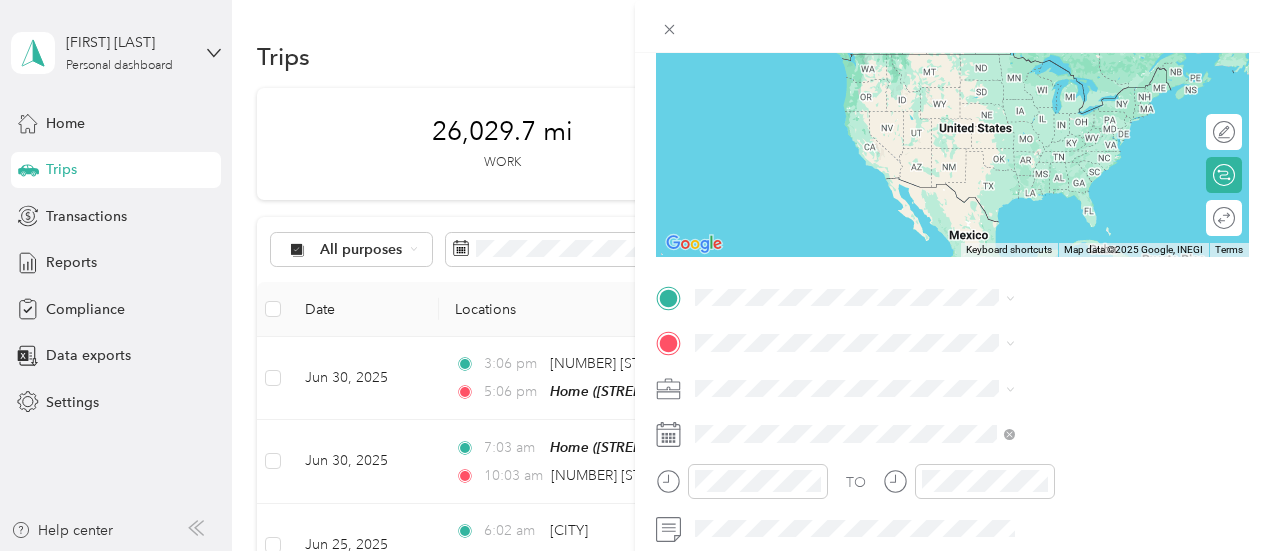 scroll, scrollTop: 199, scrollLeft: 0, axis: vertical 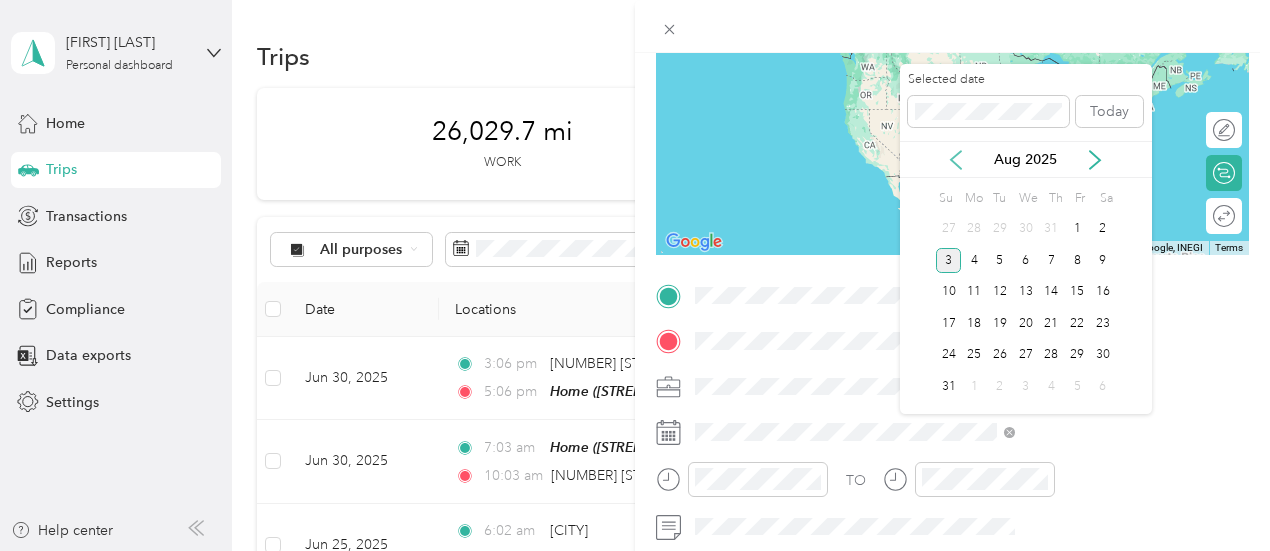 click 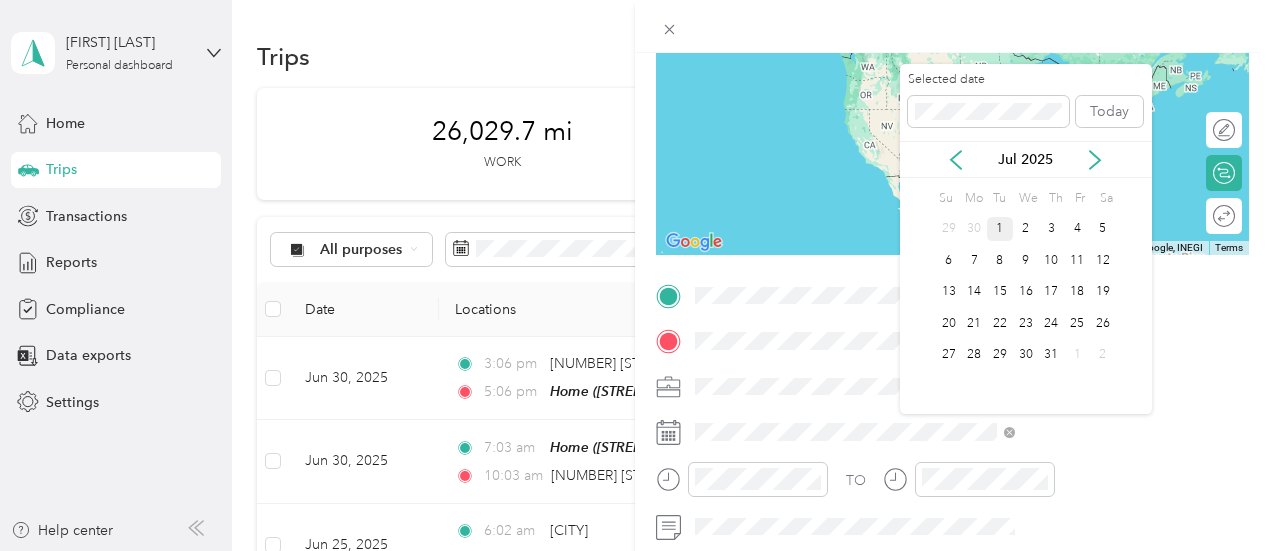 click on "1" at bounding box center [1000, 229] 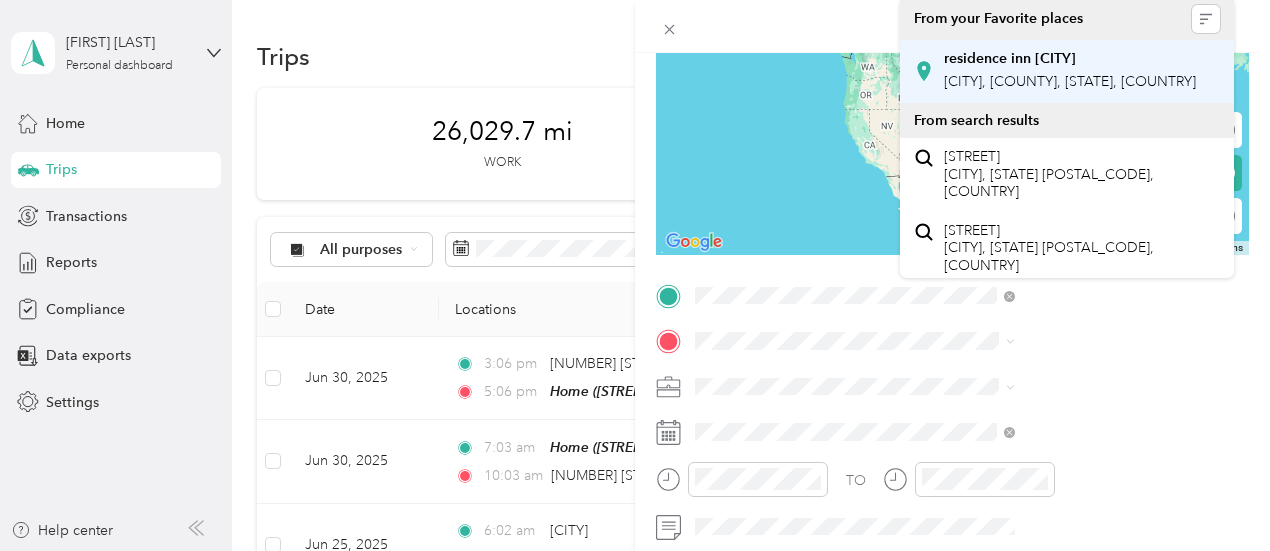 click on "[CITY], [COUNTY], [STATE], [COUNTRY]" at bounding box center (1070, 81) 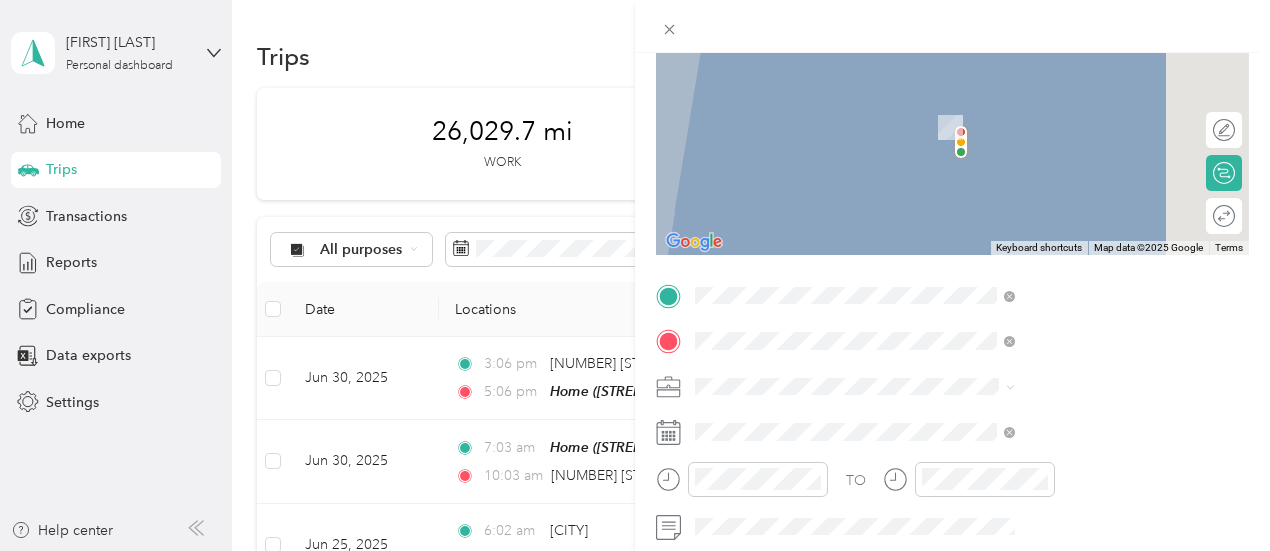 click on "[CITY], [COUNTY], [STATE], [COUNTRY]" at bounding box center (1070, 127) 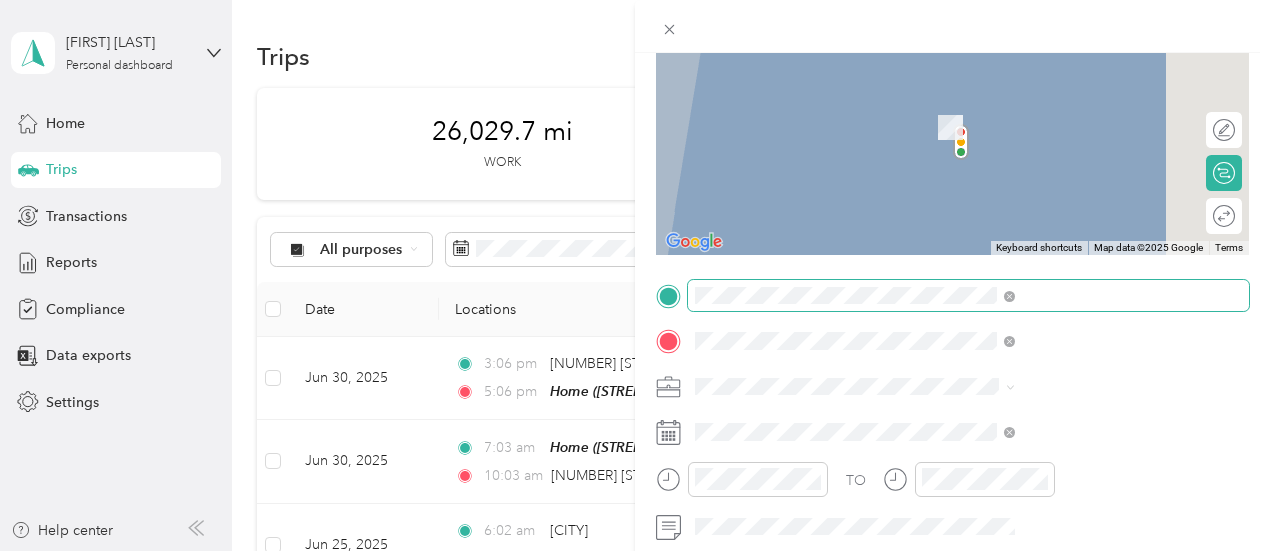 scroll, scrollTop: 224, scrollLeft: 0, axis: vertical 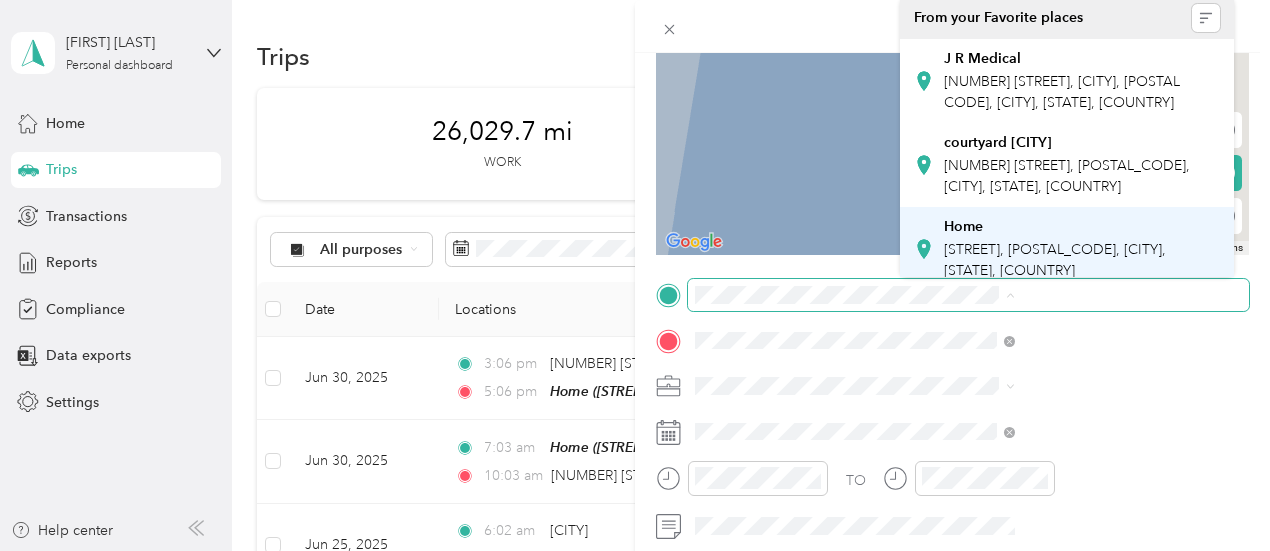 click on "Home [STREET], [POSTAL CODE], [CITY], [STATE], [COUNTRY]" at bounding box center (1082, 249) 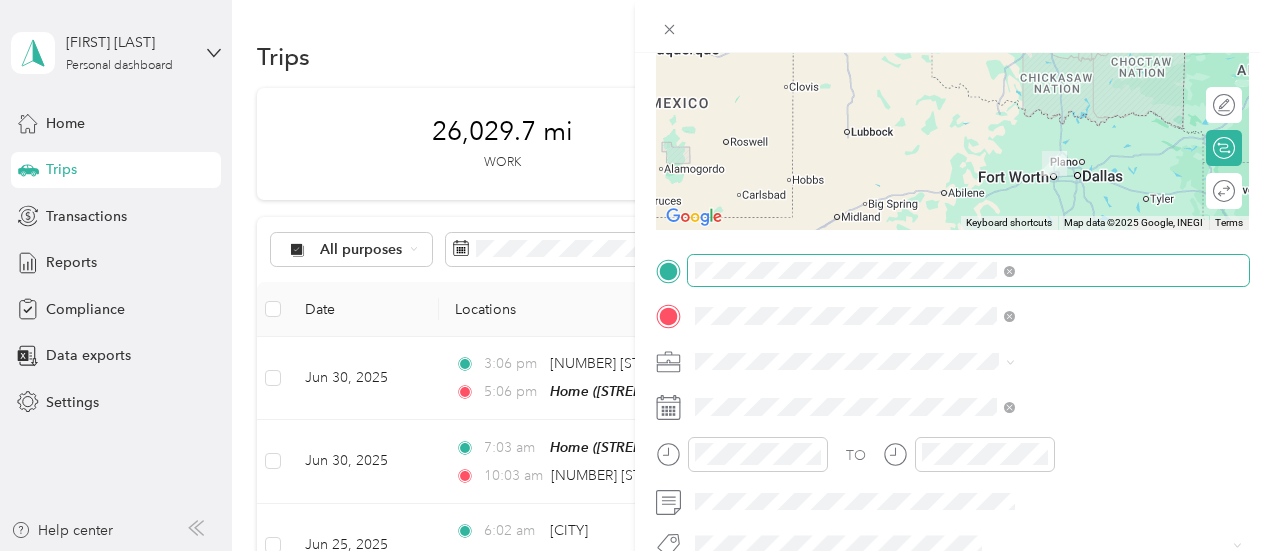 scroll, scrollTop: 199, scrollLeft: 0, axis: vertical 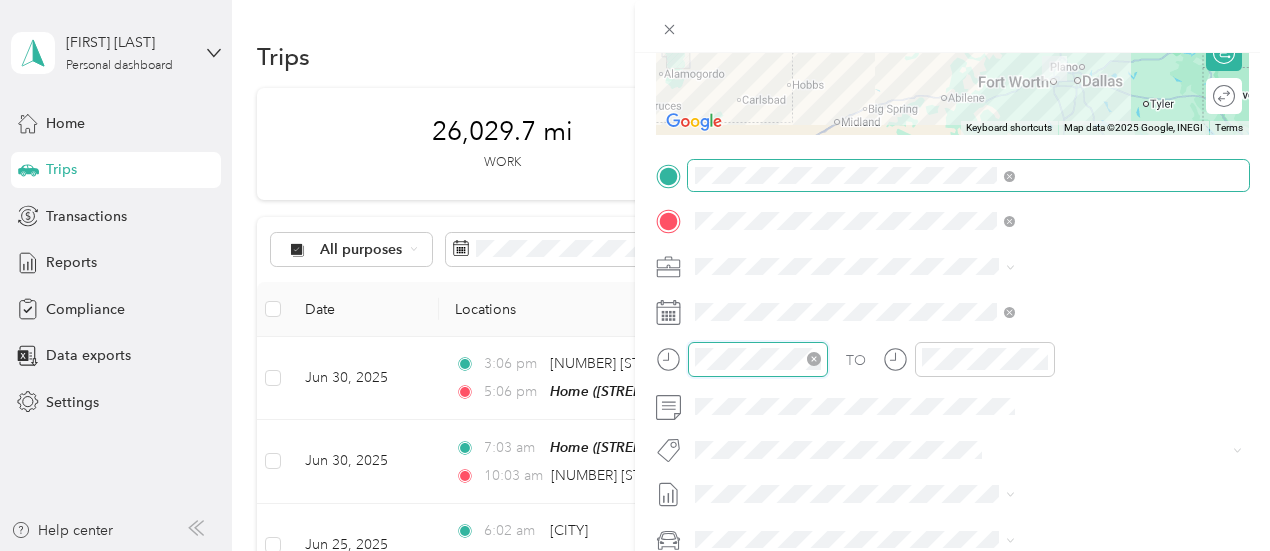 click at bounding box center (758, 359) 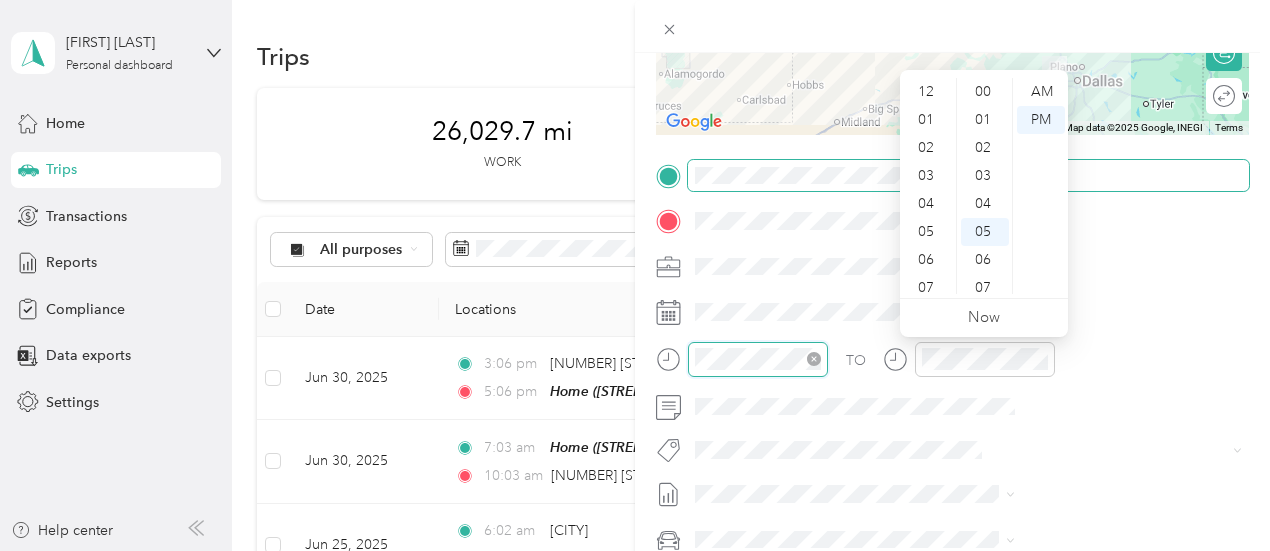 scroll, scrollTop: 140, scrollLeft: 0, axis: vertical 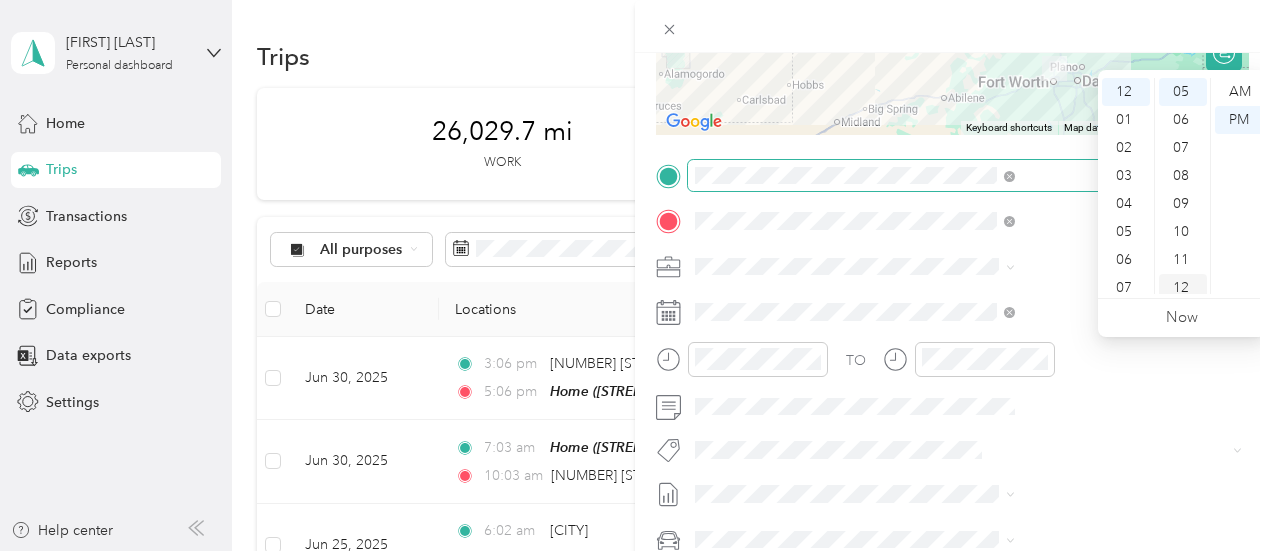 click on "12" at bounding box center (1183, 288) 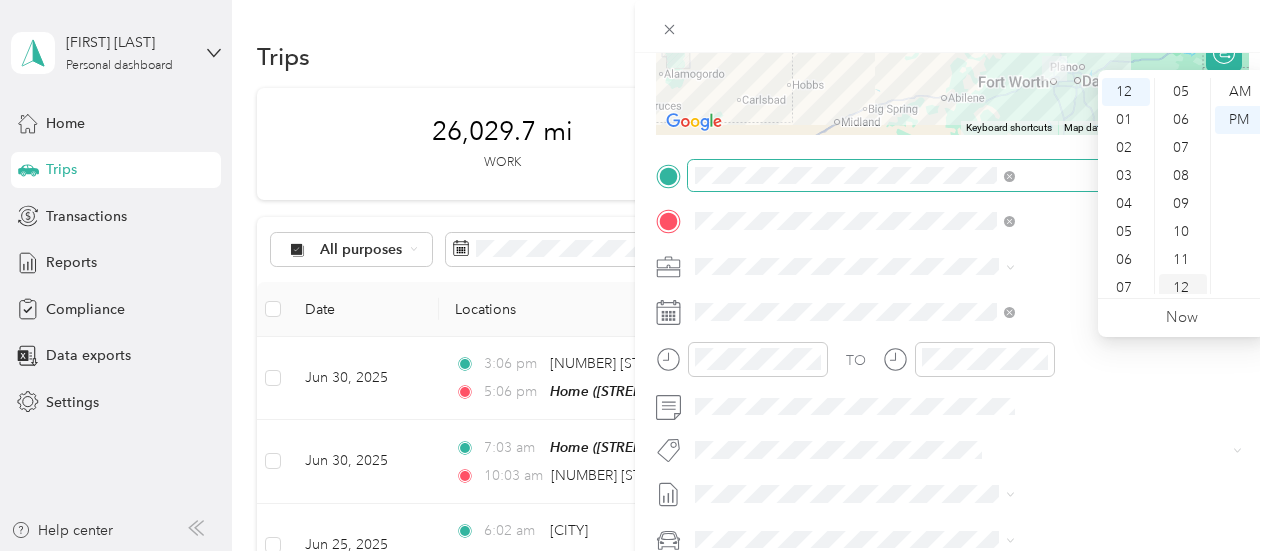 scroll, scrollTop: 336, scrollLeft: 0, axis: vertical 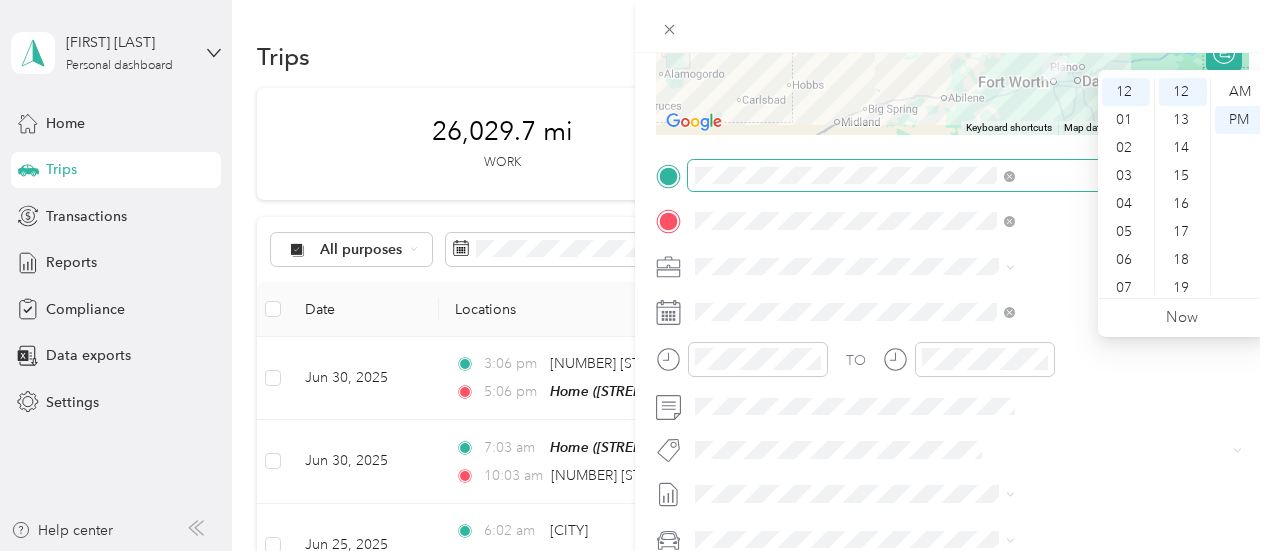 click on "New Trip Save This trip cannot be edited because it is either under review, approved, or paid. Contact your Team Manager to edit it. Miles To navigate the map with touch gestures double-tap and hold your finger on the map, then drag the map. ← Move left → Move right ↑ Move up ↓ Move down + Zoom in - Zoom out Home Jump left by 75% End Jump right by 75% Page Up Jump up by 75% Page Down Jump down by 75% Keyboard shortcuts Map Data Map data ©2025 Google, INEGI Map data ©2025 Google, INEGI 100 km  Click to toggle between metric and imperial units Terms Report a map error Edit route Calculate route Round trip TO Add photo" at bounding box center [952, 195] 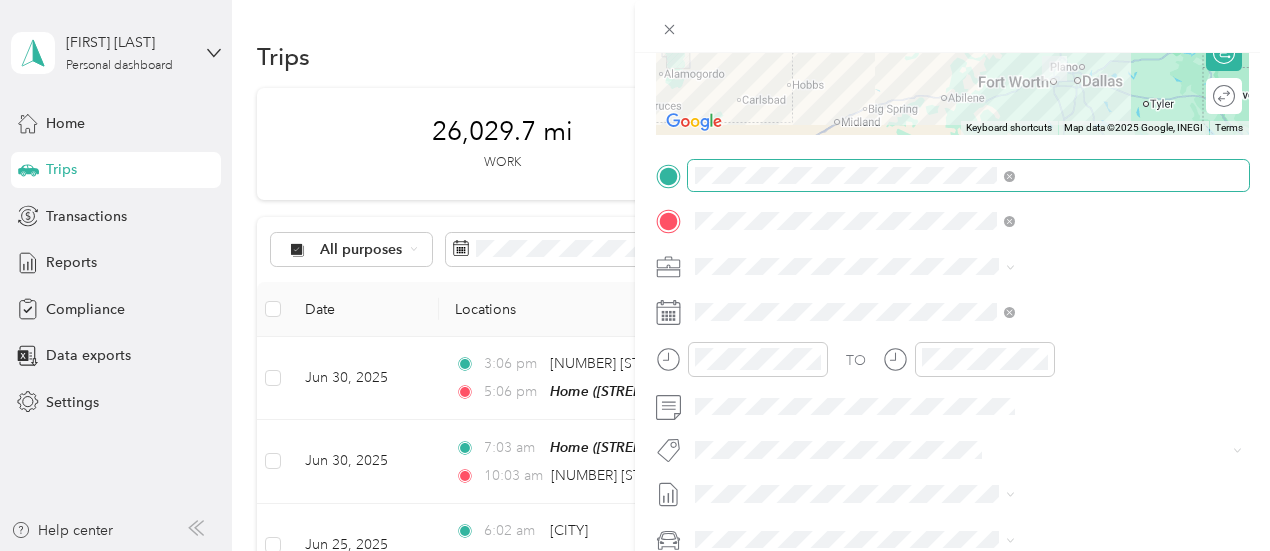 click on "New Trip Save This trip cannot be edited because it is either under review, approved, or paid. Contact your Team Manager to edit it. Miles To navigate the map with touch gestures double-tap and hold your finger on the map, then drag the map. ← Move left → Move right ↑ Move up ↓ Move down + Zoom in - Zoom out Home Jump left by 75% End Jump right by 75% Page Up Jump up by 75% Page Down Jump down by 75% Keyboard shortcuts Map Data Map data ©2025 Google, INEGI Map data ©2025 Google, INEGI 100 km  Click to toggle between metric and imperial units Terms Report a map error Edit route Calculate route Round trip TO Add photo" at bounding box center [952, 195] 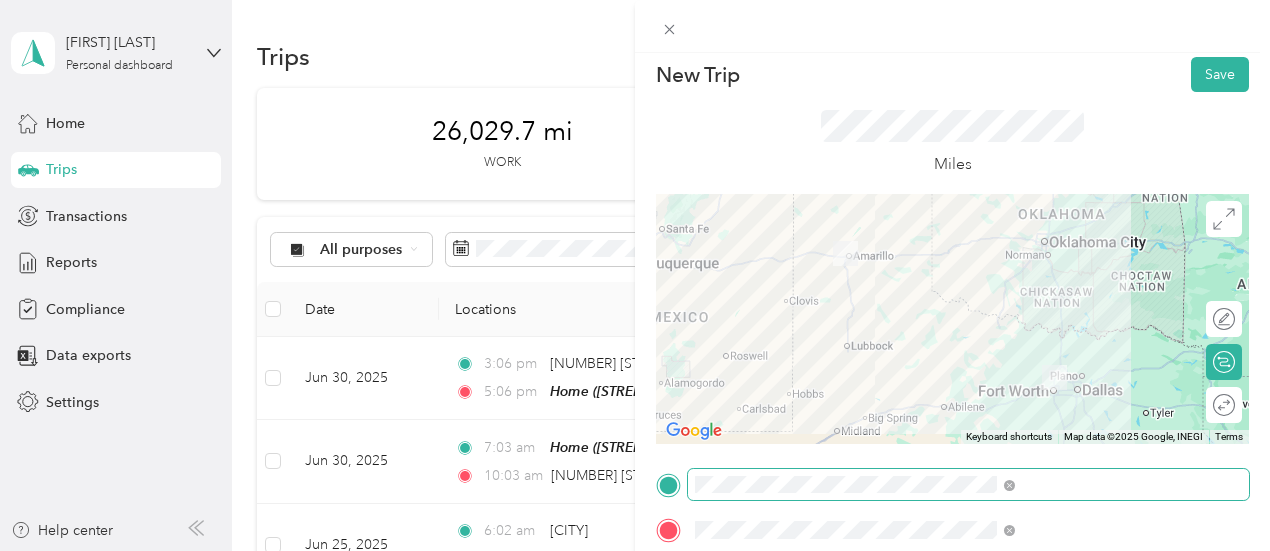 scroll, scrollTop: 8, scrollLeft: 0, axis: vertical 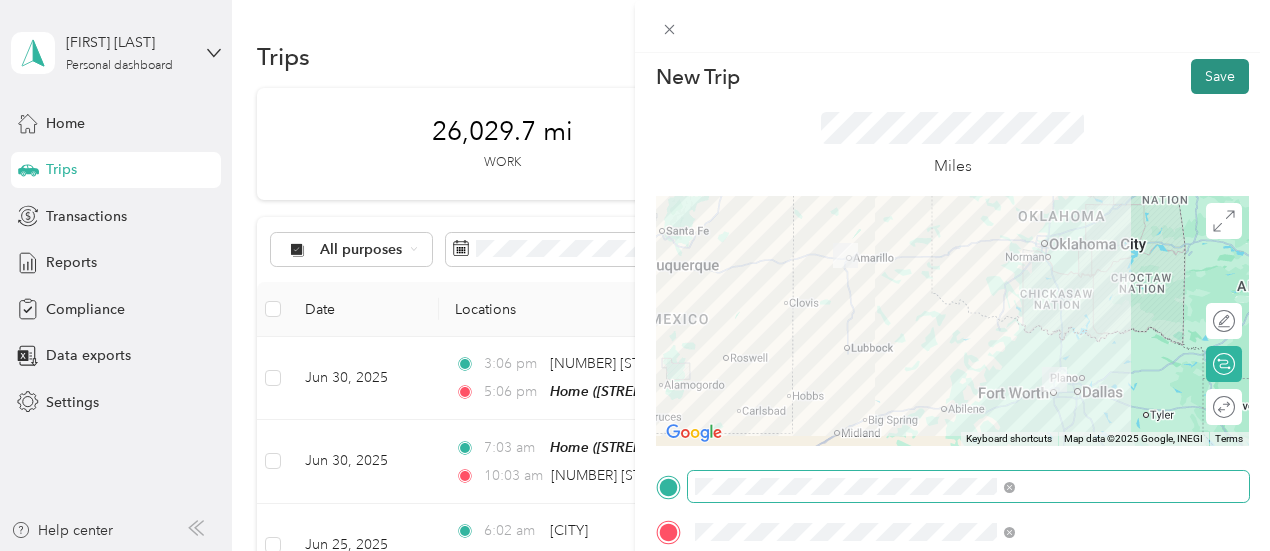 click on "Save" at bounding box center [1220, 76] 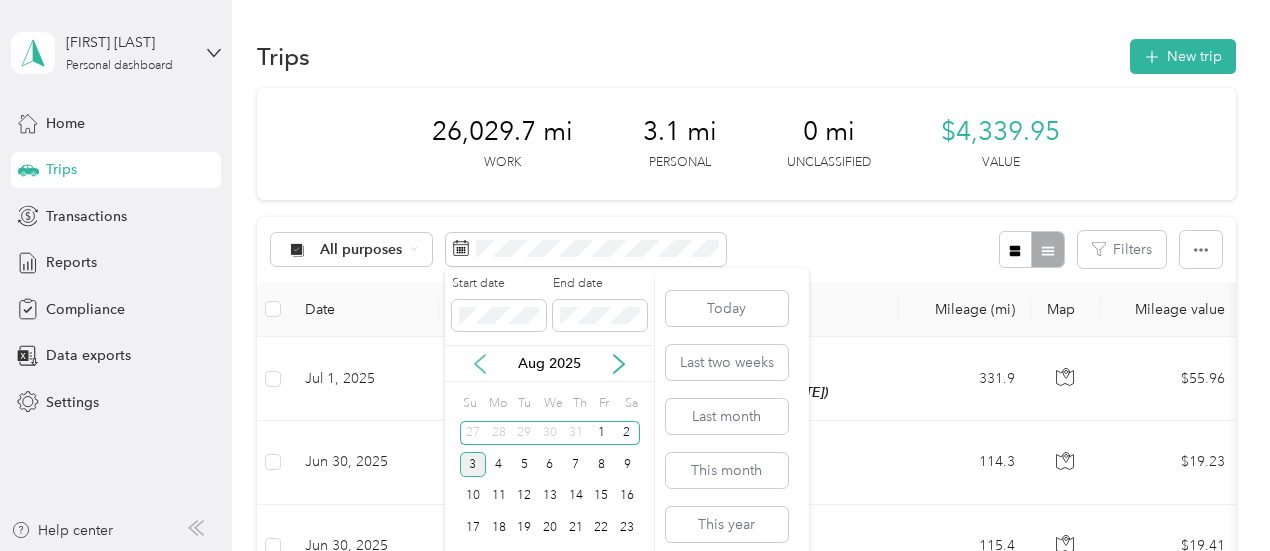 click 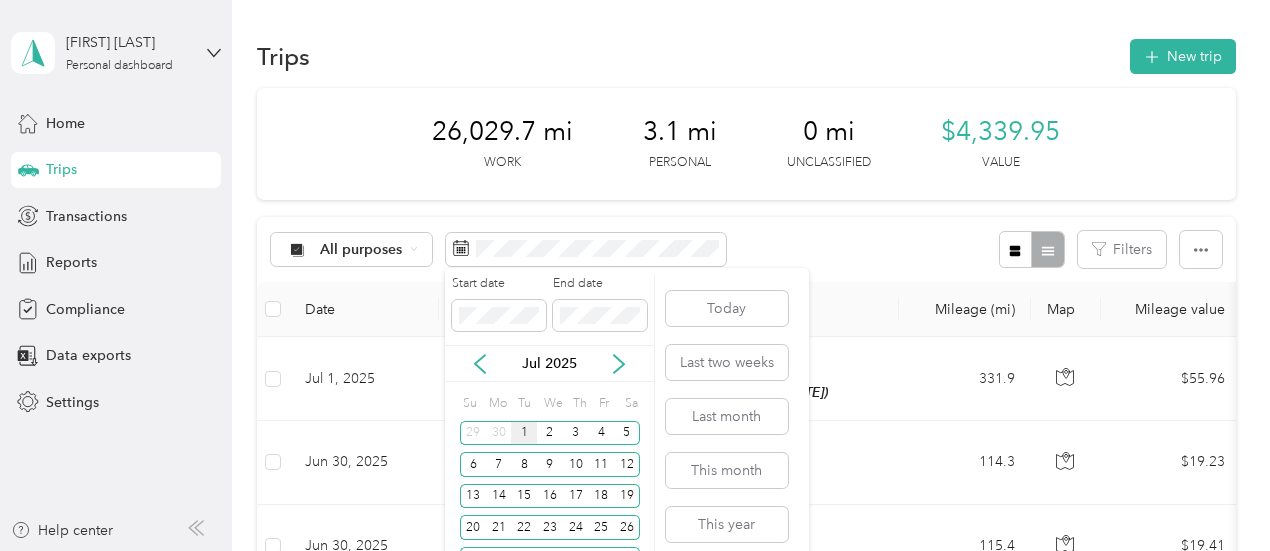 click on "1" at bounding box center [524, 433] 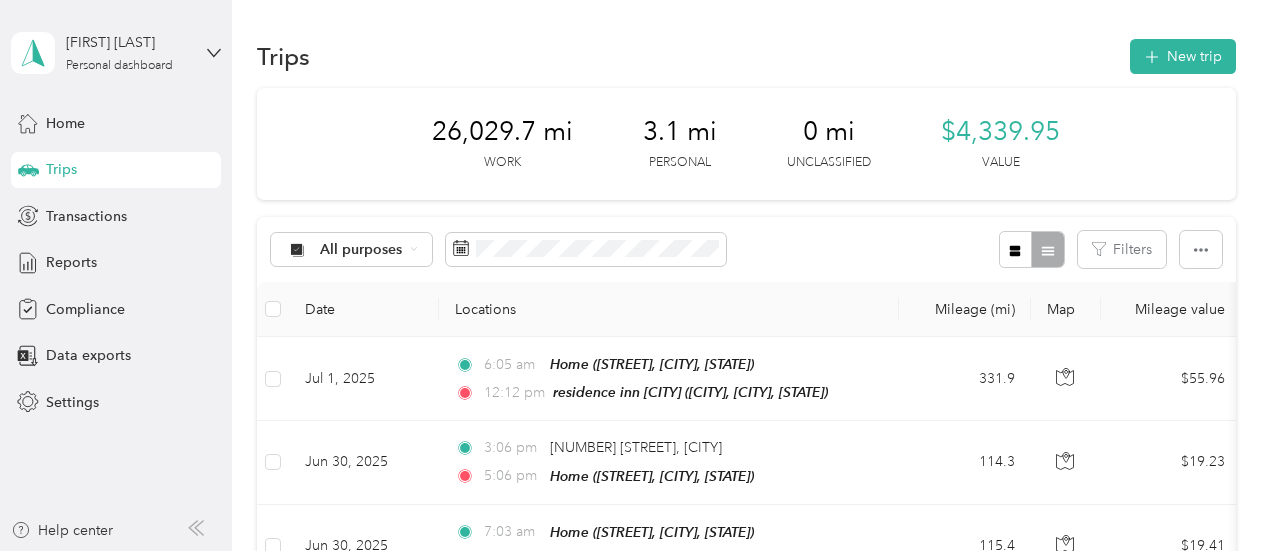 scroll, scrollTop: 53, scrollLeft: 0, axis: vertical 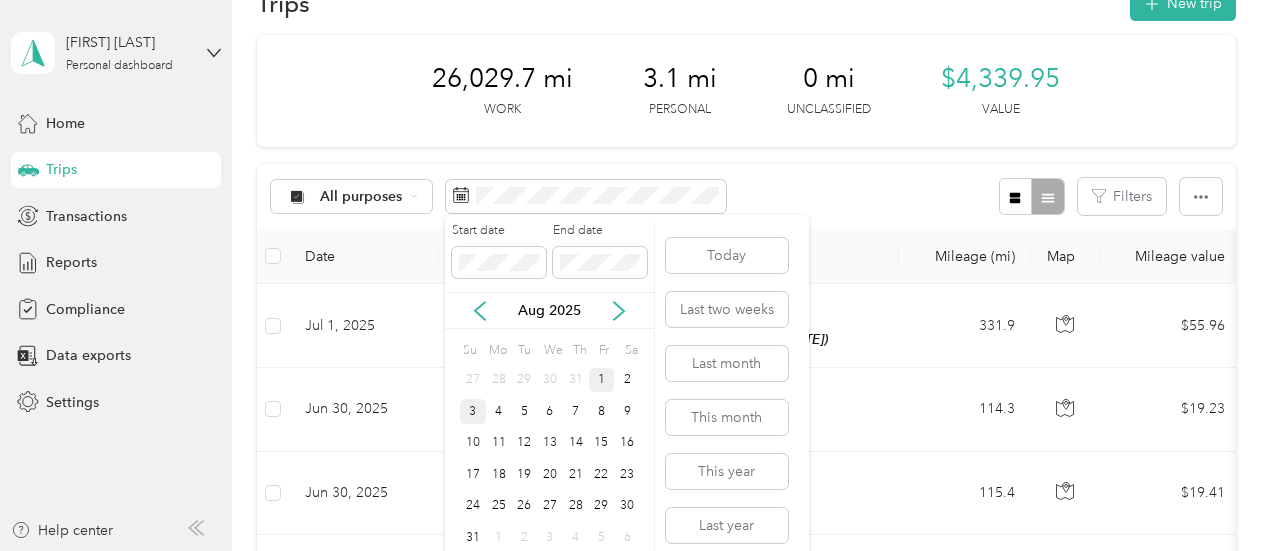 click on "1" at bounding box center [602, 380] 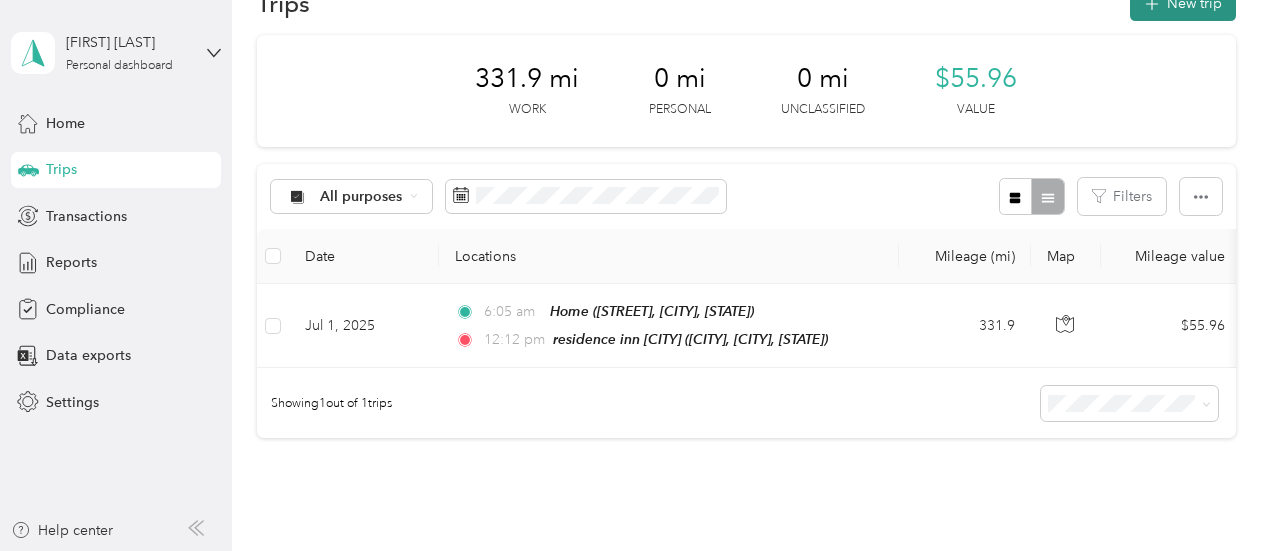 click on "New trip" at bounding box center (1183, 3) 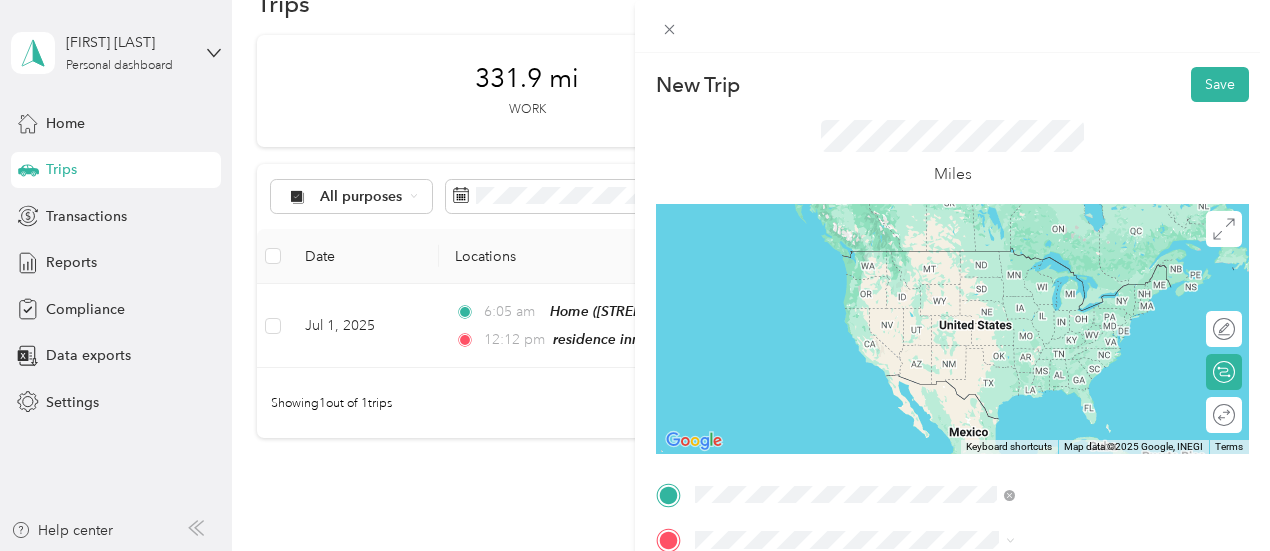 click on "residence inn [CITY] [CITY], [COUNTY], [STATE], [COUNTRY]" at bounding box center [1070, 270] 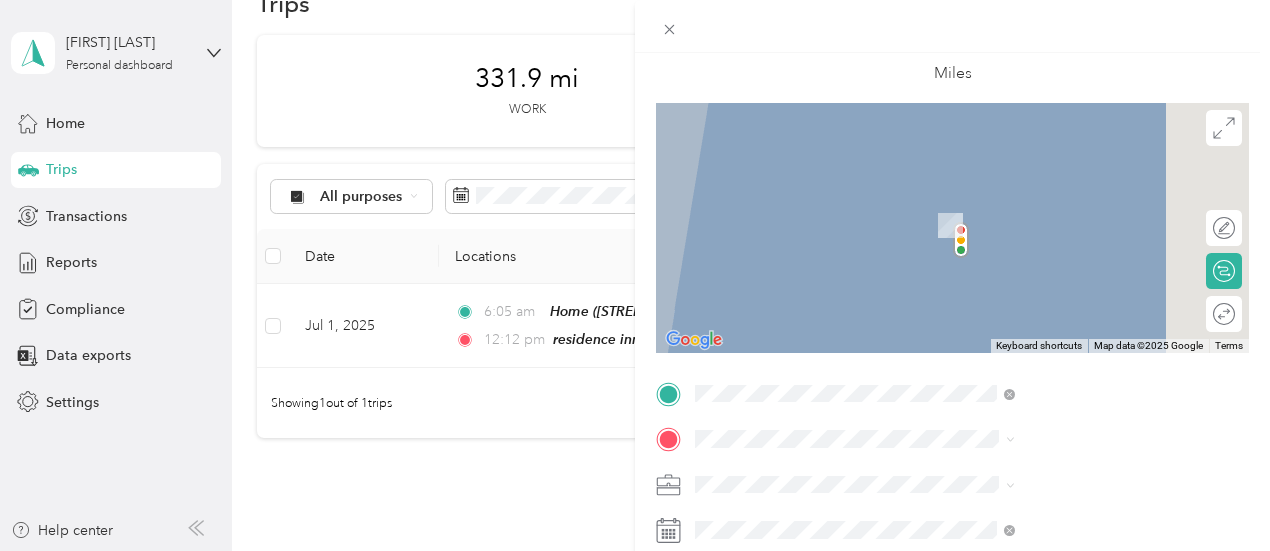 scroll, scrollTop: 118, scrollLeft: 0, axis: vertical 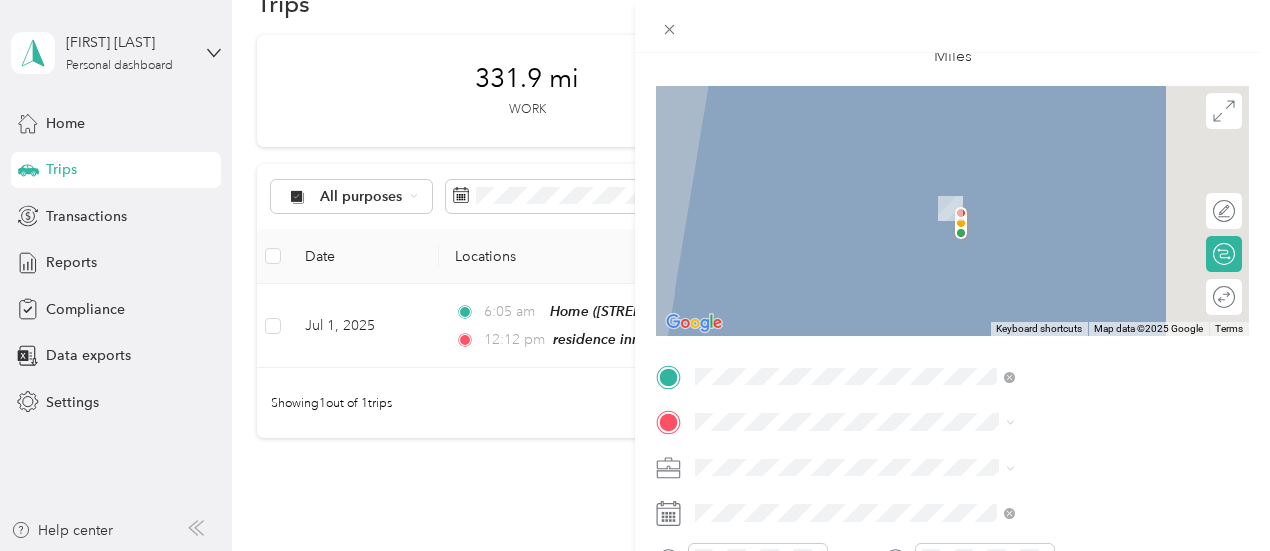 click on "[STATE] [NAME] [CITY], [CITY], [STATE], [COUNTRY]" at bounding box center [1070, 197] 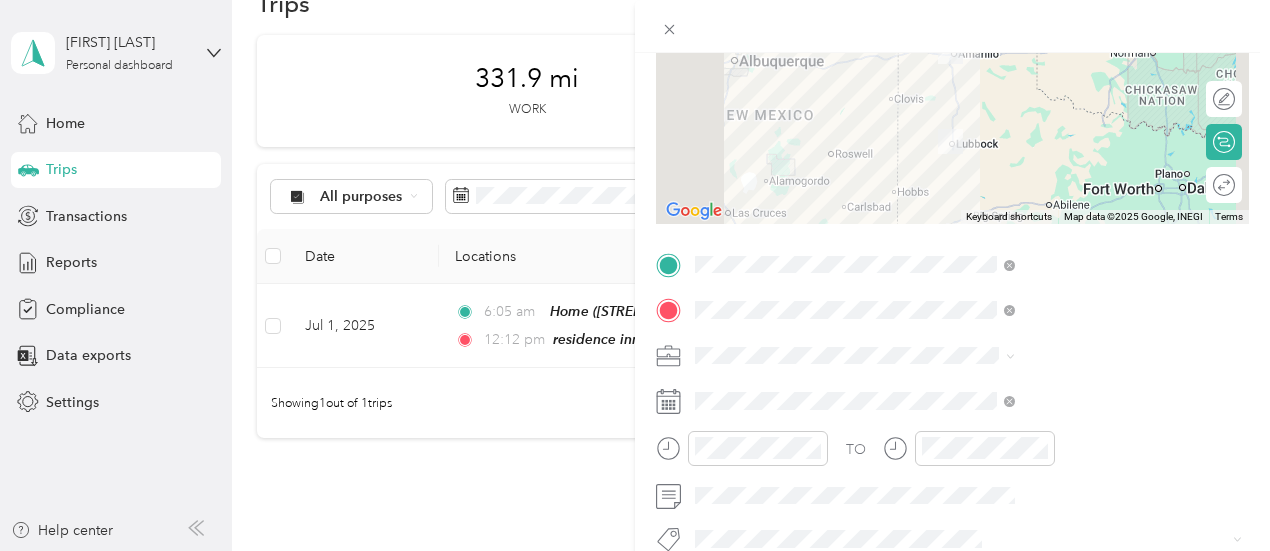 scroll, scrollTop: 236, scrollLeft: 0, axis: vertical 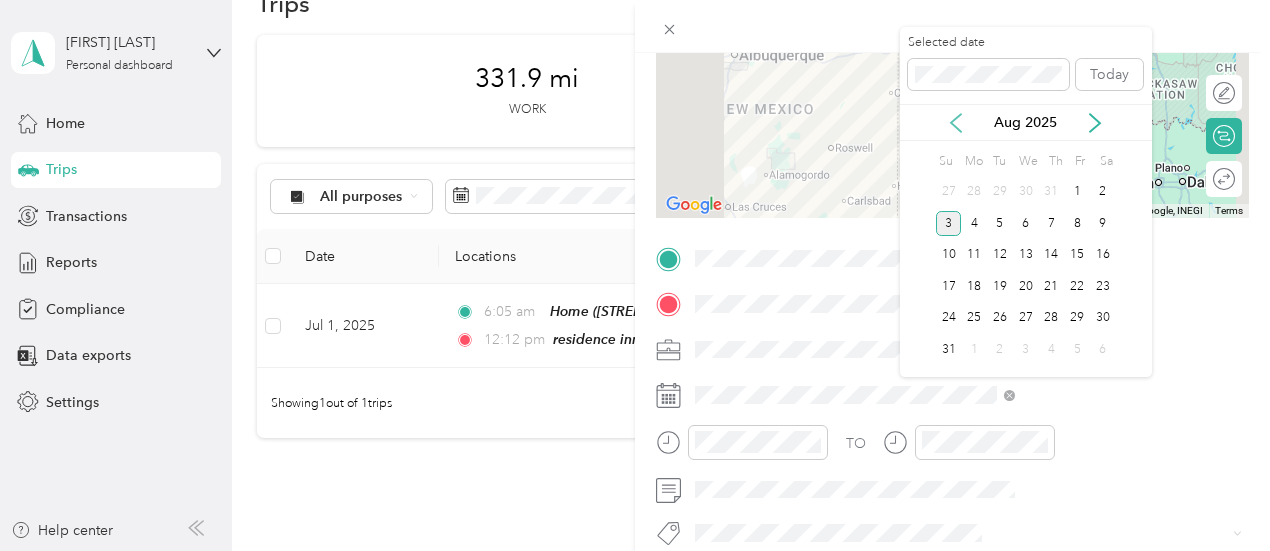 click 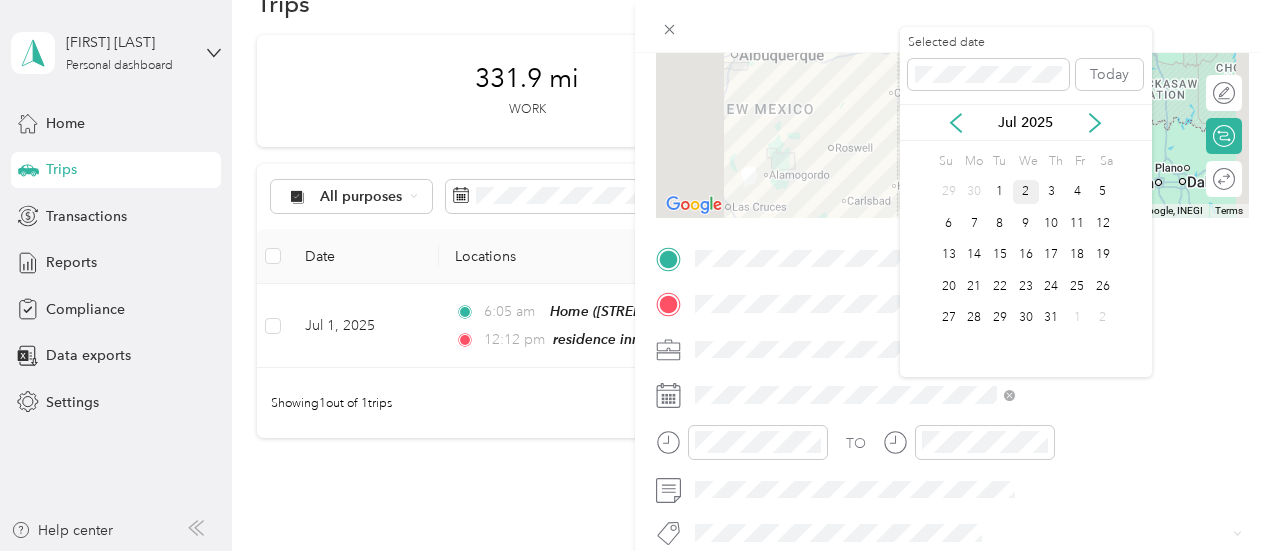 click on "2" at bounding box center (1026, 192) 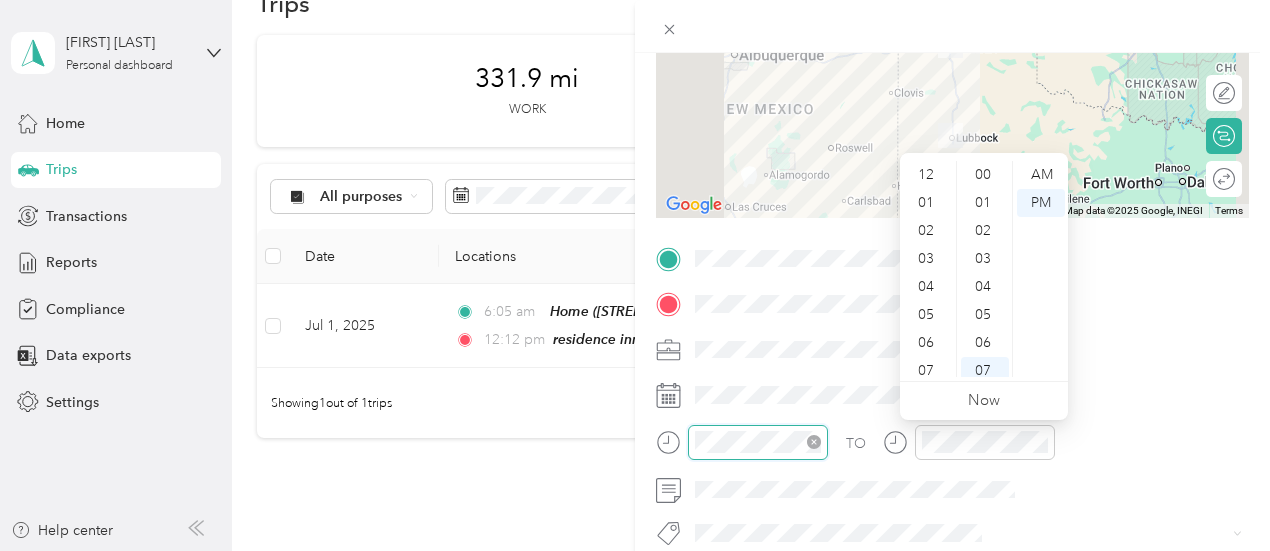 scroll, scrollTop: 196, scrollLeft: 0, axis: vertical 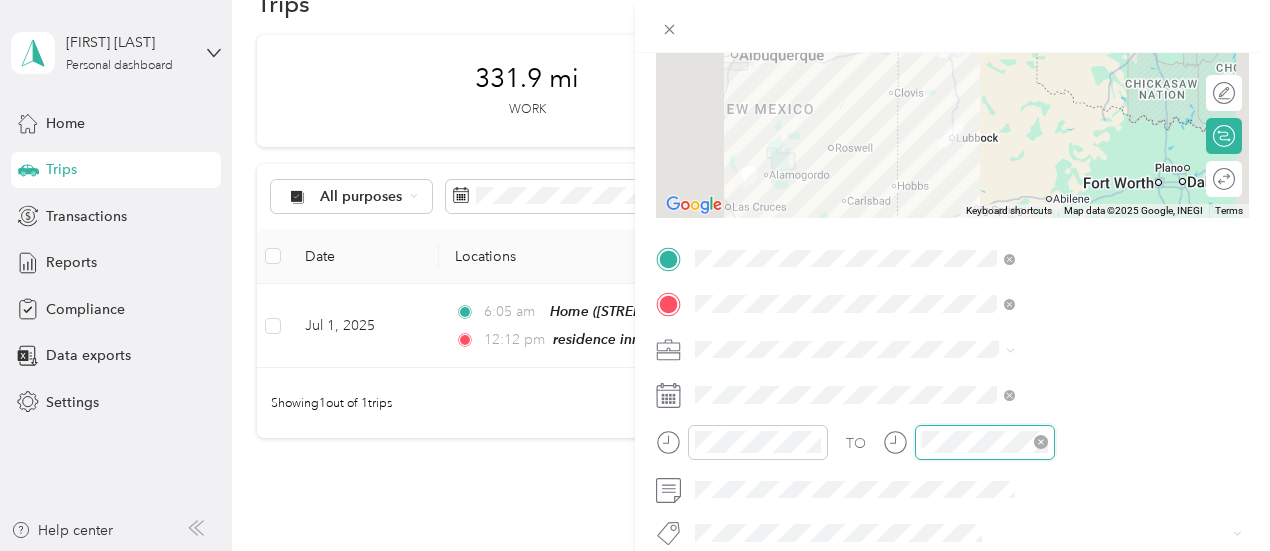 click at bounding box center (985, 442) 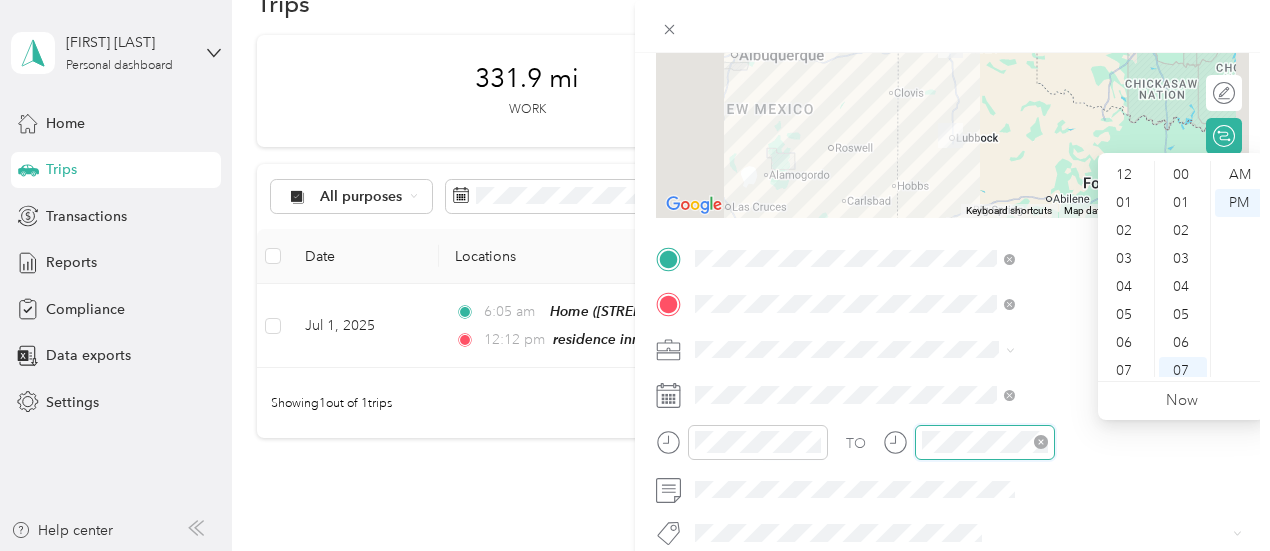 scroll, scrollTop: 194, scrollLeft: 0, axis: vertical 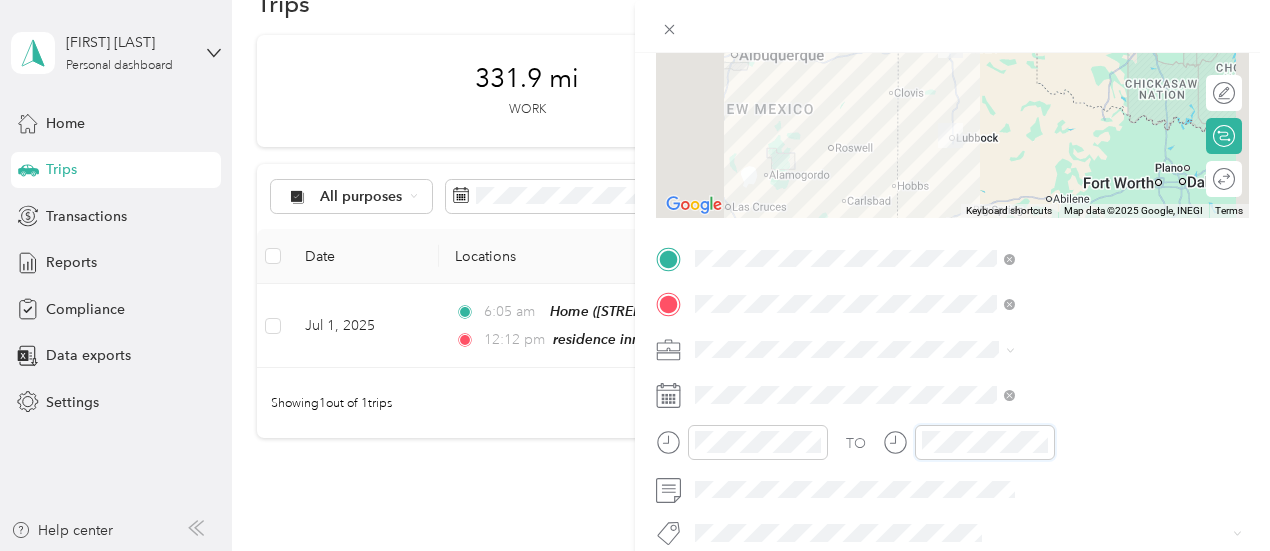 click on "New Trip Save This trip cannot be edited because it is either under review, approved, or paid. Contact your Team Manager to edit it. Miles To navigate the map with touch gestures double-tap and hold your finger on the map, then drag the map. ← Move left → Move right ↑ Move up ↓ Move down + Zoom in - Zoom out Home Jump left by 75% End Jump right by 75% Page Up Jump up by 75% Page Down Jump down by 75% Keyboard shortcuts Map Data Map data ©2025 Google, INEGI Map data ©2025 Google, INEGI 100 km  Click to toggle between metric and imperial units Terms Report a map error Edit route Calculate route Round trip TO Add photo" at bounding box center (635, 275) 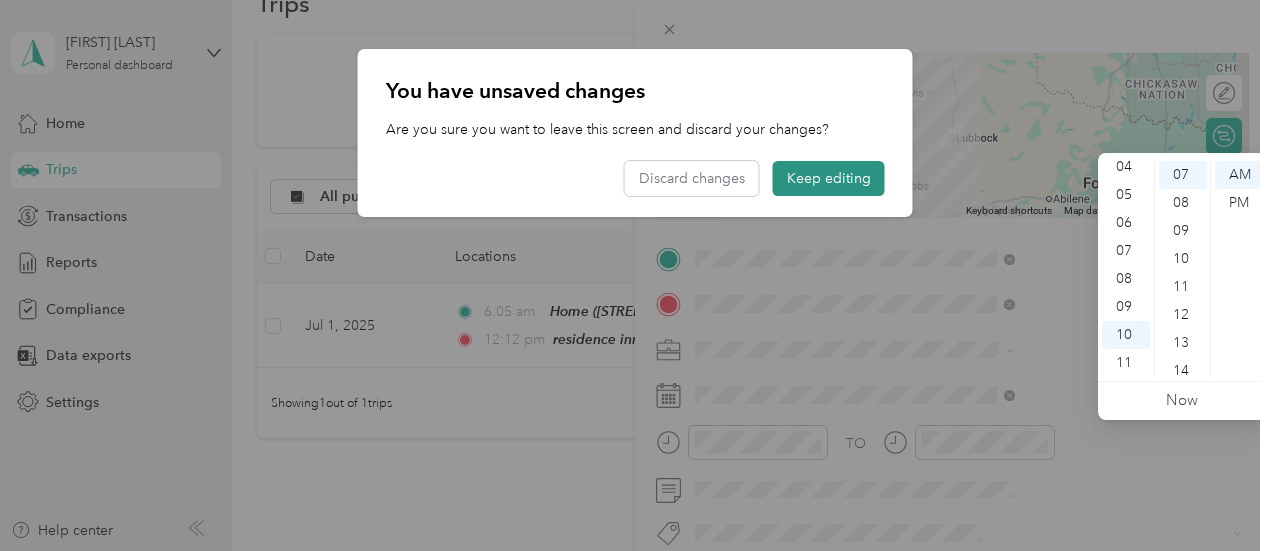 click on "Keep editing" at bounding box center (829, 178) 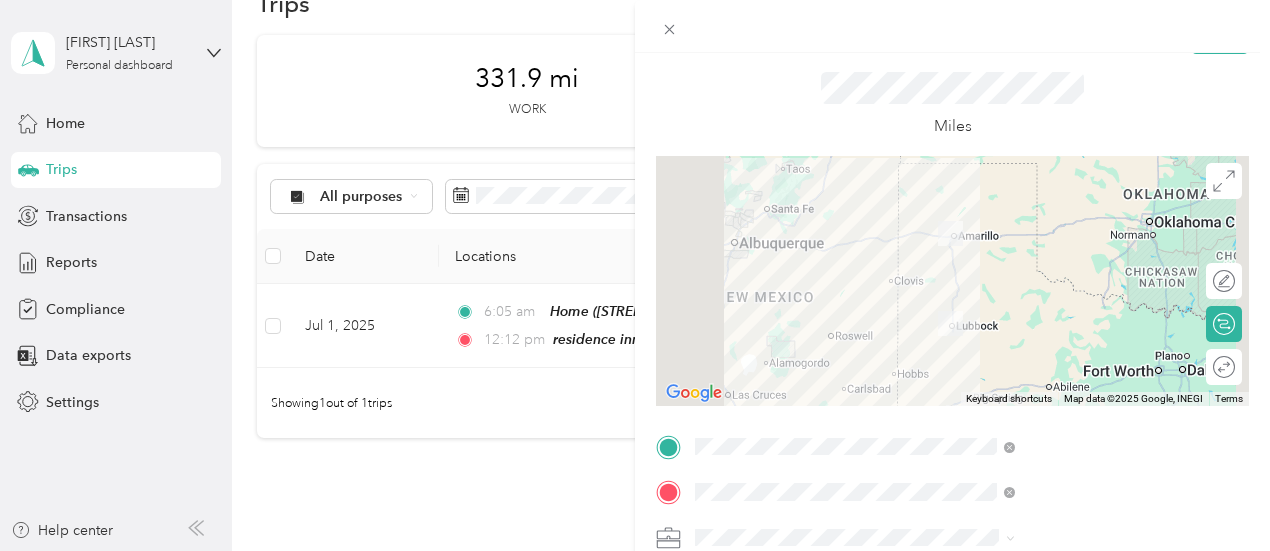scroll, scrollTop: 0, scrollLeft: 0, axis: both 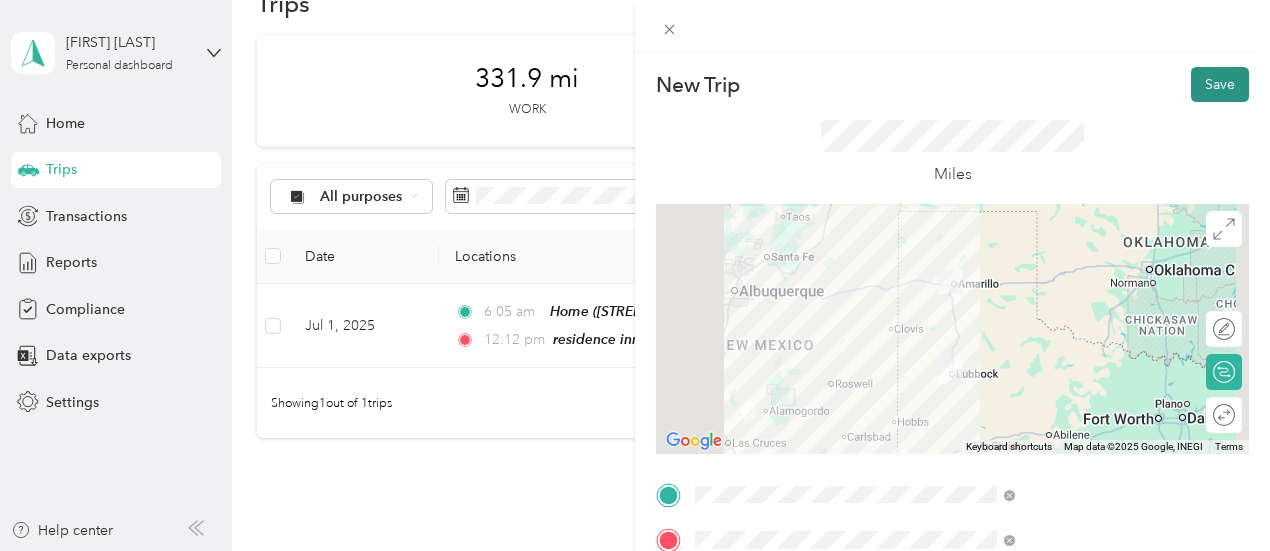 click on "Save" at bounding box center [1220, 84] 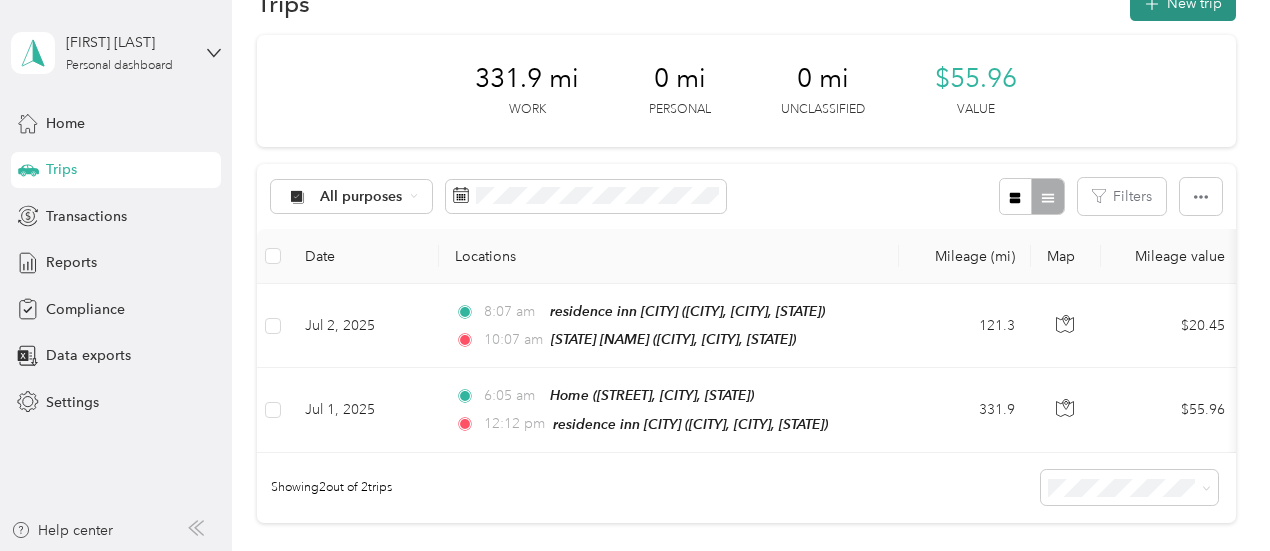 click on "New trip" at bounding box center (1183, 3) 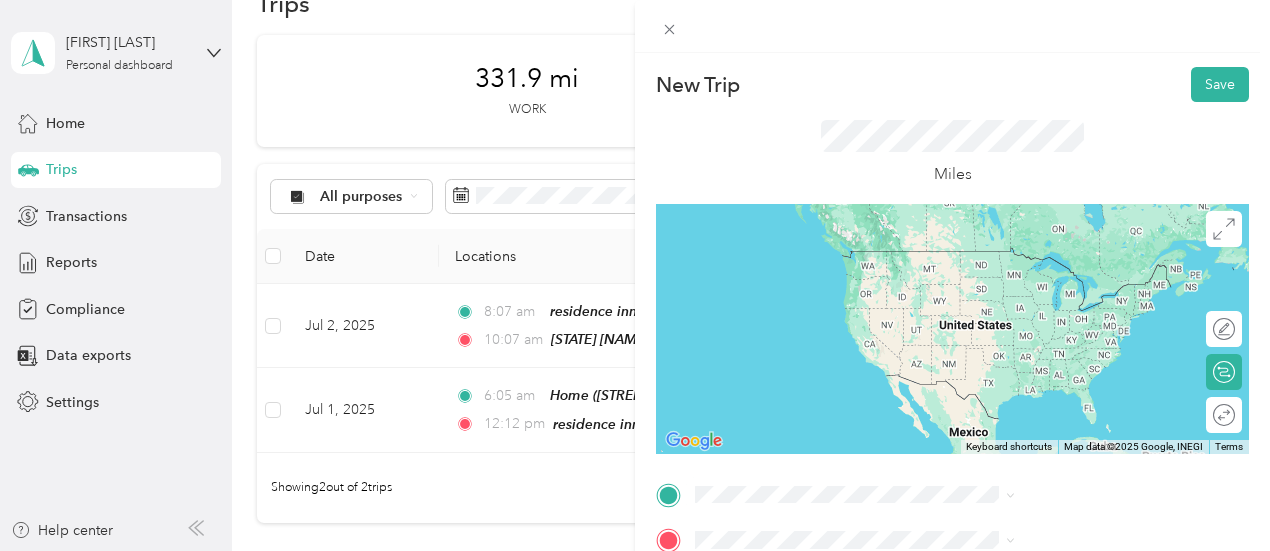 click on "From your Favorite places residence inn [CITY] [CITY], [COUNTY], [STATE], [COUNTRY] From search results [STREET]
[CITY], [STATE] [POSTAL_CODE], [COUNTRY] [CITY]
[STATE], [COUNTRY] [STREET]
[CITY], [STATE], [COUNTRY] [STREET]
[CITY], [REGION], [COUNTRY] [STREET]
[CITY], [REGION], [COUNTRY]" at bounding box center [1067, 331] 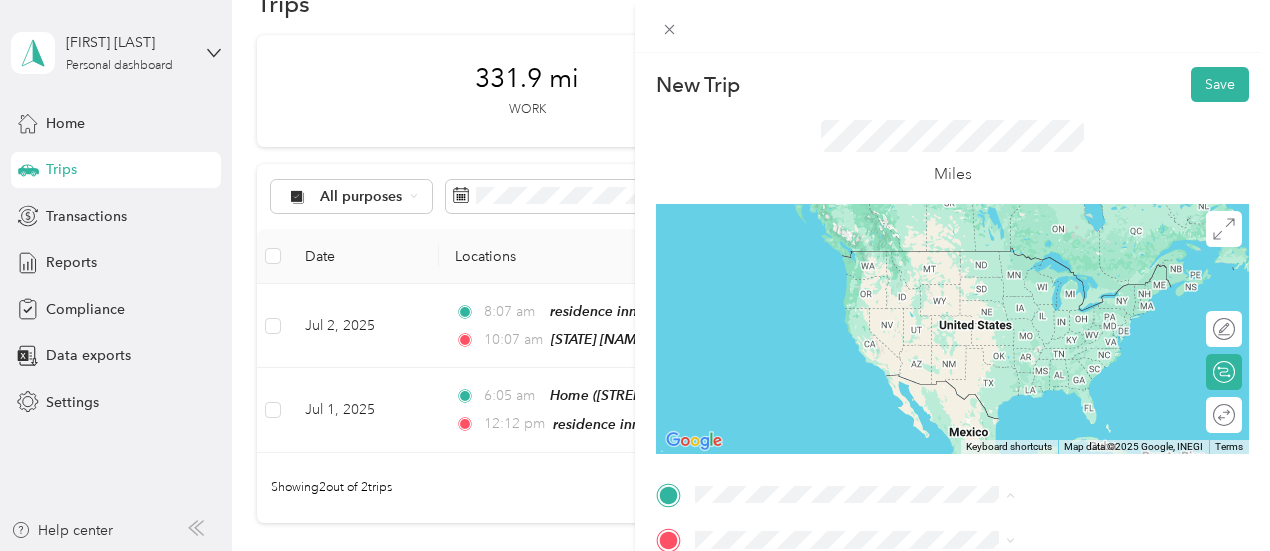 click on "[CITY], [COUNTY], [STATE], [COUNTRY]" at bounding box center [1070, 280] 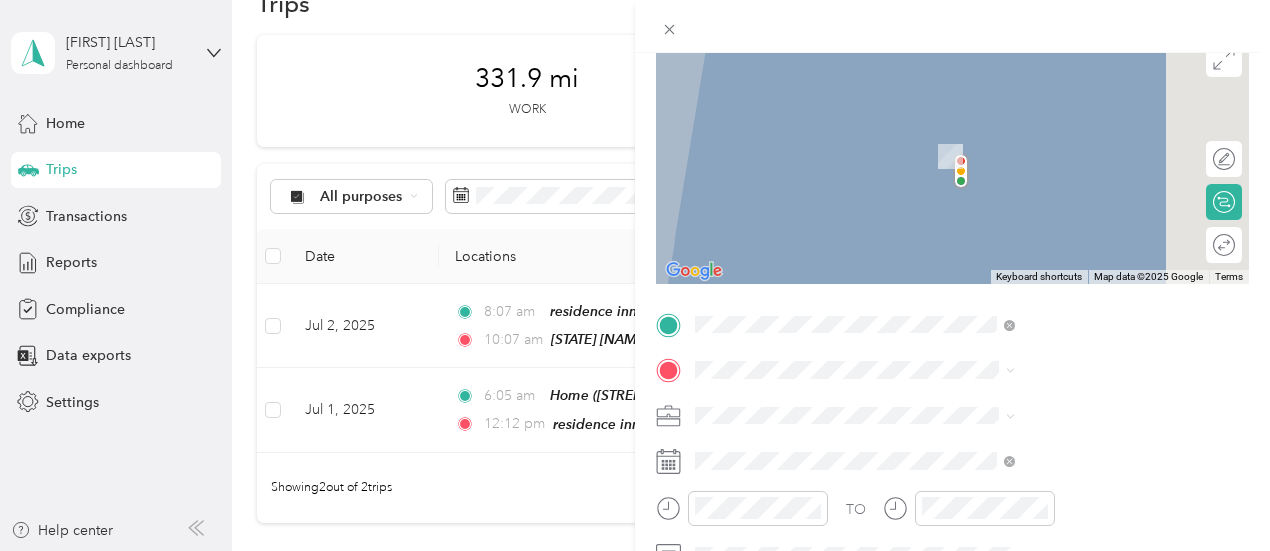 scroll, scrollTop: 172, scrollLeft: 0, axis: vertical 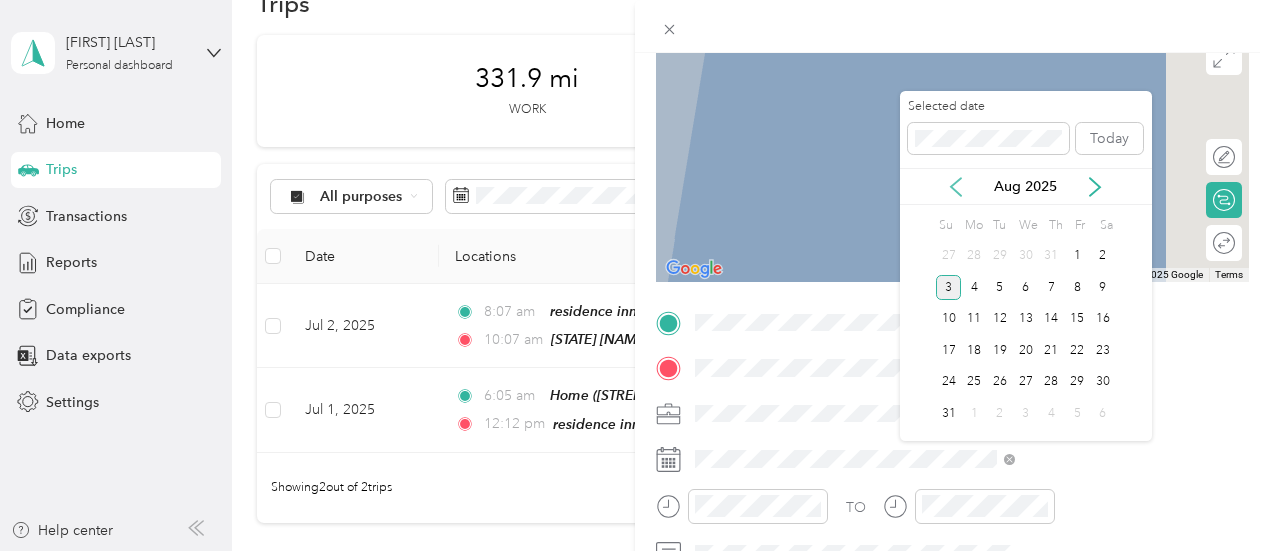 click 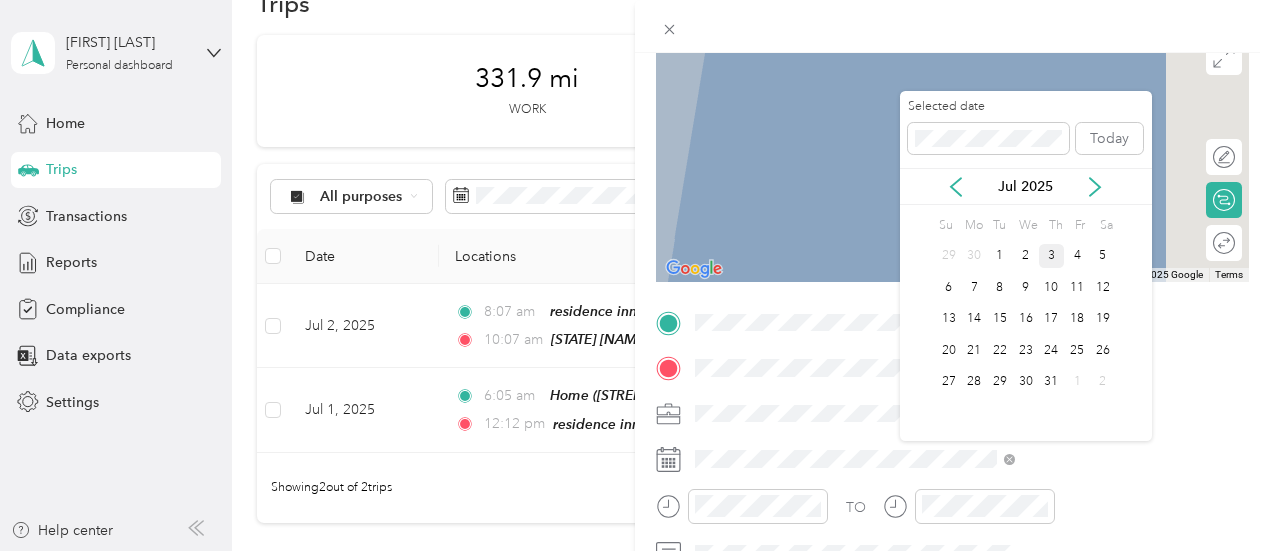 click on "3" at bounding box center (1052, 256) 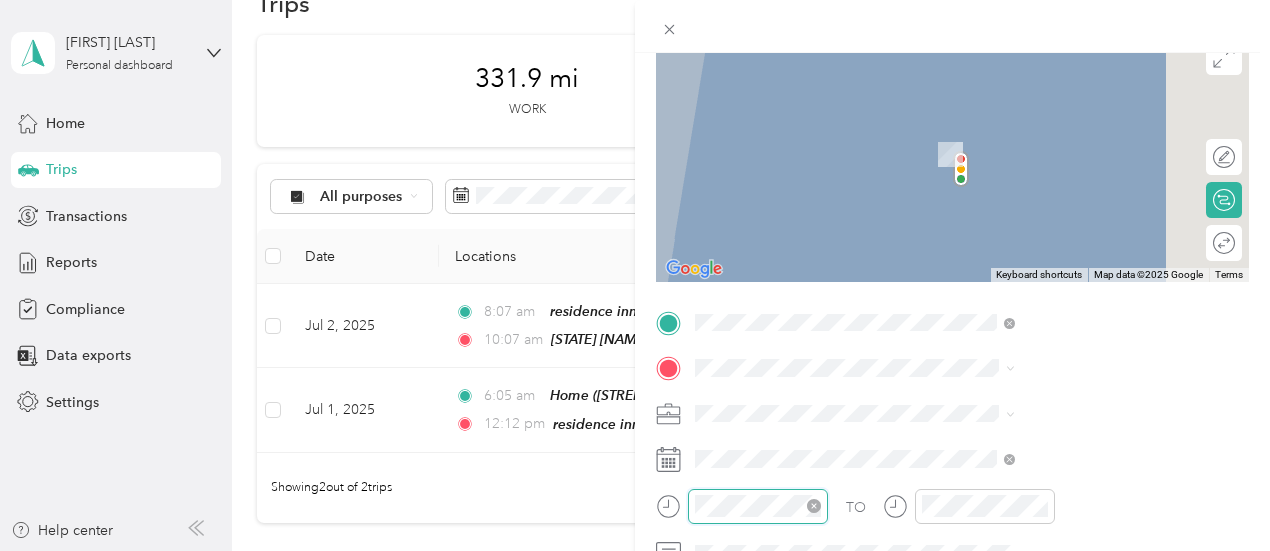 click at bounding box center (758, 506) 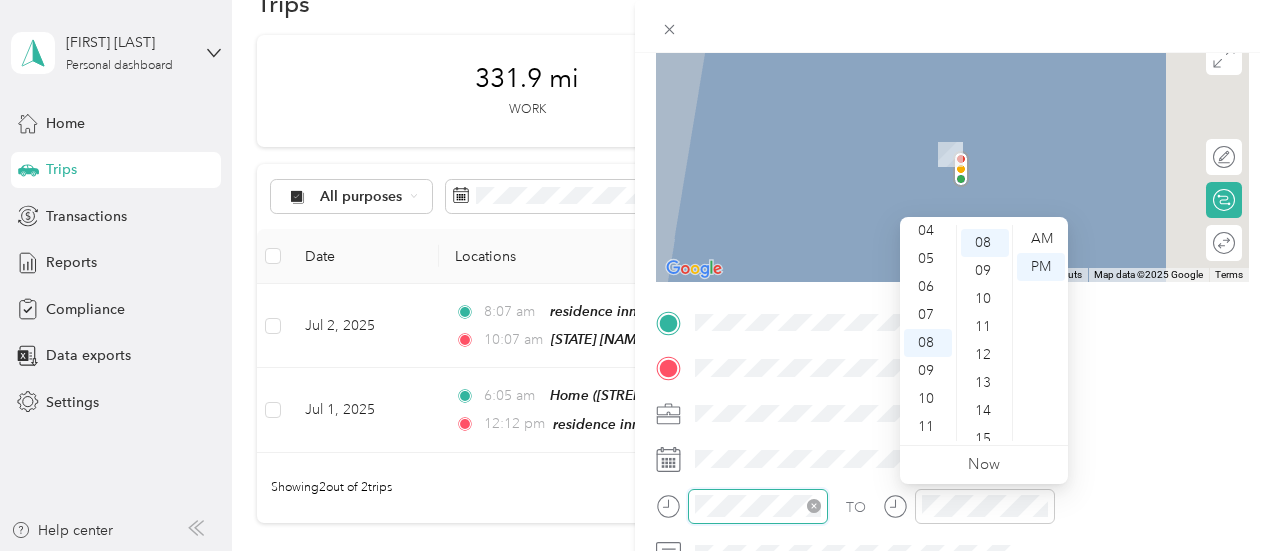 scroll, scrollTop: 224, scrollLeft: 0, axis: vertical 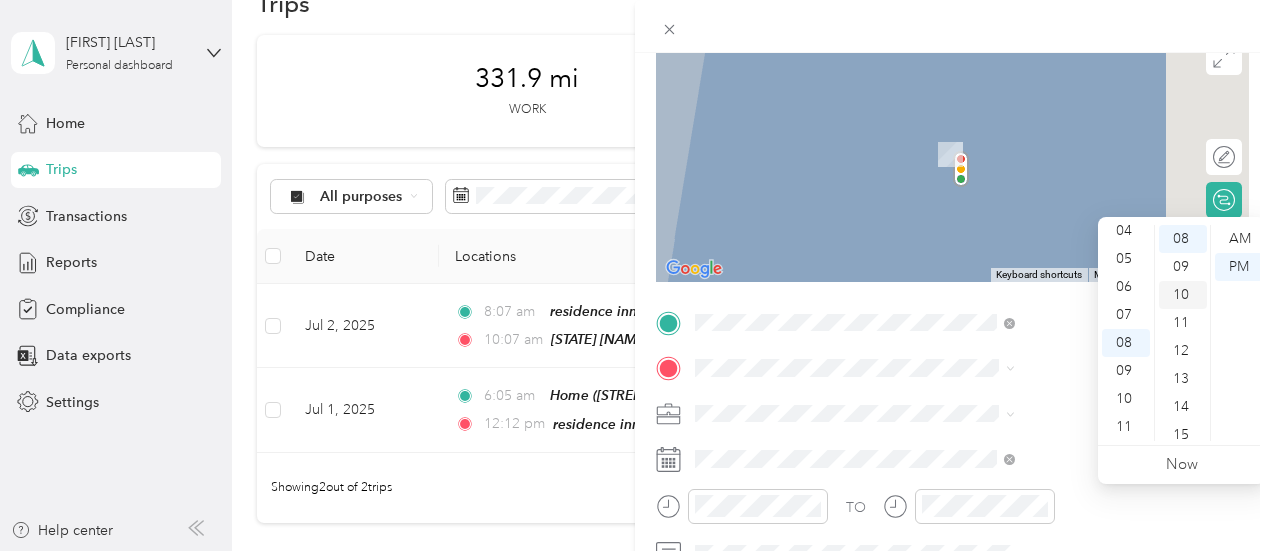 click on "10" at bounding box center [1183, 295] 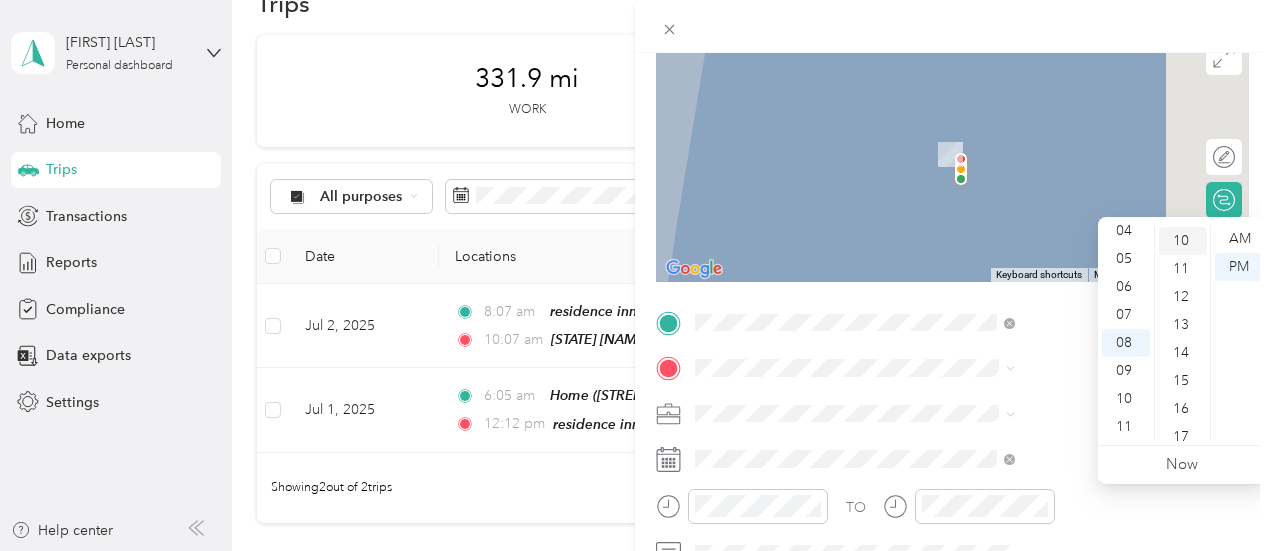 scroll, scrollTop: 280, scrollLeft: 0, axis: vertical 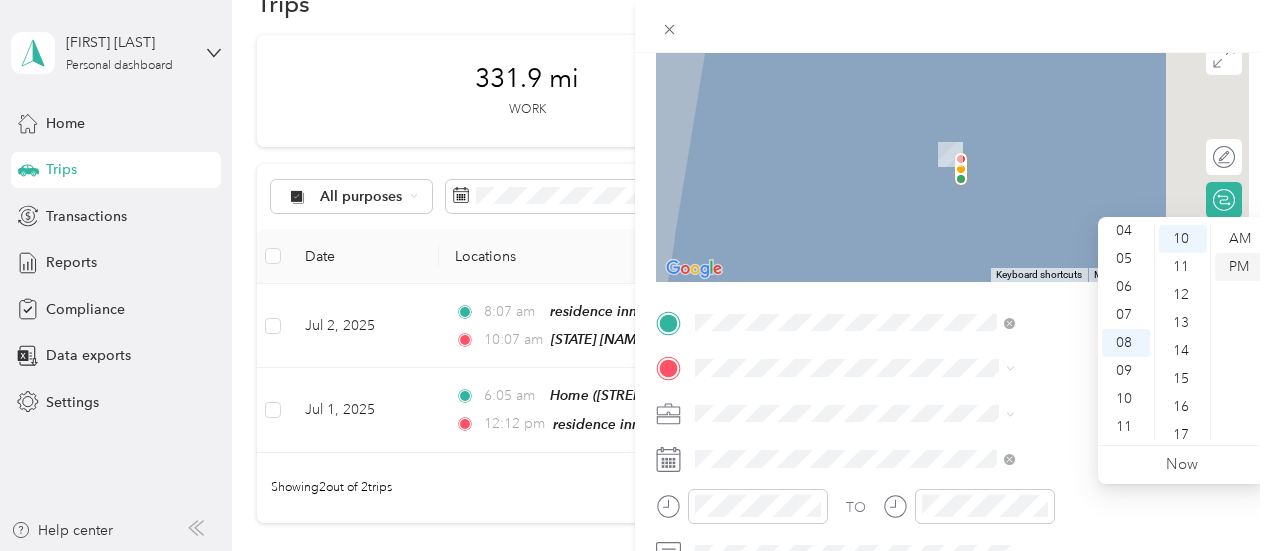 click on "PM" at bounding box center [1239, 267] 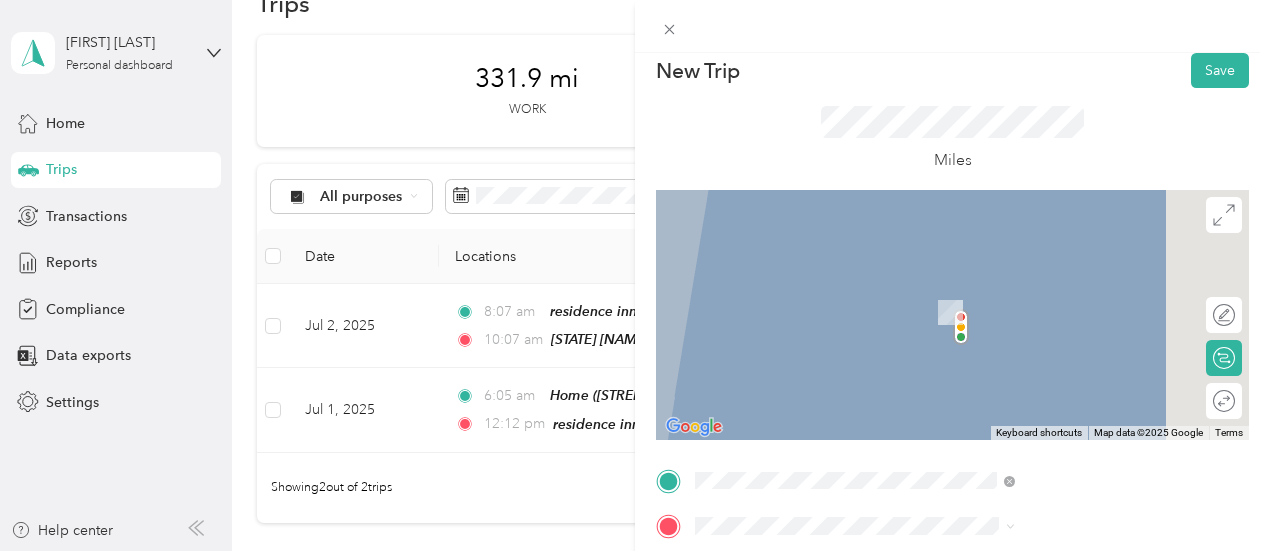 scroll, scrollTop: 0, scrollLeft: 0, axis: both 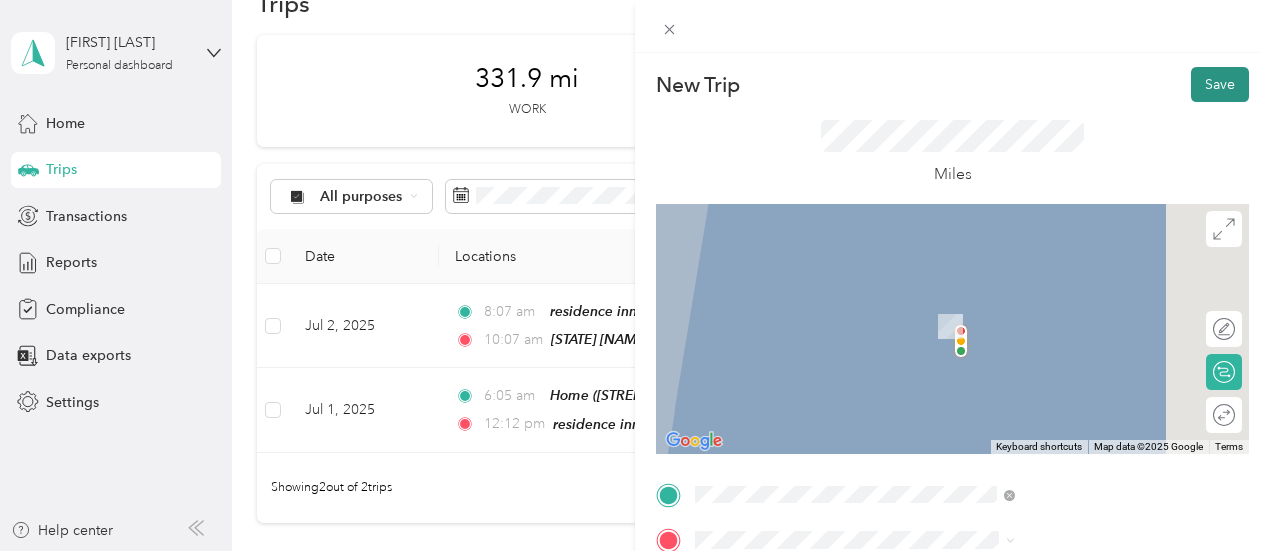 click on "Save" at bounding box center (1220, 84) 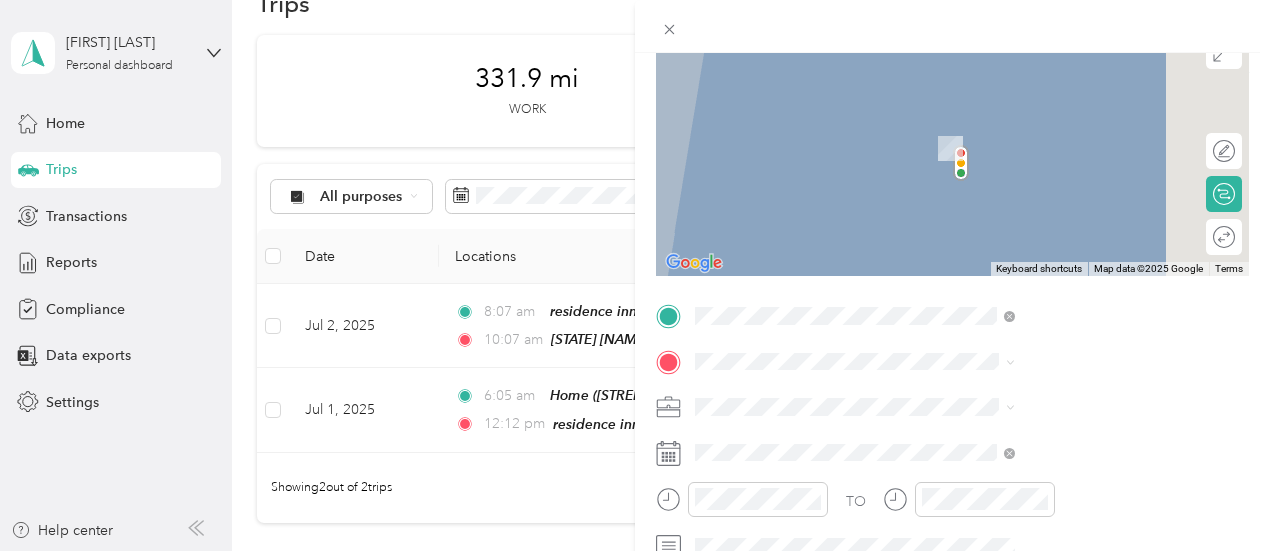 scroll, scrollTop: 206, scrollLeft: 0, axis: vertical 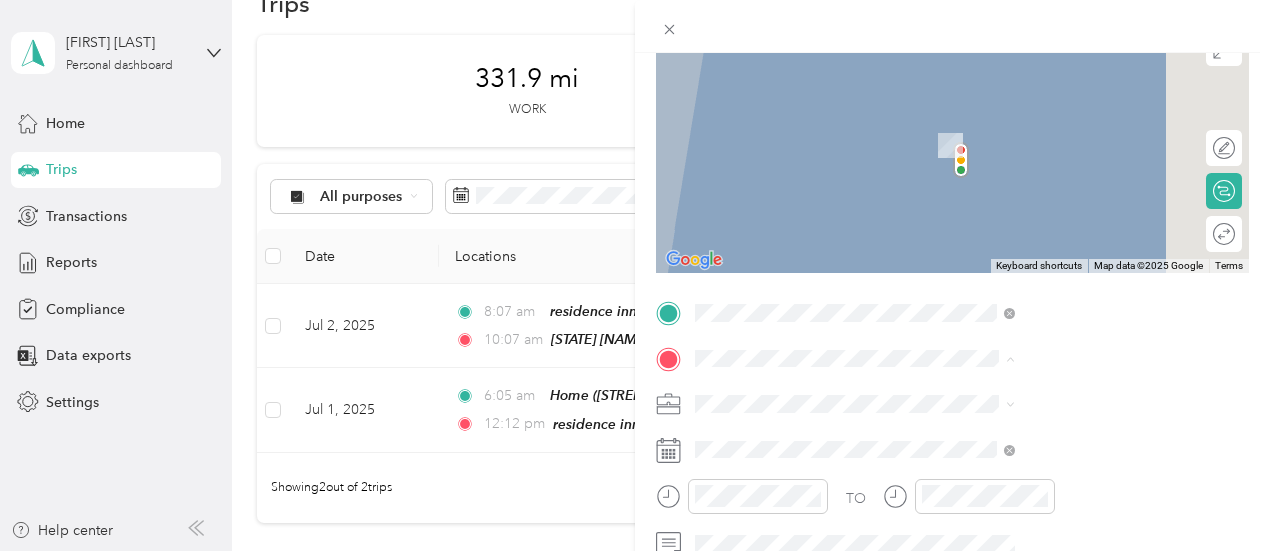 click on "Home" at bounding box center [1082, 290] 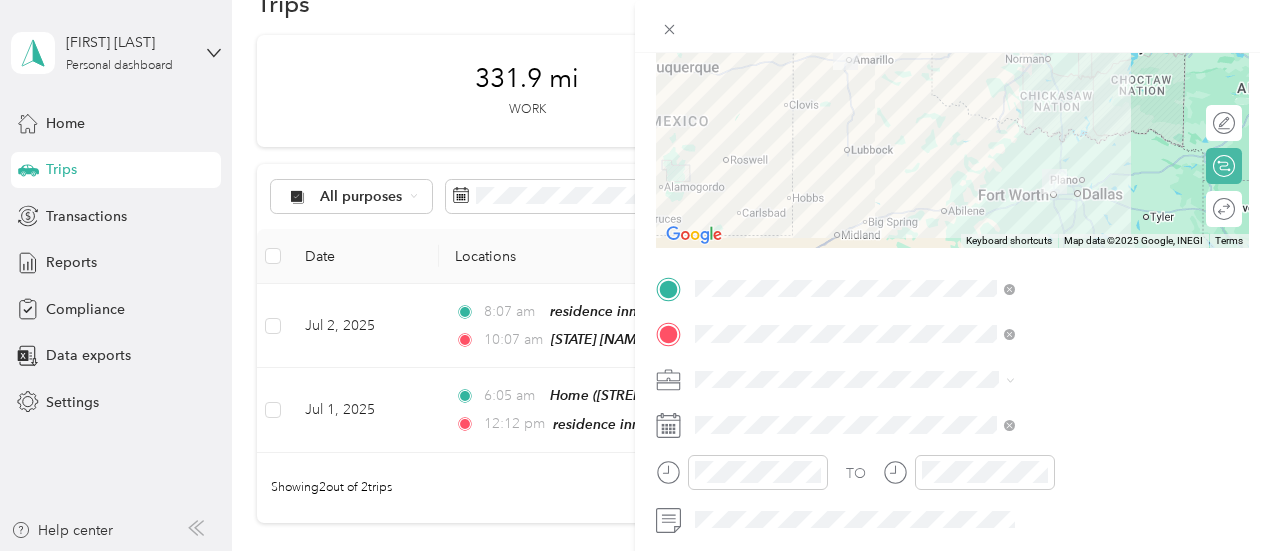 scroll, scrollTop: 181, scrollLeft: 0, axis: vertical 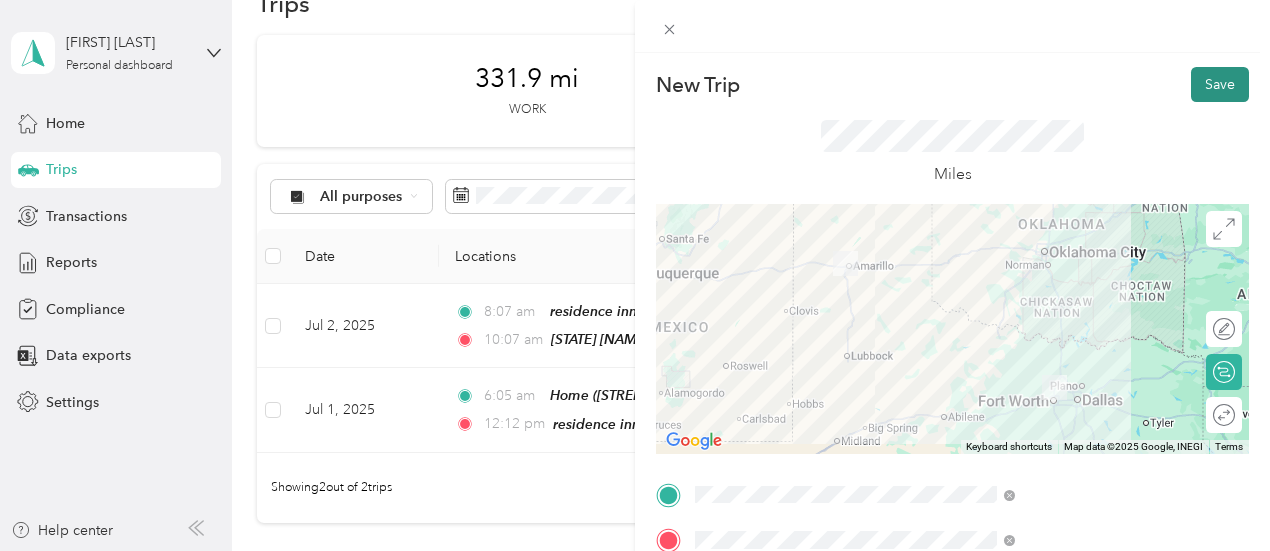 click on "Save" at bounding box center (1220, 84) 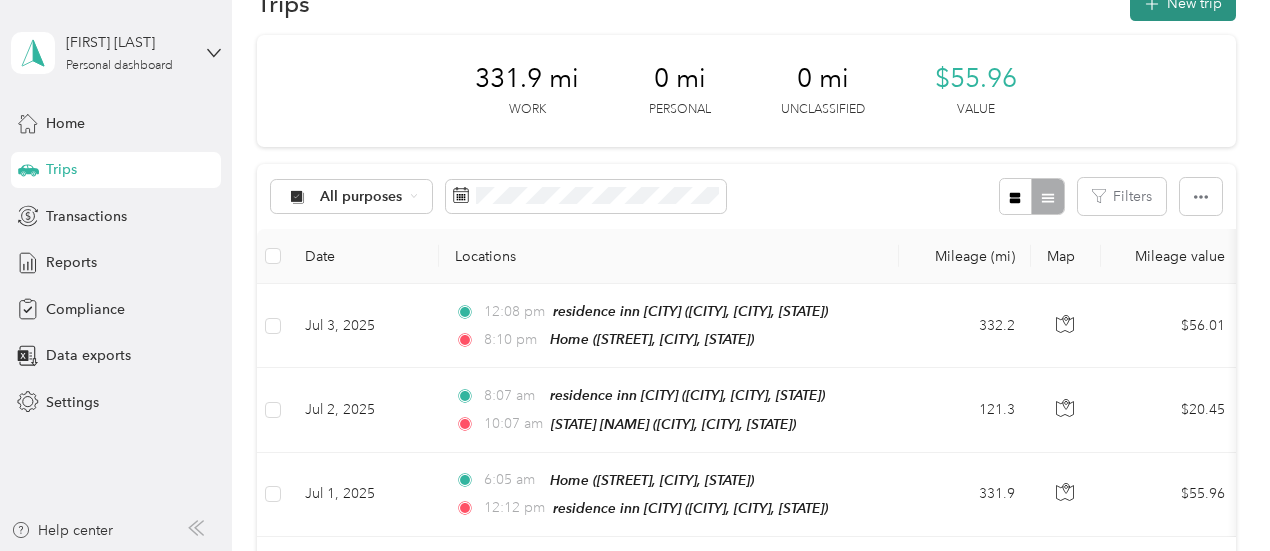 click on "New trip" at bounding box center [1183, 3] 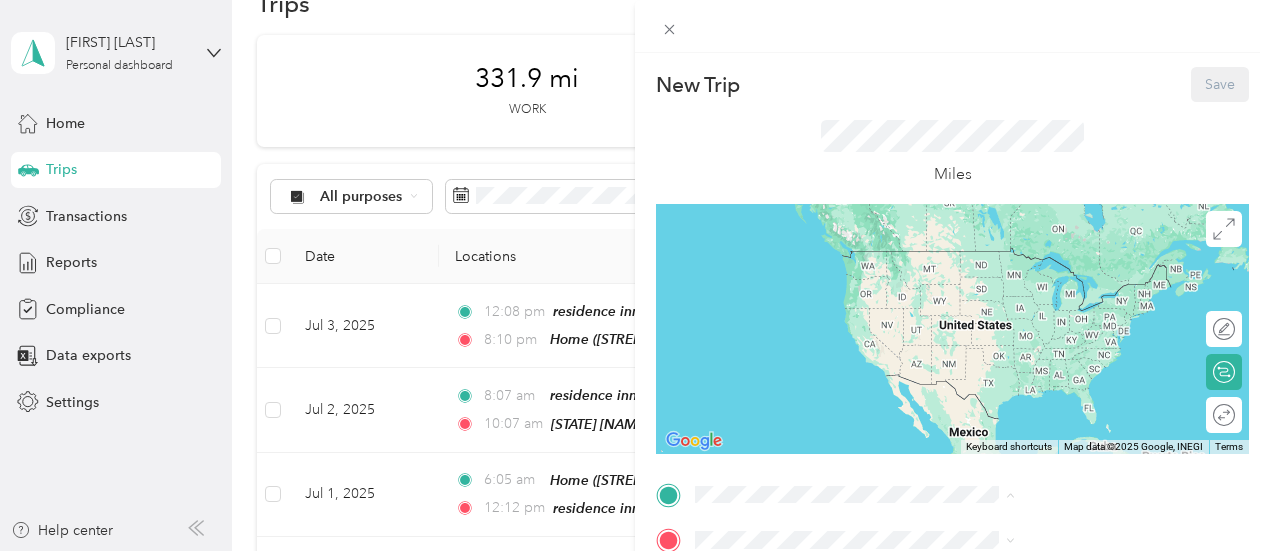 click on "Home [STREET], [POSTAL CODE], [CITY], [STATE], [COUNTRY]" at bounding box center (1082, 448) 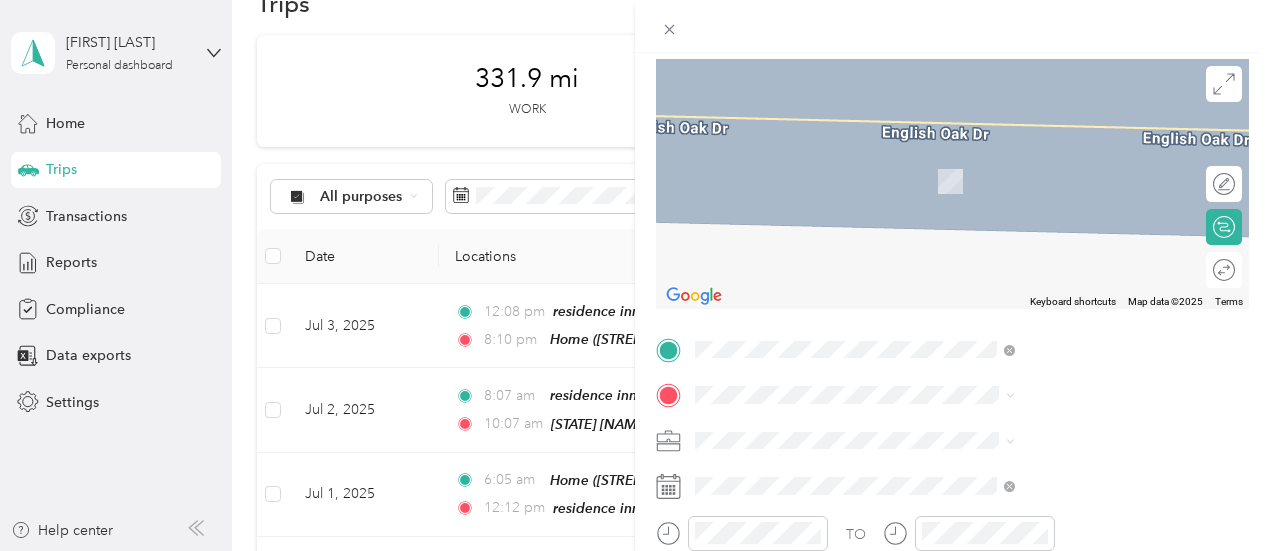 scroll, scrollTop: 162, scrollLeft: 0, axis: vertical 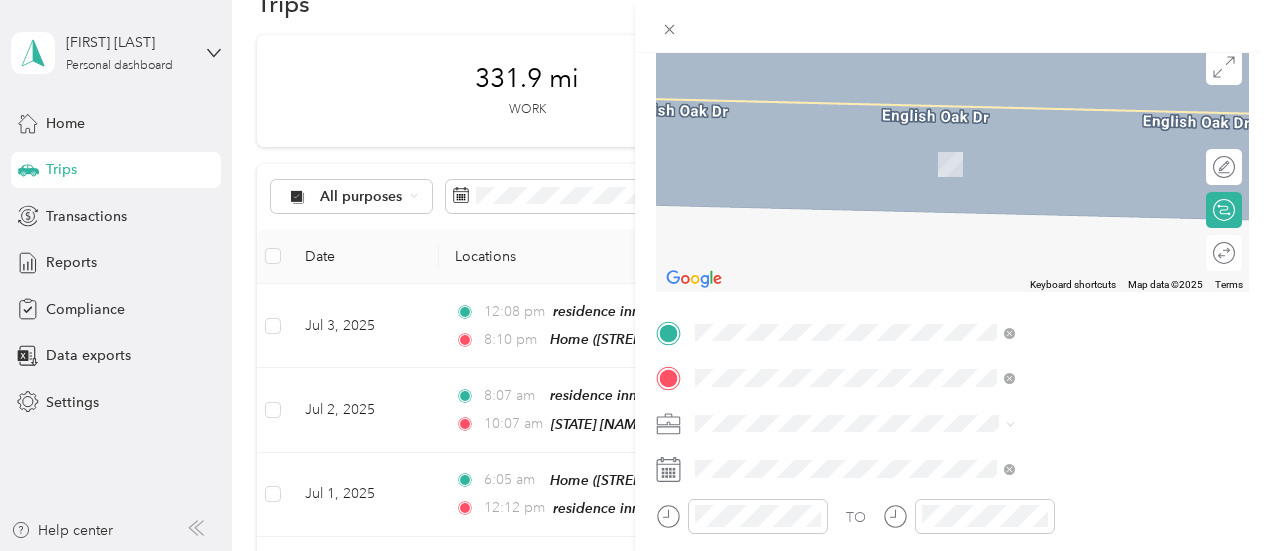 click on "duke medical [NUMBER] [STREET], [CITY], [POSTAL CODE], [CITY], [STATE], [COUNTRY]" at bounding box center (1067, 164) 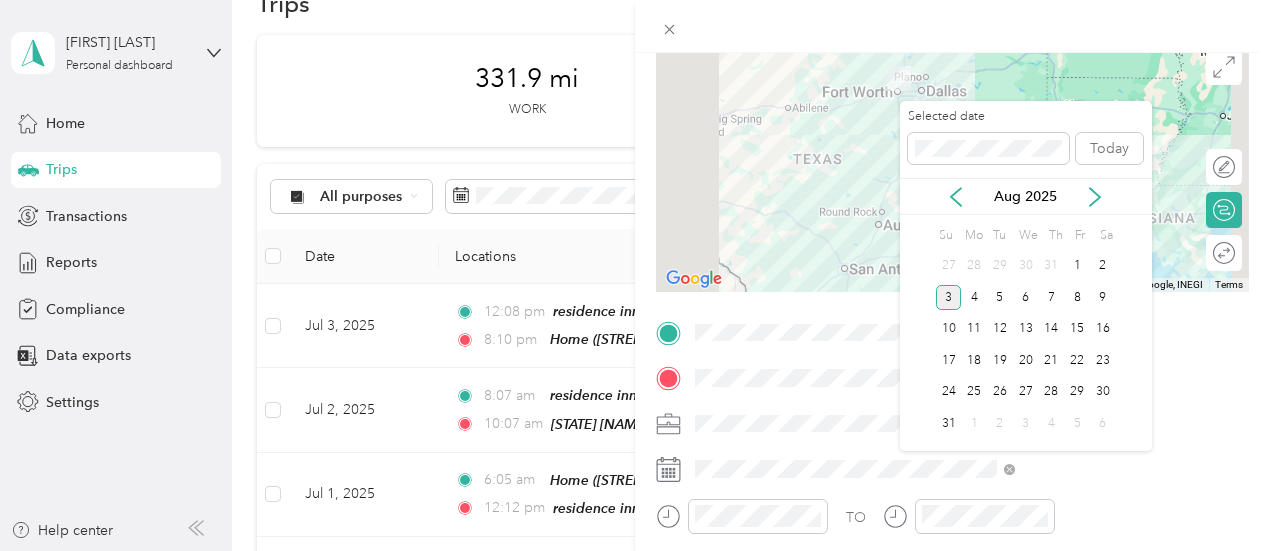 click on "Aug 2025" at bounding box center [1026, 196] 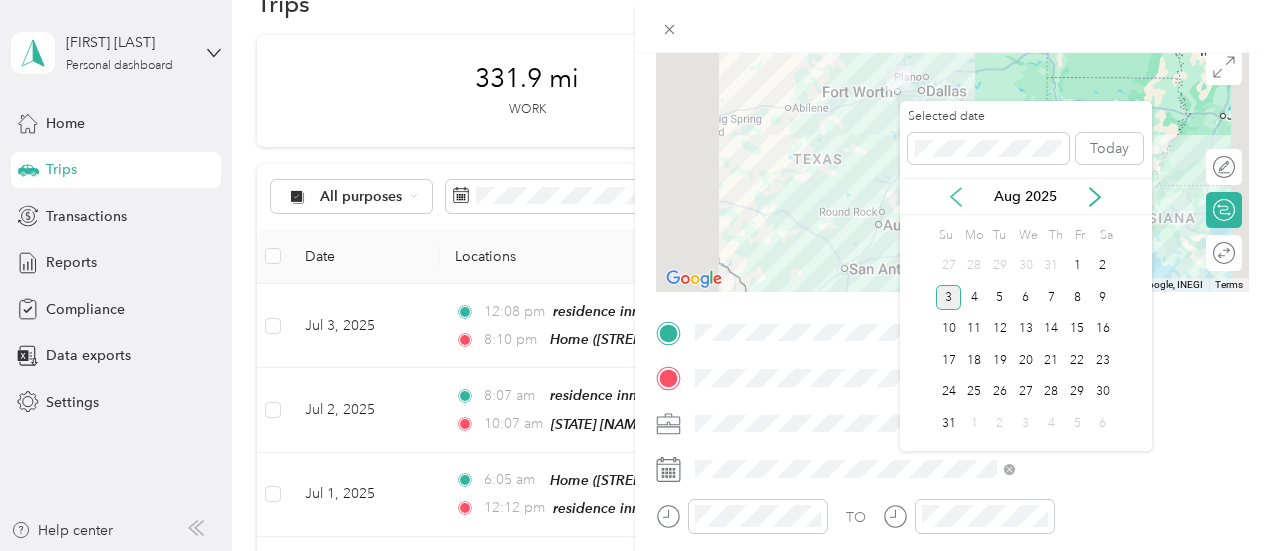 click 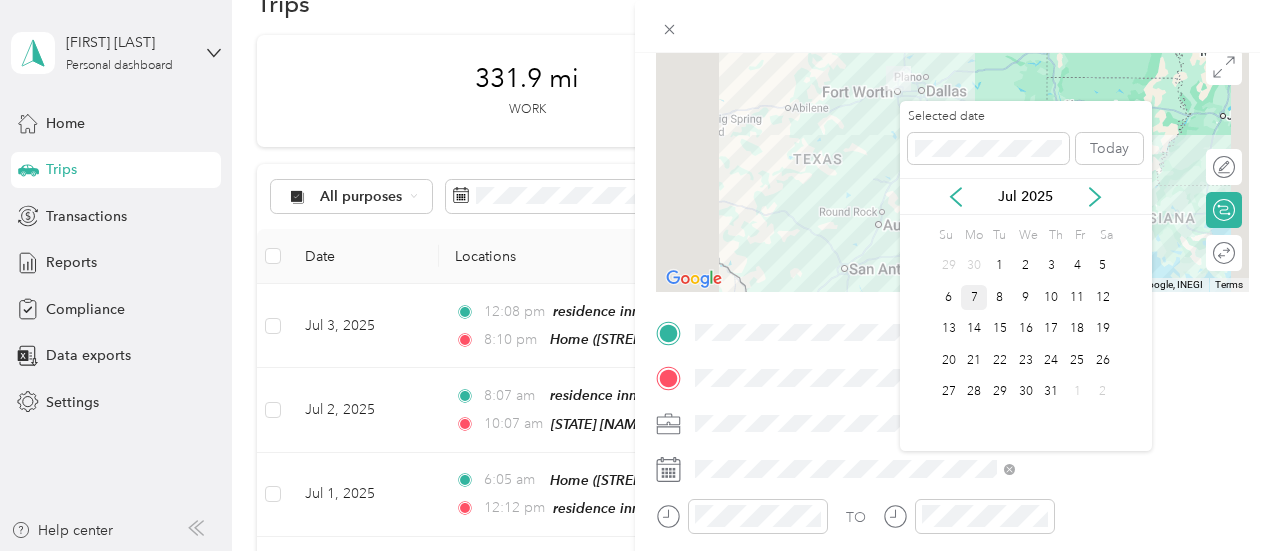 click on "7" at bounding box center (974, 297) 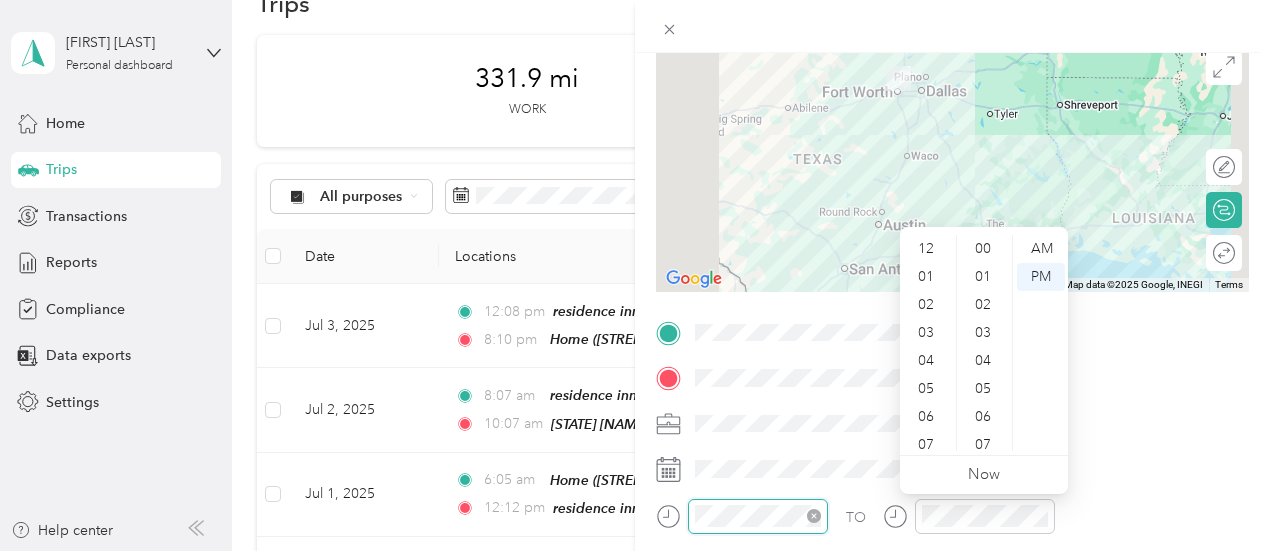 scroll, scrollTop: 336, scrollLeft: 0, axis: vertical 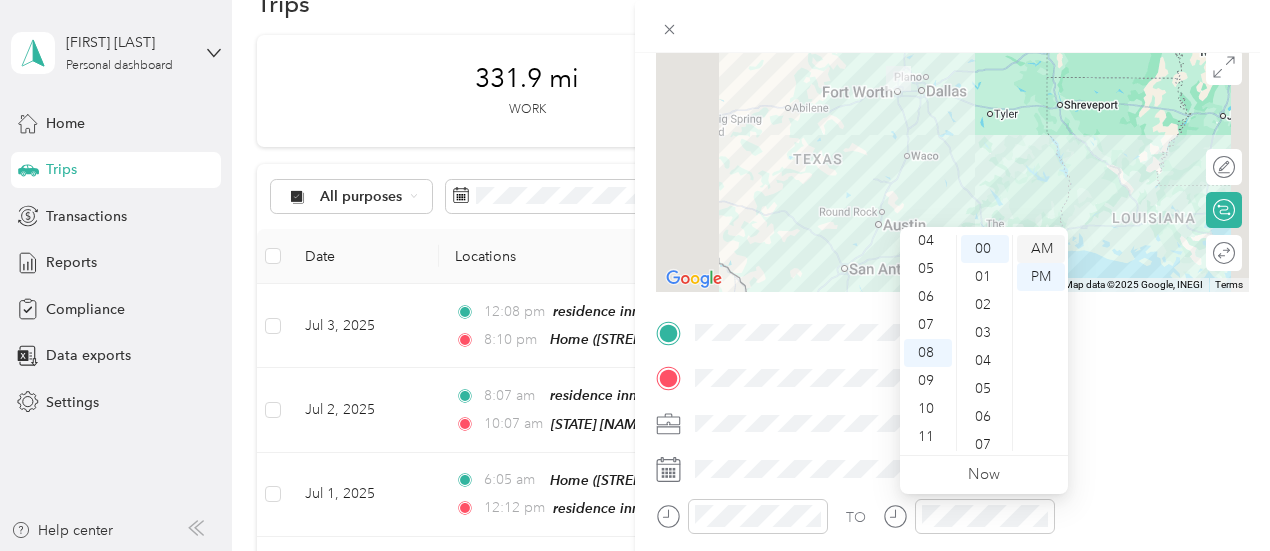 click on "AM" at bounding box center [1041, 249] 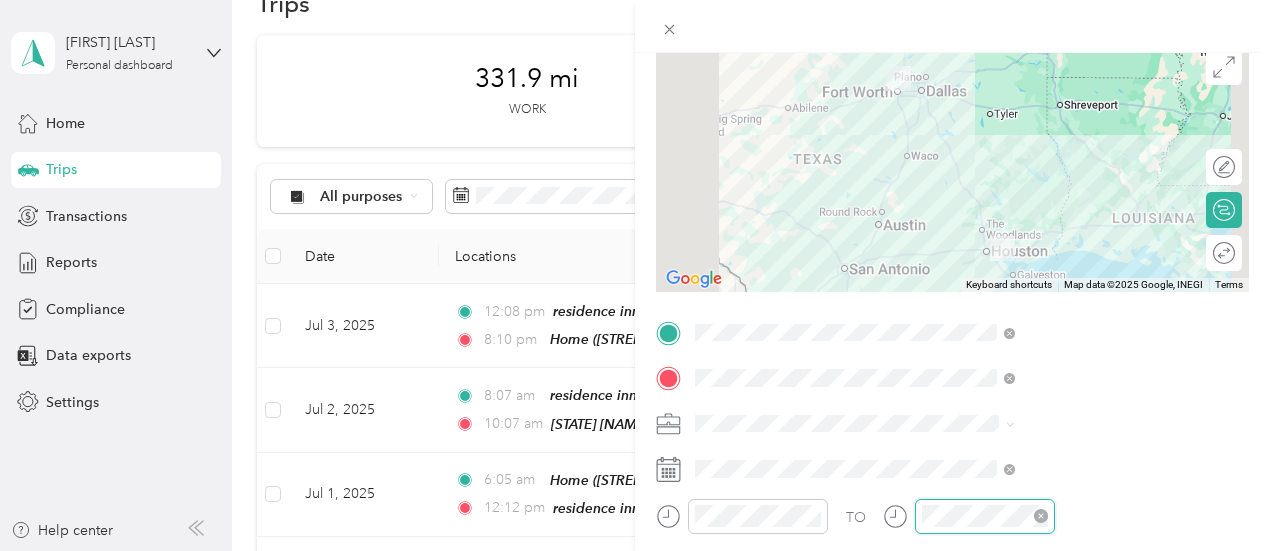 click at bounding box center [985, 516] 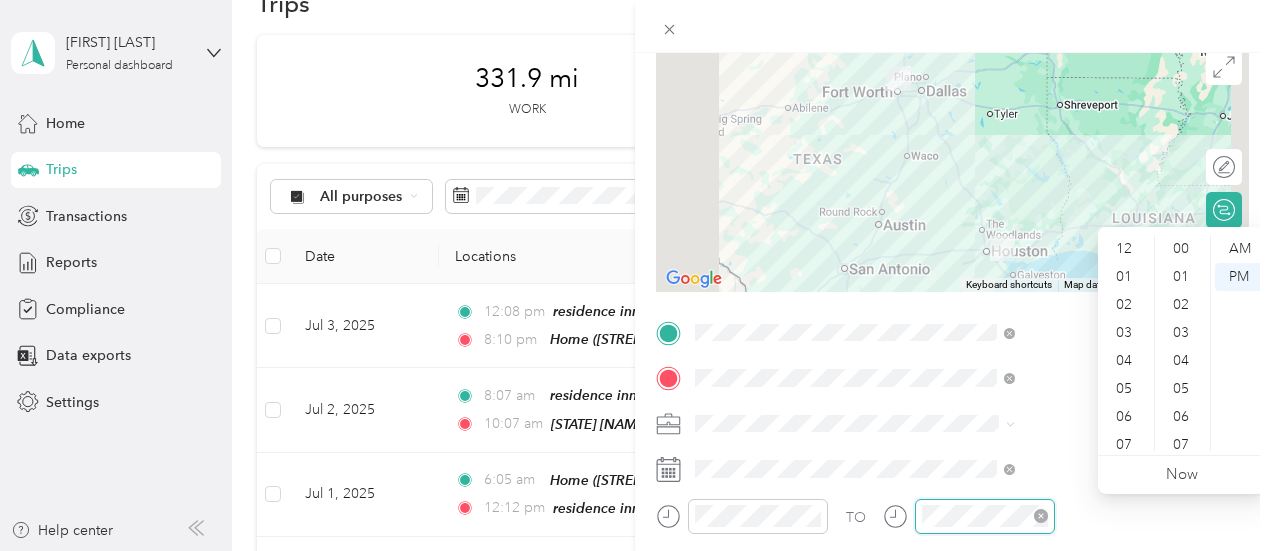 scroll, scrollTop: 336, scrollLeft: 0, axis: vertical 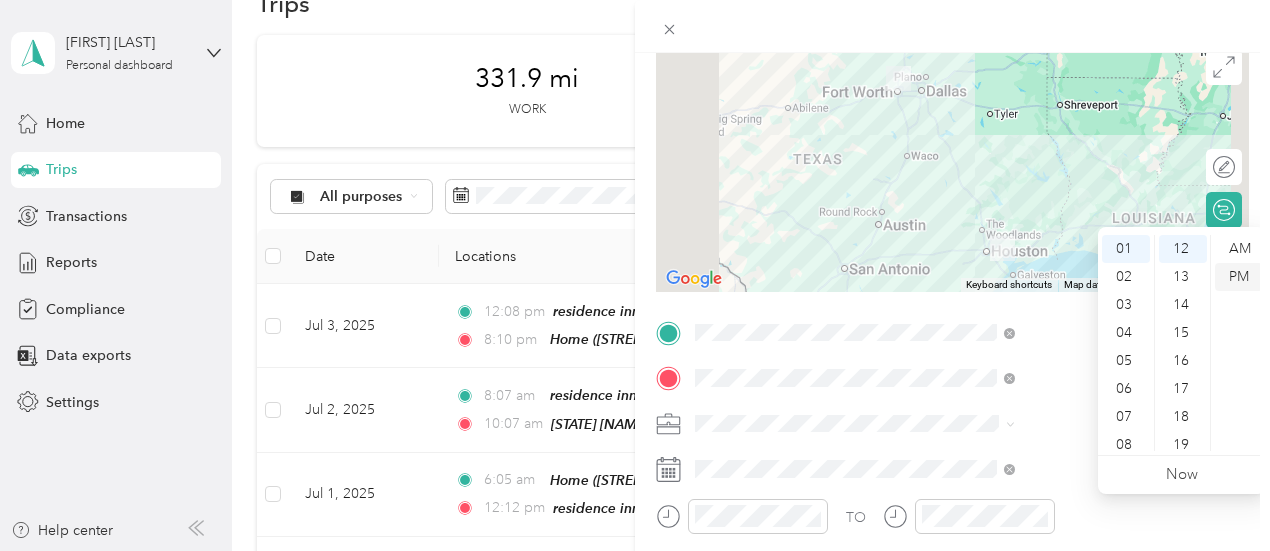 click on "PM" at bounding box center (1239, 277) 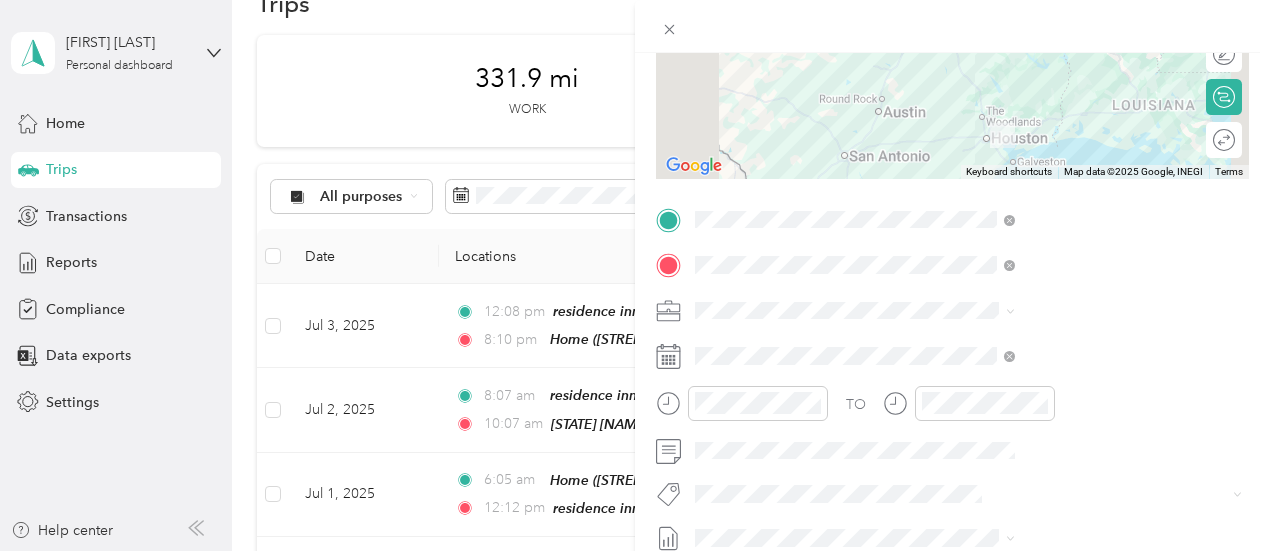 scroll, scrollTop: 278, scrollLeft: 0, axis: vertical 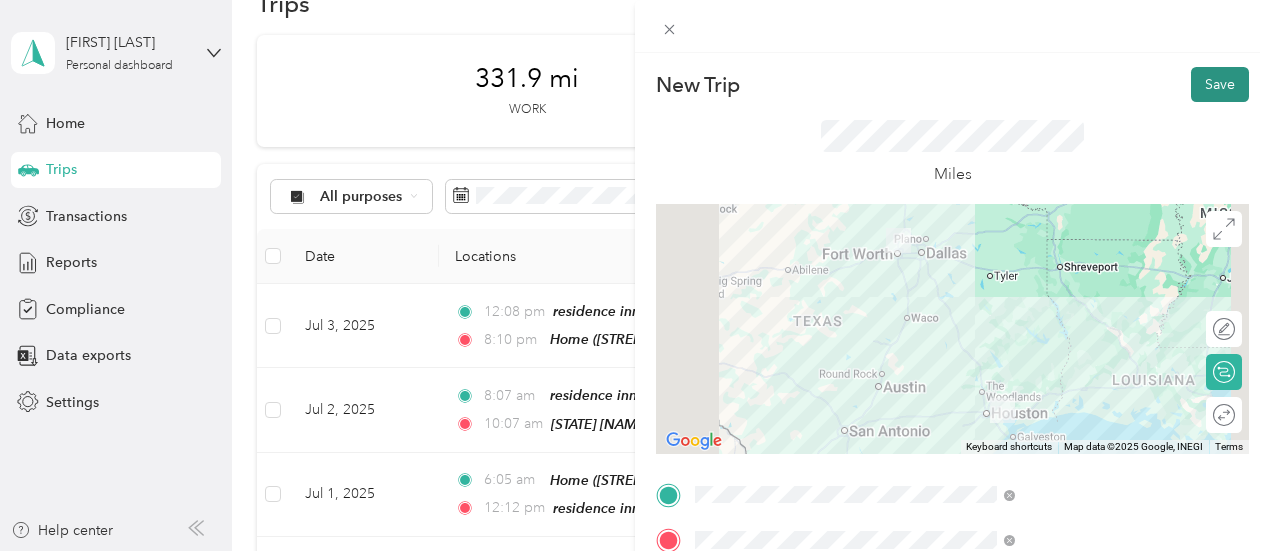 click on "Save" at bounding box center [1220, 84] 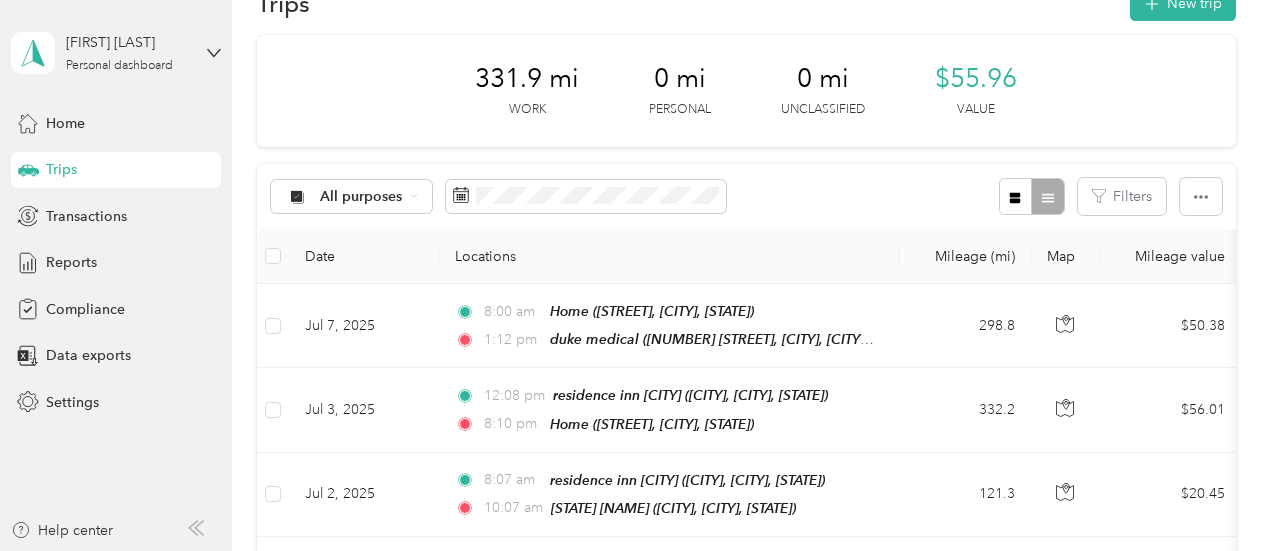 scroll, scrollTop: 0, scrollLeft: 0, axis: both 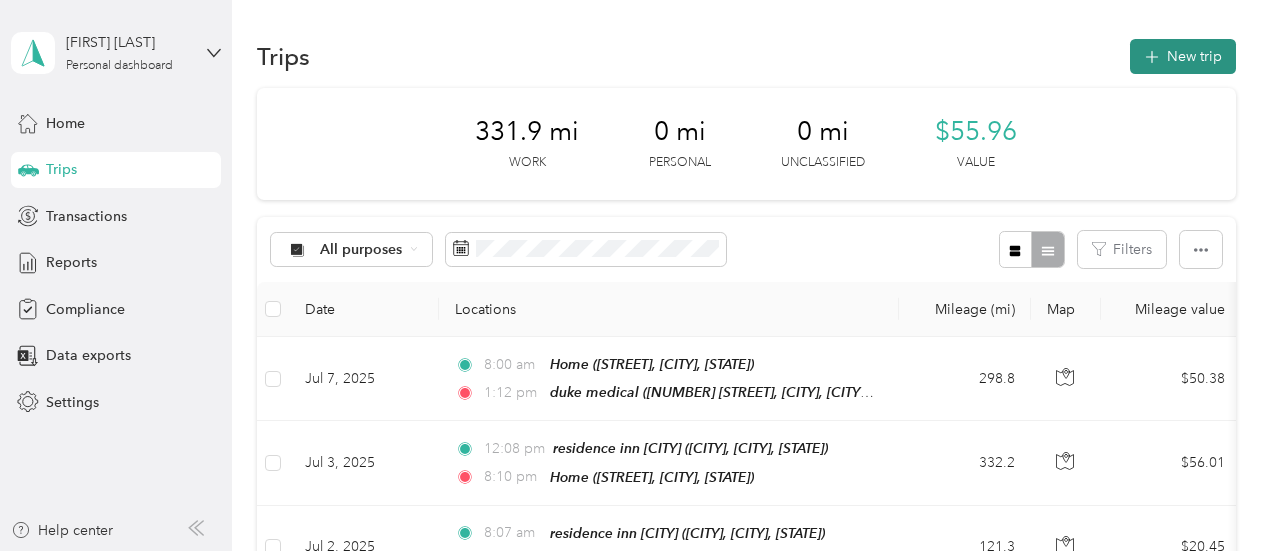 click on "New trip" at bounding box center [1183, 56] 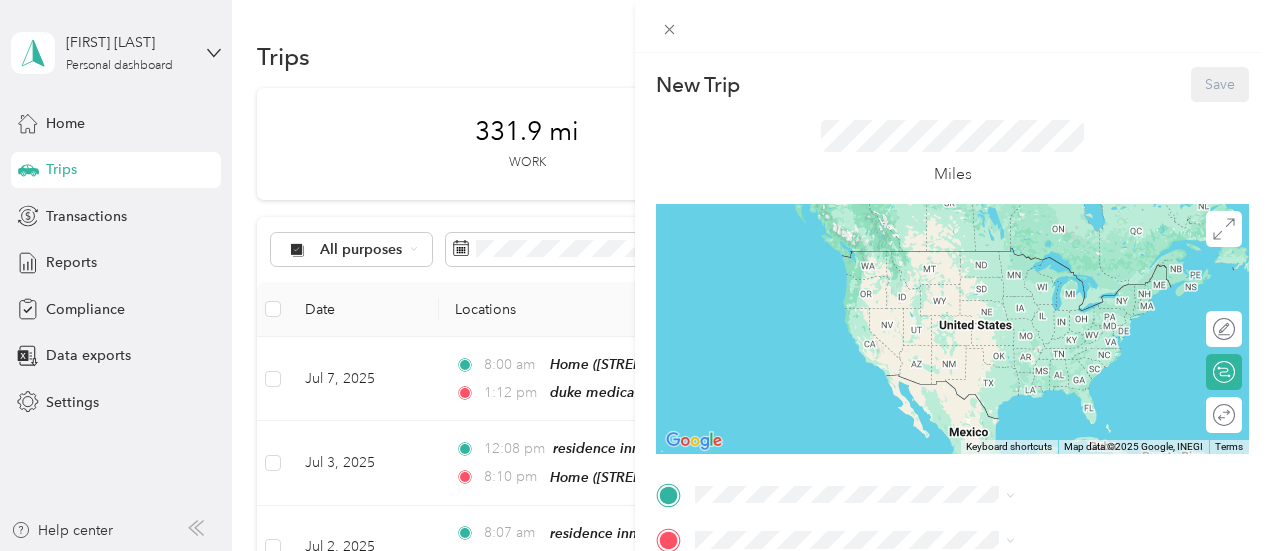 drag, startPoint x: 1061, startPoint y: 483, endPoint x: 1132, endPoint y: 156, distance: 334.6192 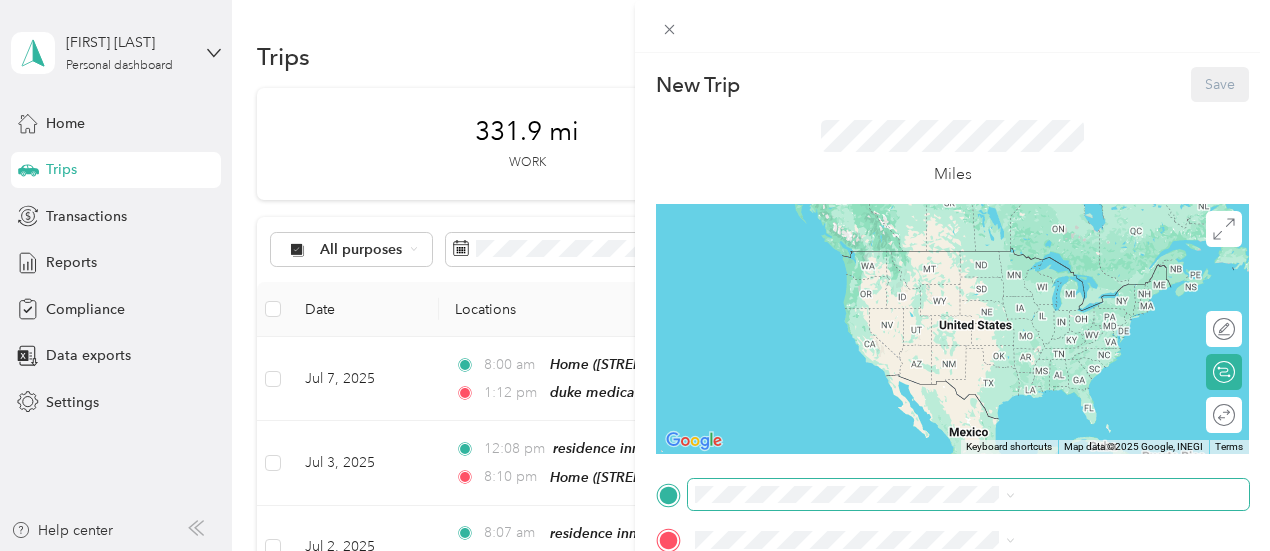 click at bounding box center [968, 495] 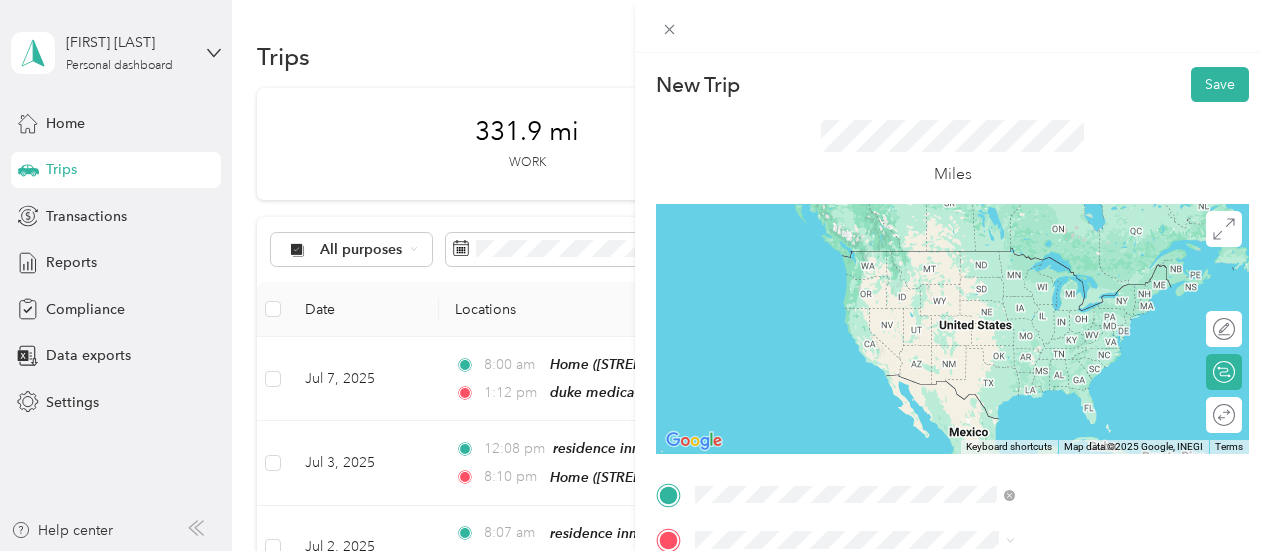 click on "[NUMBER] [STREET], [CITY], [POSTAL CODE], [CITY], [STATE], [COUNTRY]" at bounding box center [1062, 291] 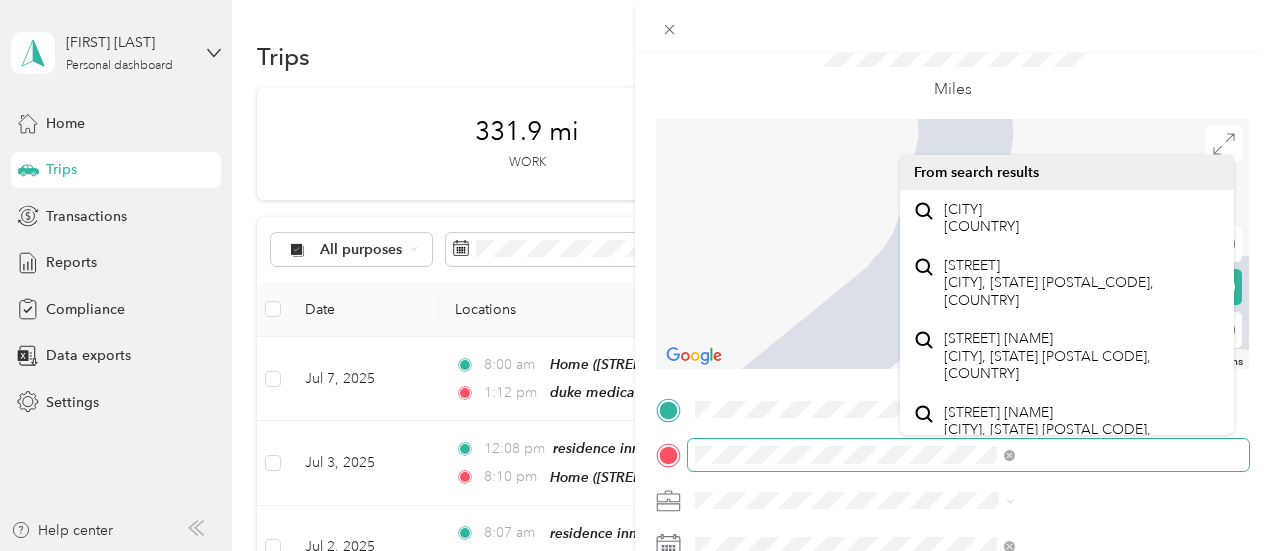 scroll, scrollTop: 93, scrollLeft: 0, axis: vertical 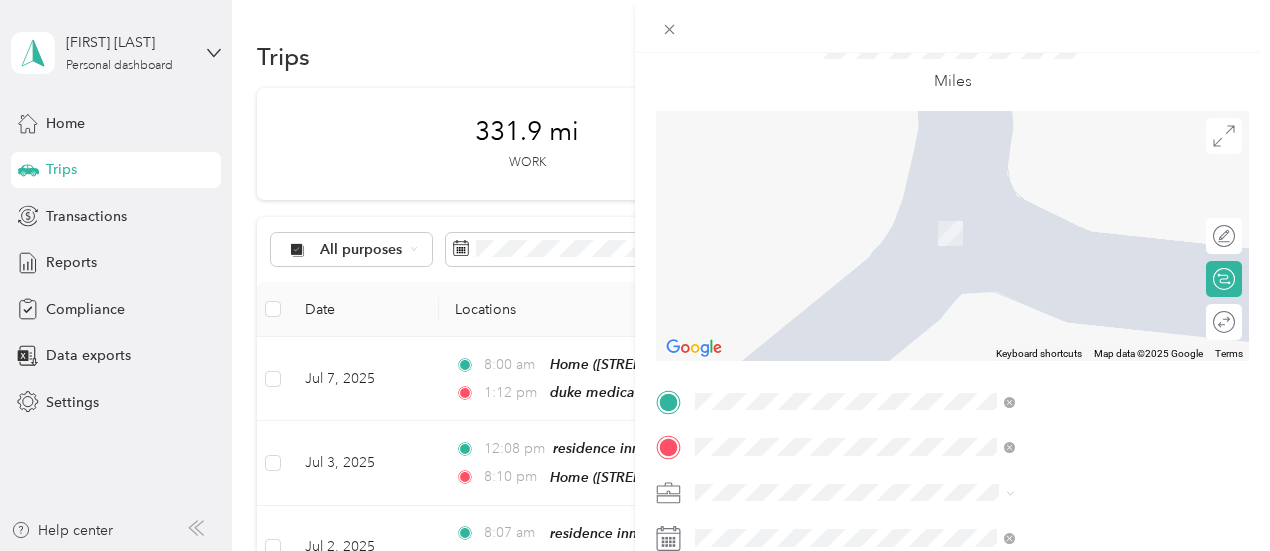 click on "[CITY]
[STATE], [COUNTRY]" at bounding box center [1067, 212] 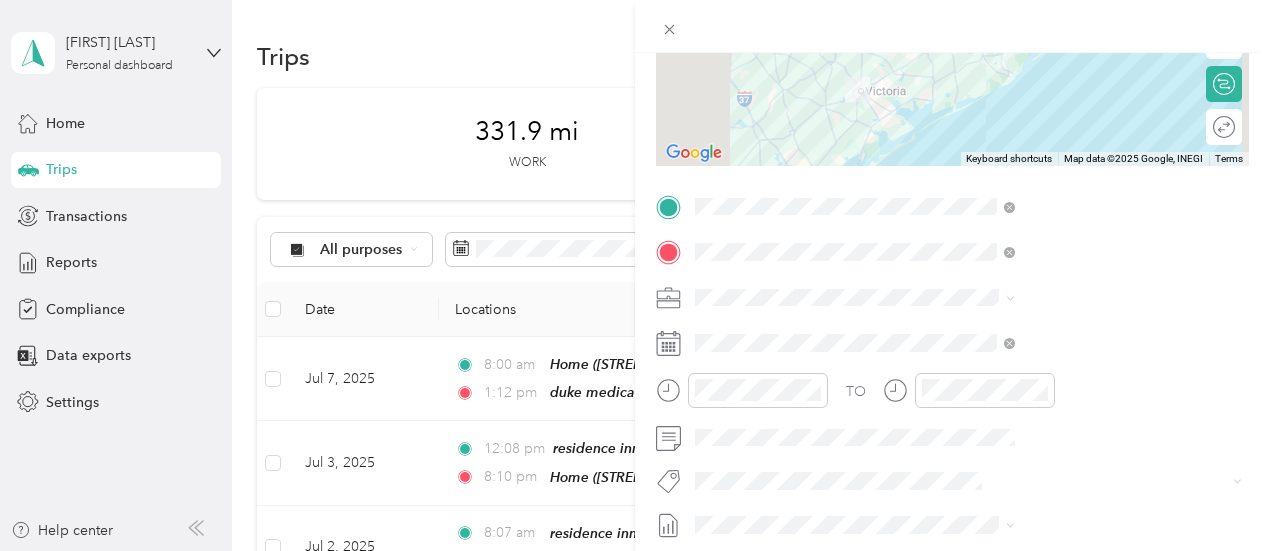 scroll, scrollTop: 294, scrollLeft: 0, axis: vertical 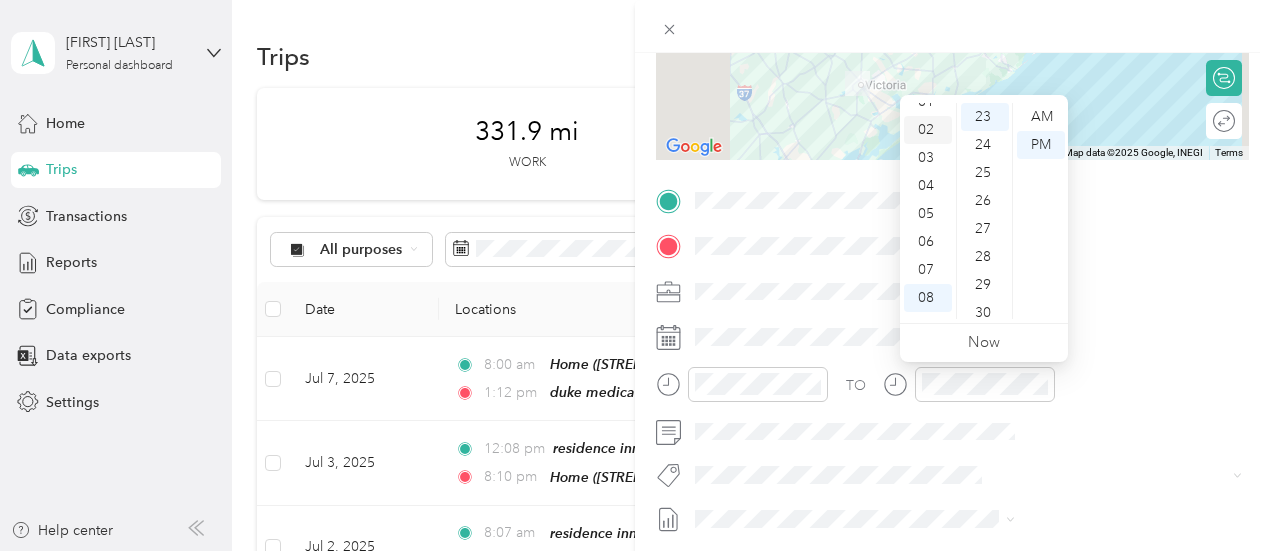 click on "02" at bounding box center (928, 130) 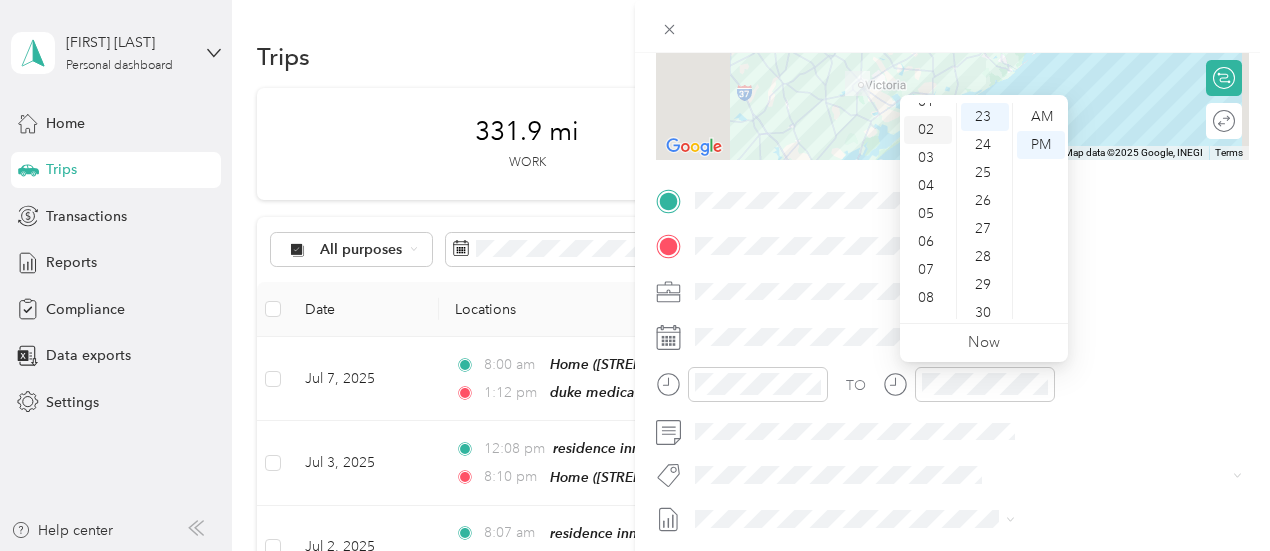 scroll, scrollTop: 56, scrollLeft: 0, axis: vertical 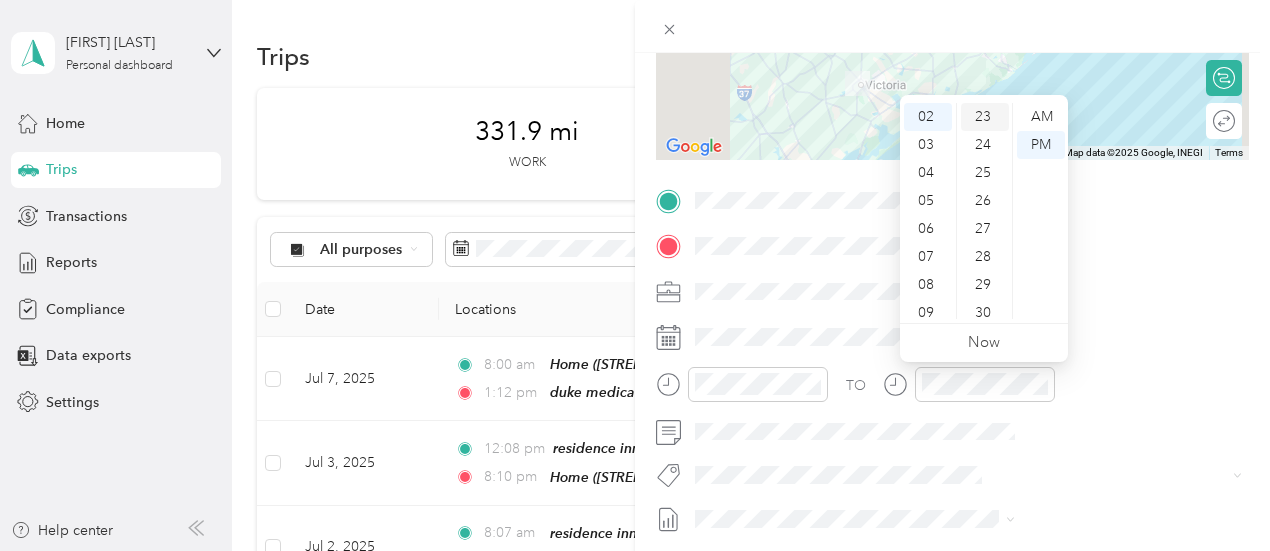 click on "23" at bounding box center [985, 117] 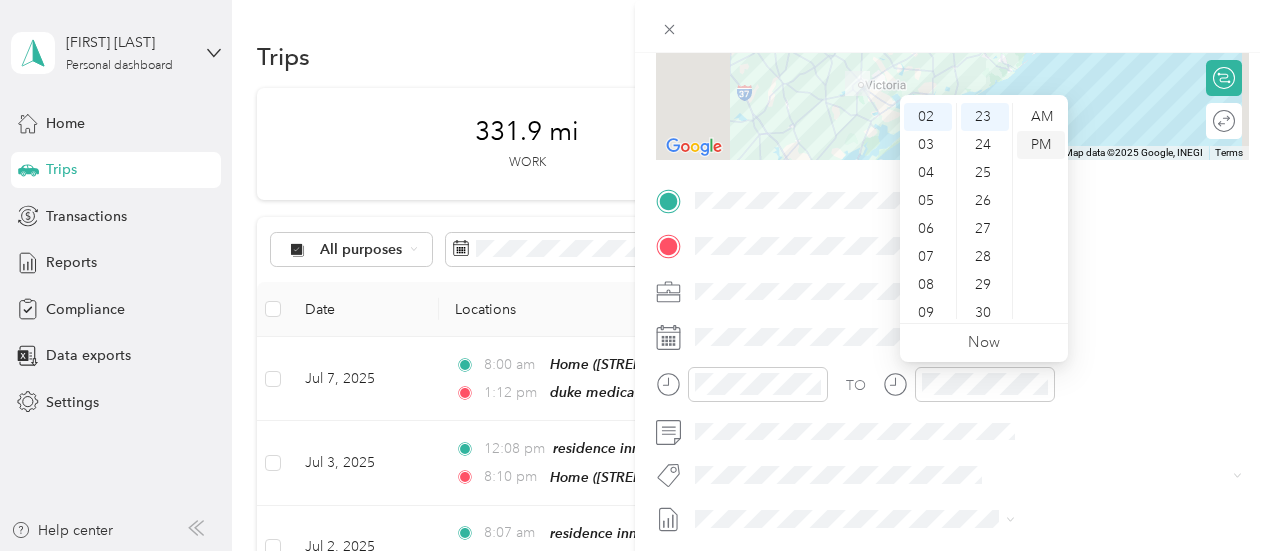 click on "PM" at bounding box center (1041, 145) 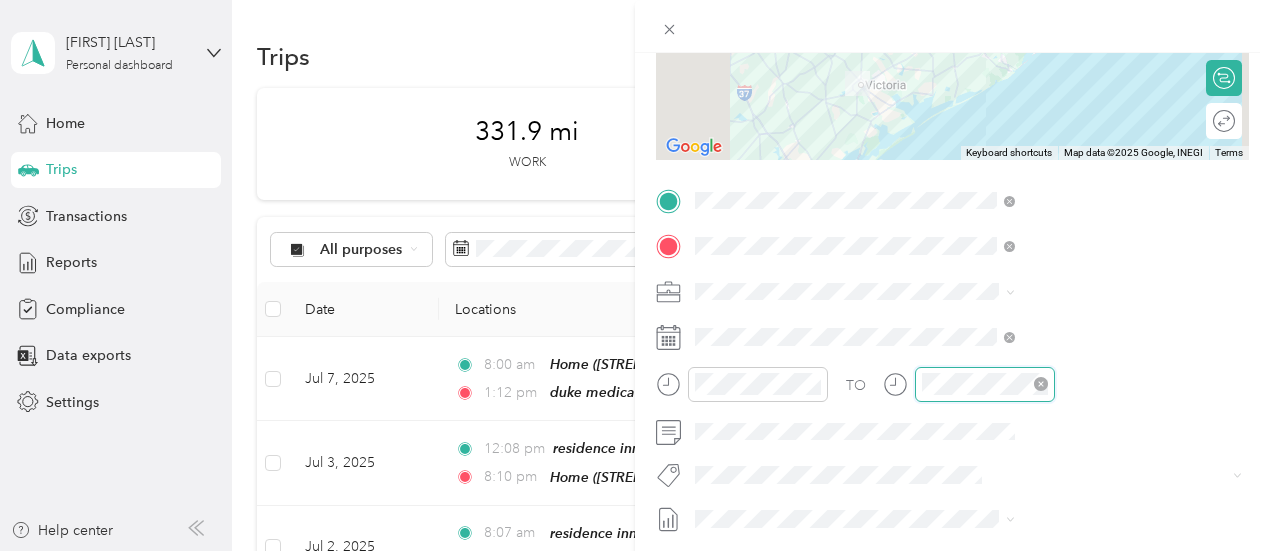 scroll, scrollTop: 120, scrollLeft: 0, axis: vertical 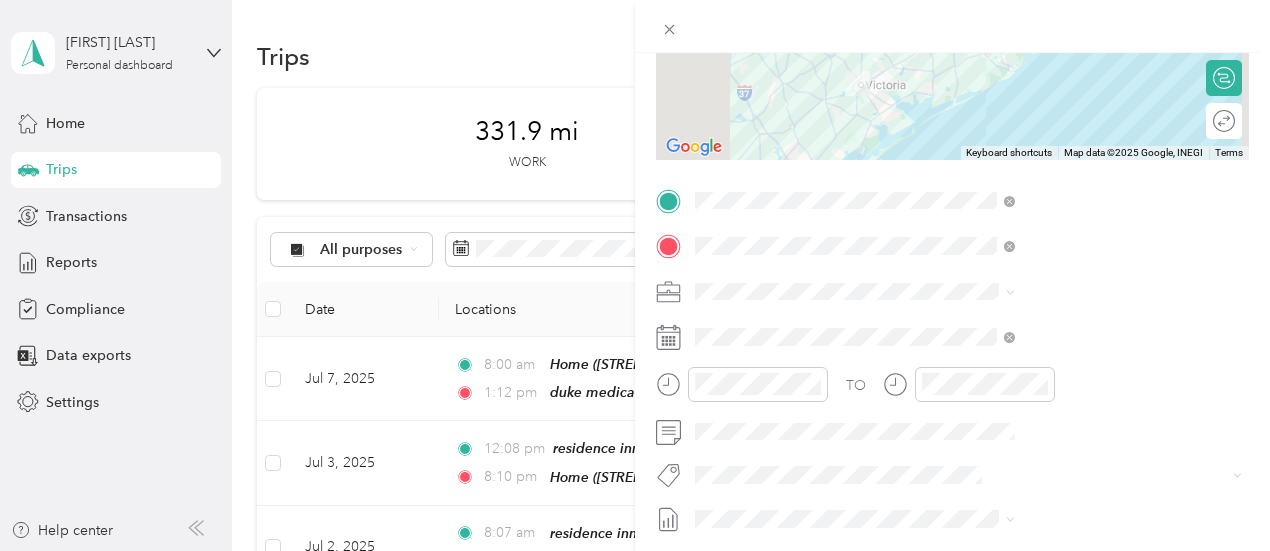 click on "TO Add photo" at bounding box center (952, 426) 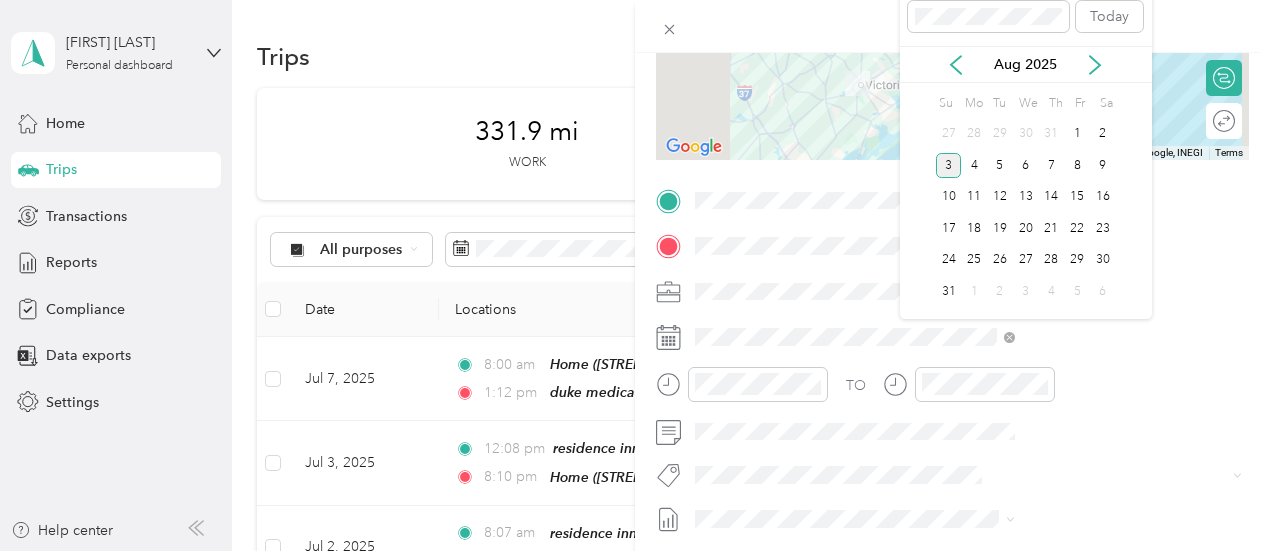 click on "Aug 2025" at bounding box center (1026, 64) 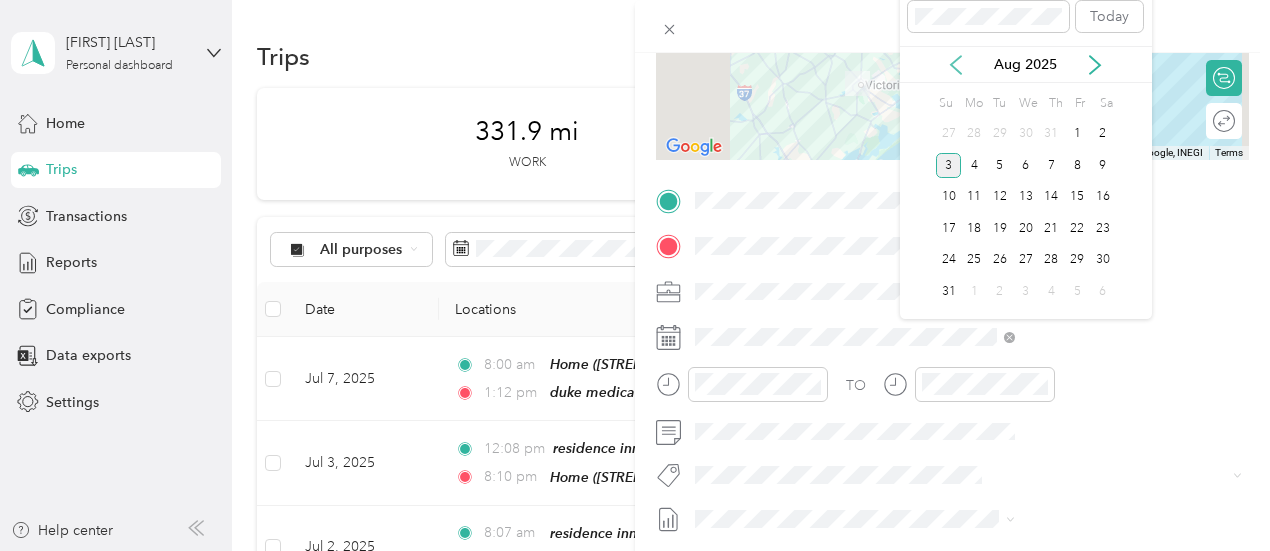 click 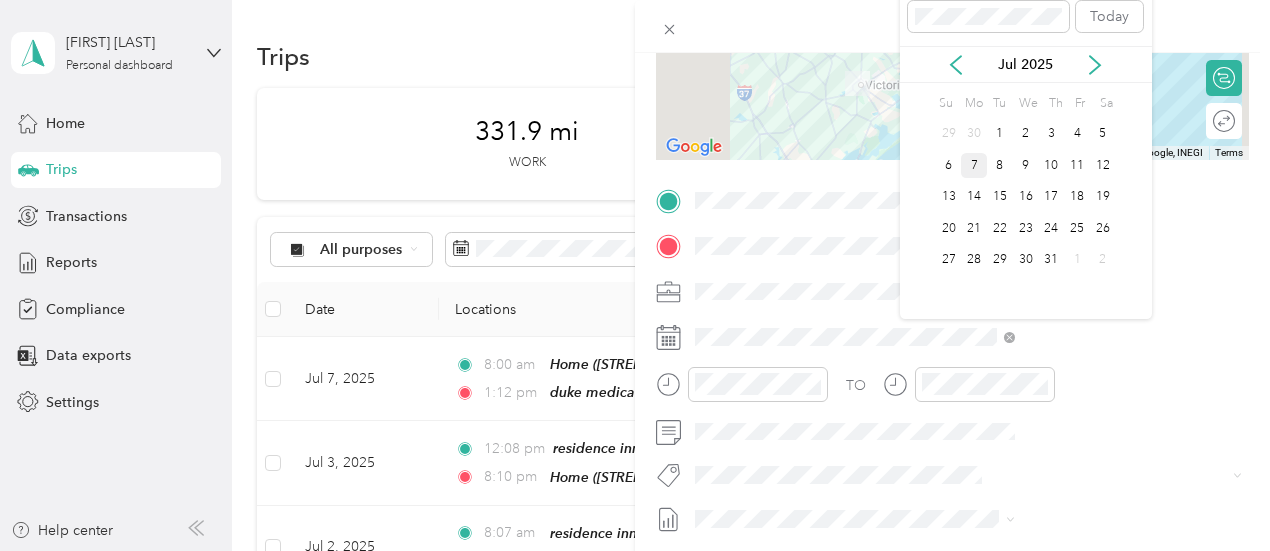 click on "7" at bounding box center [974, 165] 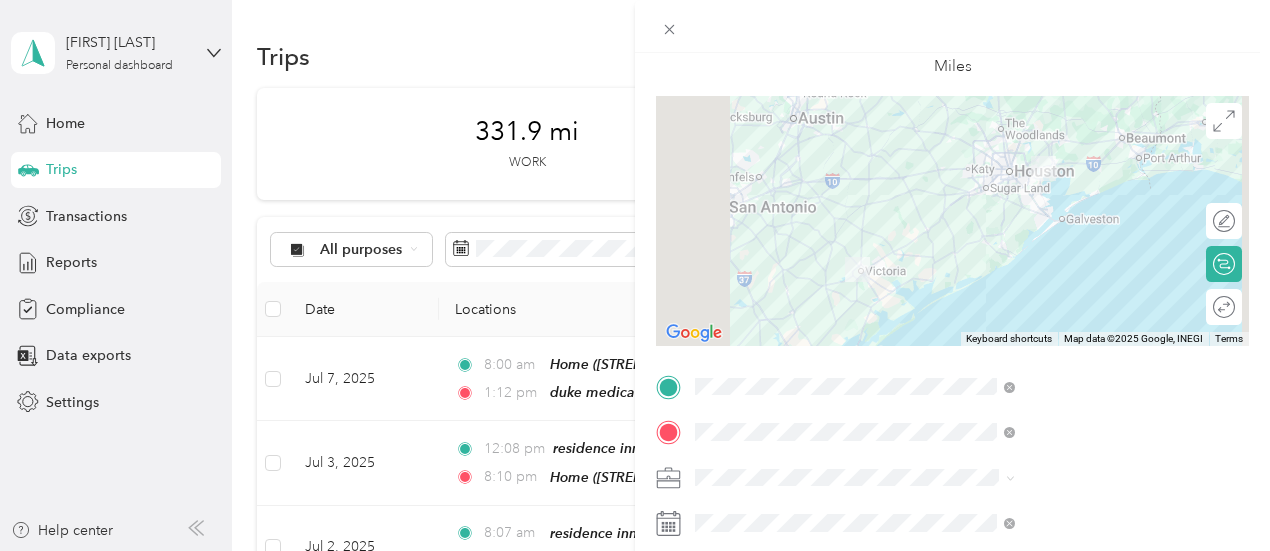 scroll, scrollTop: 110, scrollLeft: 0, axis: vertical 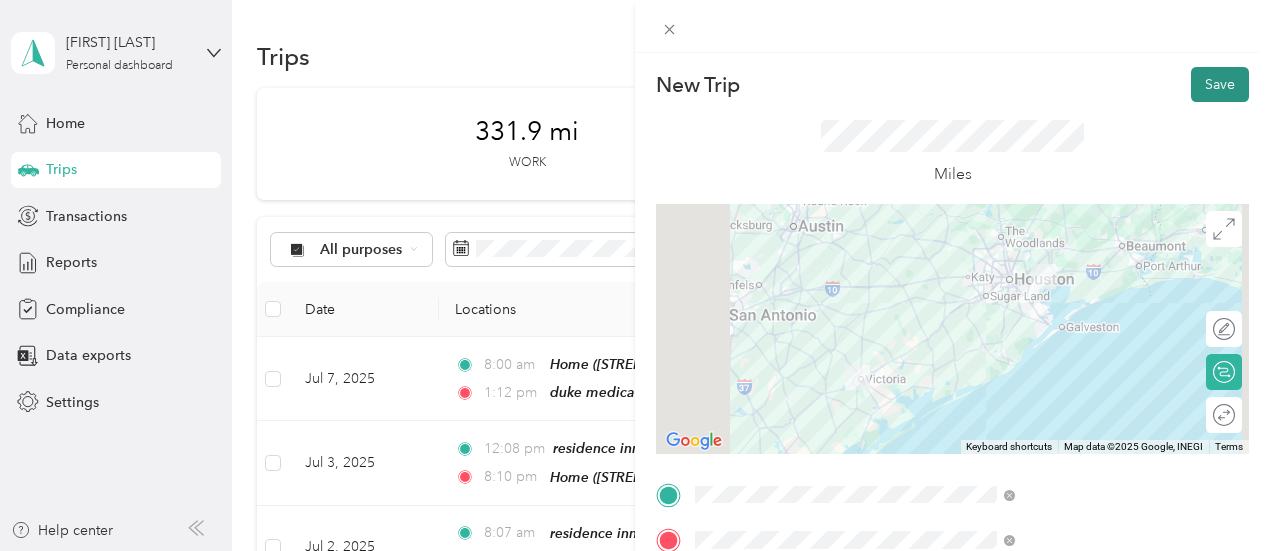 click on "Save" at bounding box center [1220, 84] 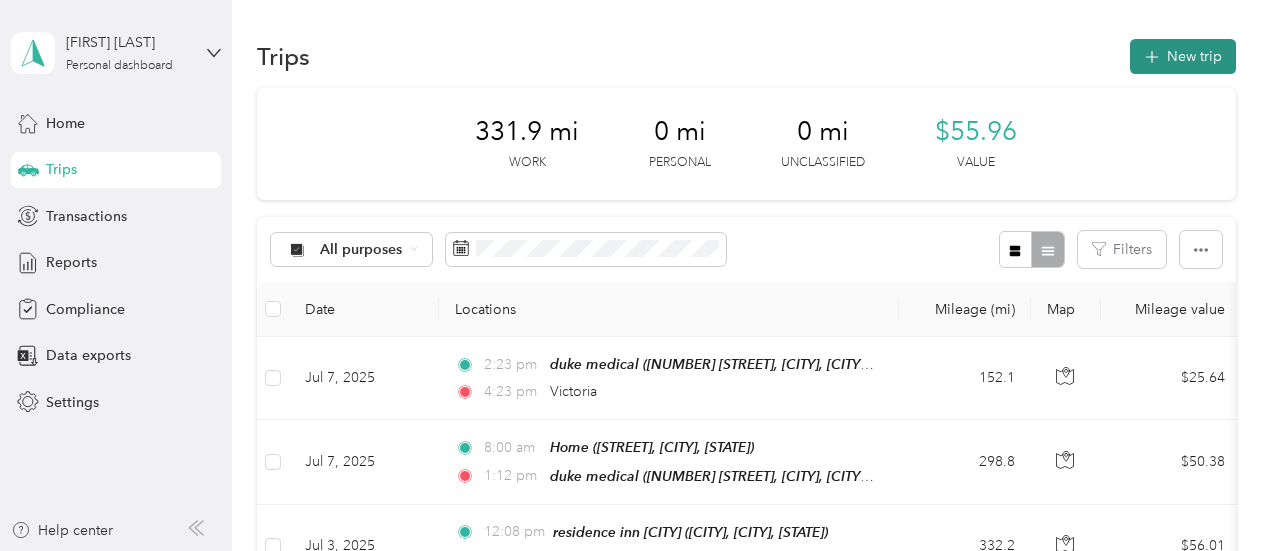 click on "New trip" at bounding box center [1183, 56] 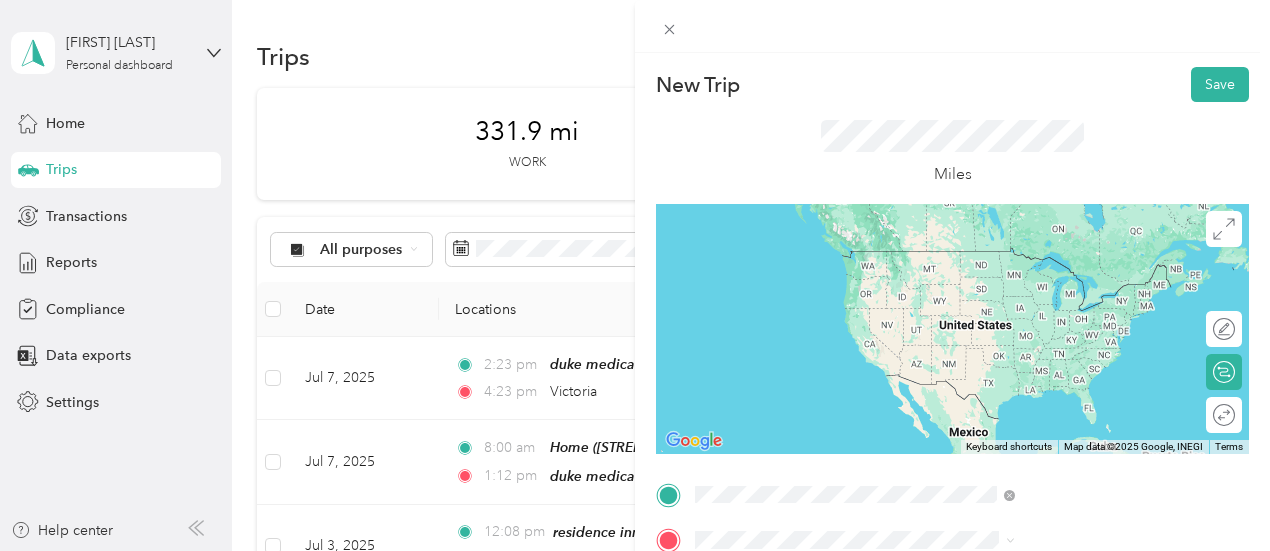 click on "[CITY]
[STATE], [COUNTRY]" at bounding box center [1009, 259] 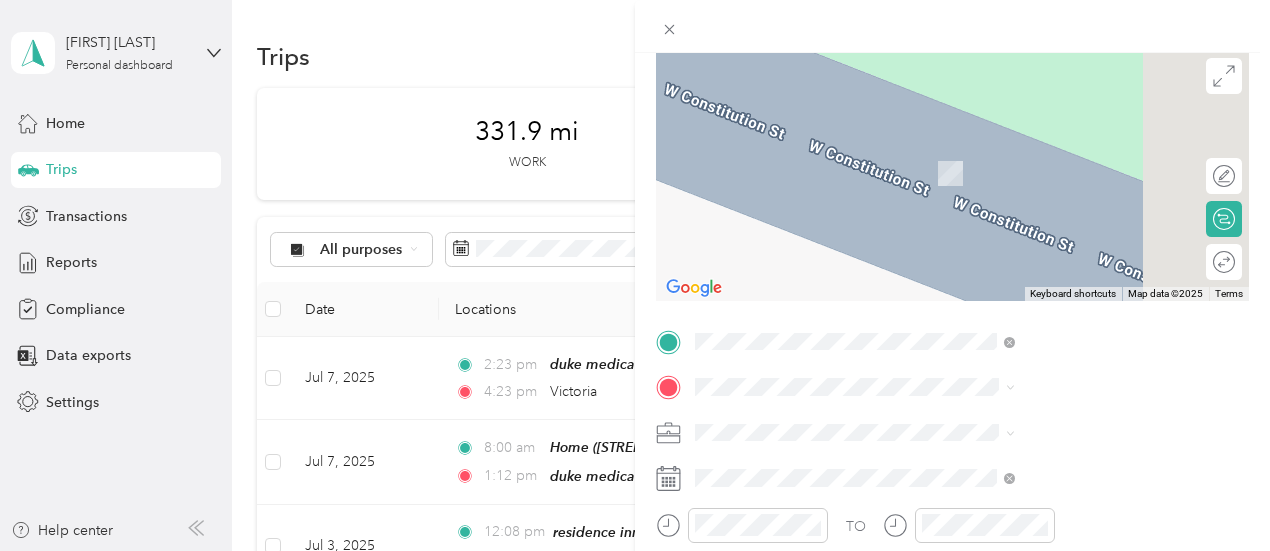 scroll, scrollTop: 155, scrollLeft: 0, axis: vertical 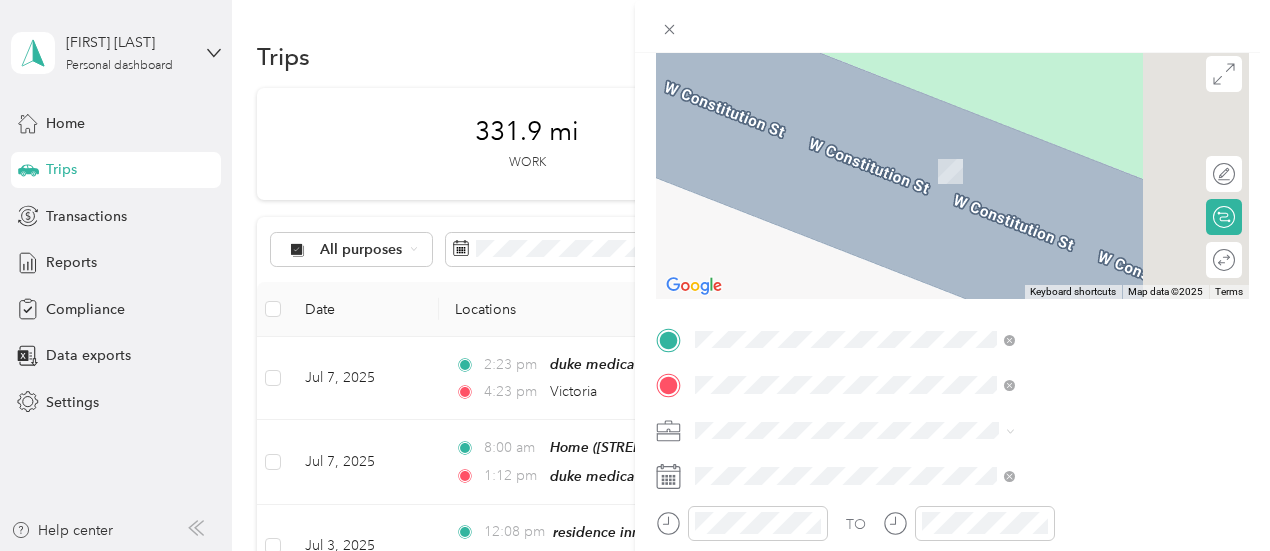 click on "[BRAND] [CITY] ([NUMBER] [STREET], [CITY], [POSTAL_CODE], [CITY], [STATE], [COUNTRY])" at bounding box center (1082, 266) 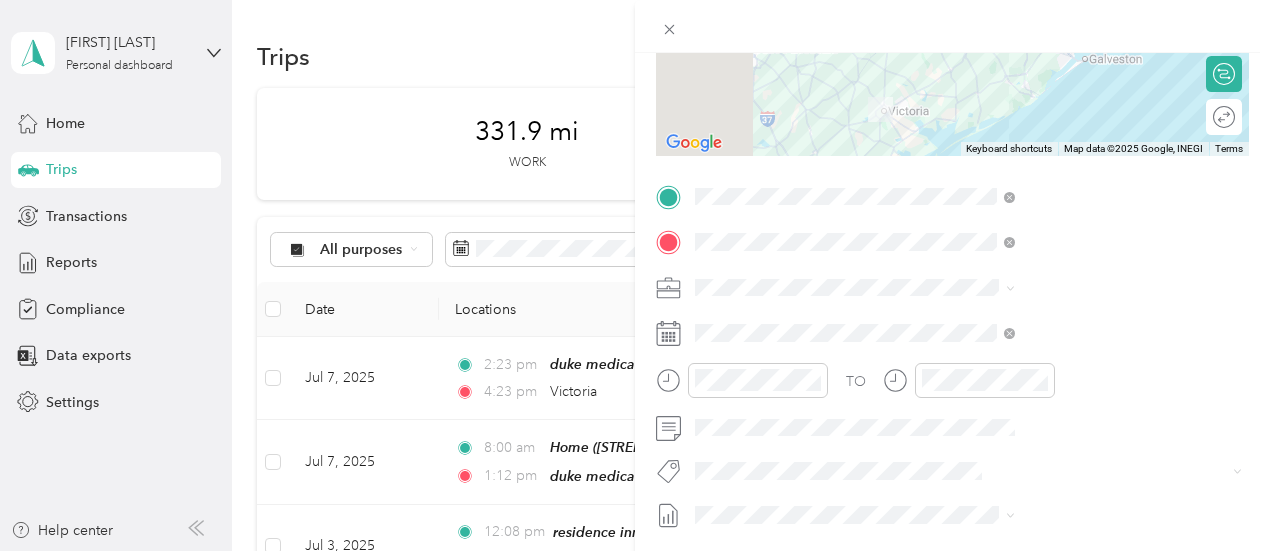scroll, scrollTop: 302, scrollLeft: 0, axis: vertical 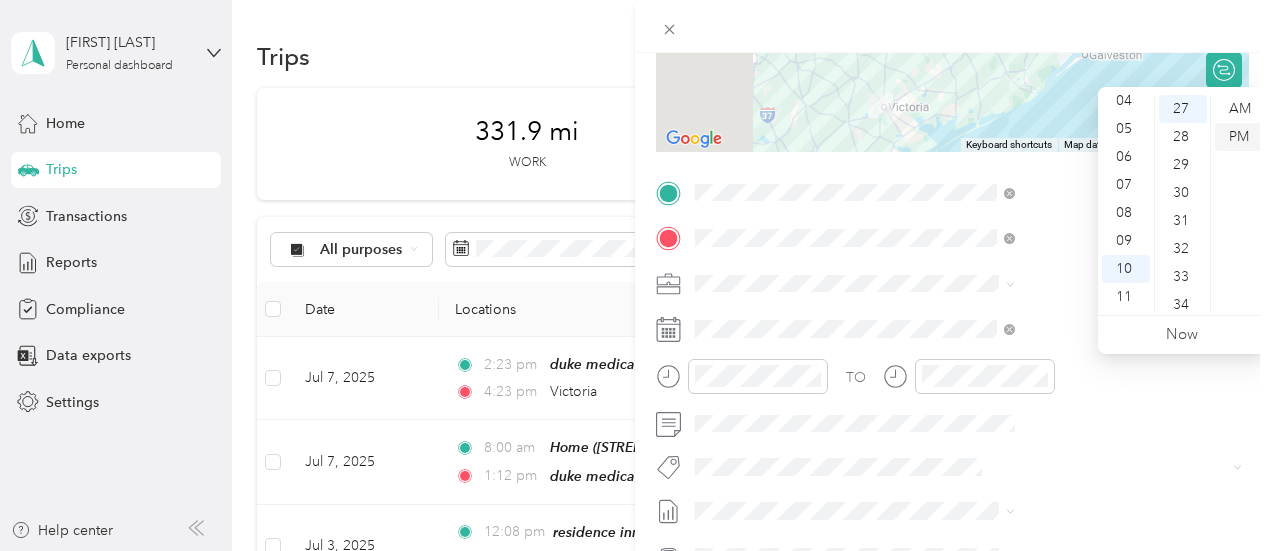 click on "PM" at bounding box center [1239, 137] 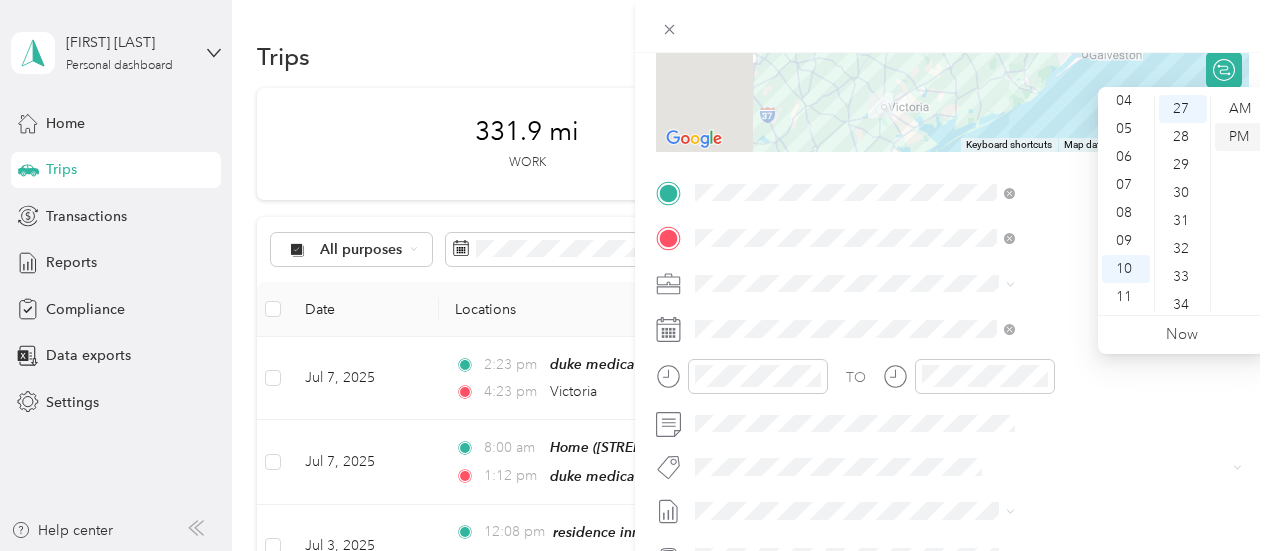 click on "PM" at bounding box center (1239, 137) 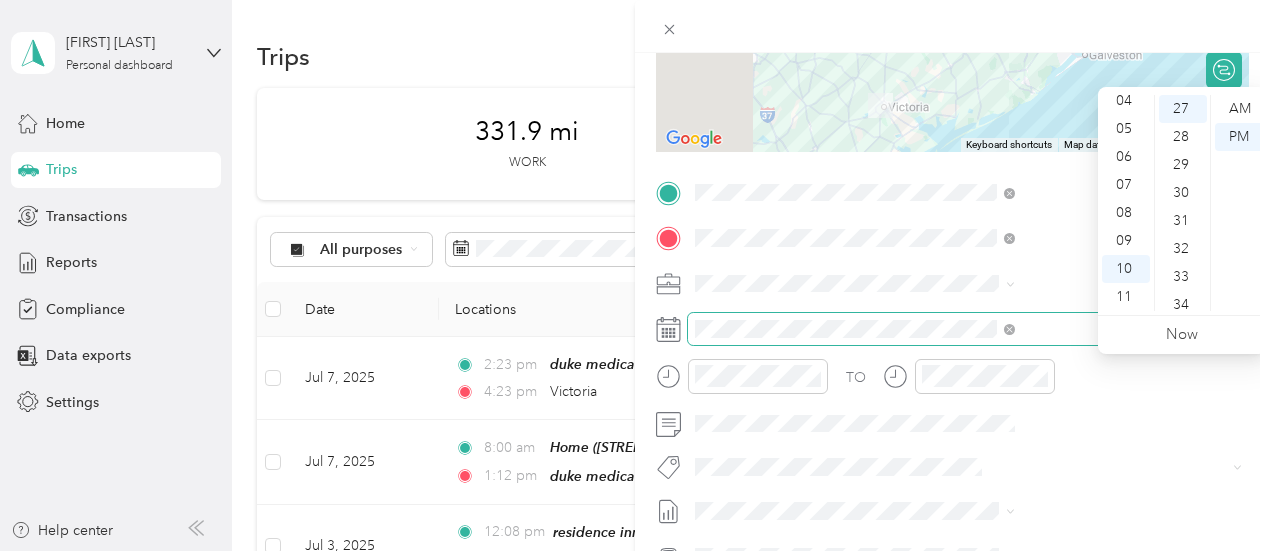 click at bounding box center (968, 329) 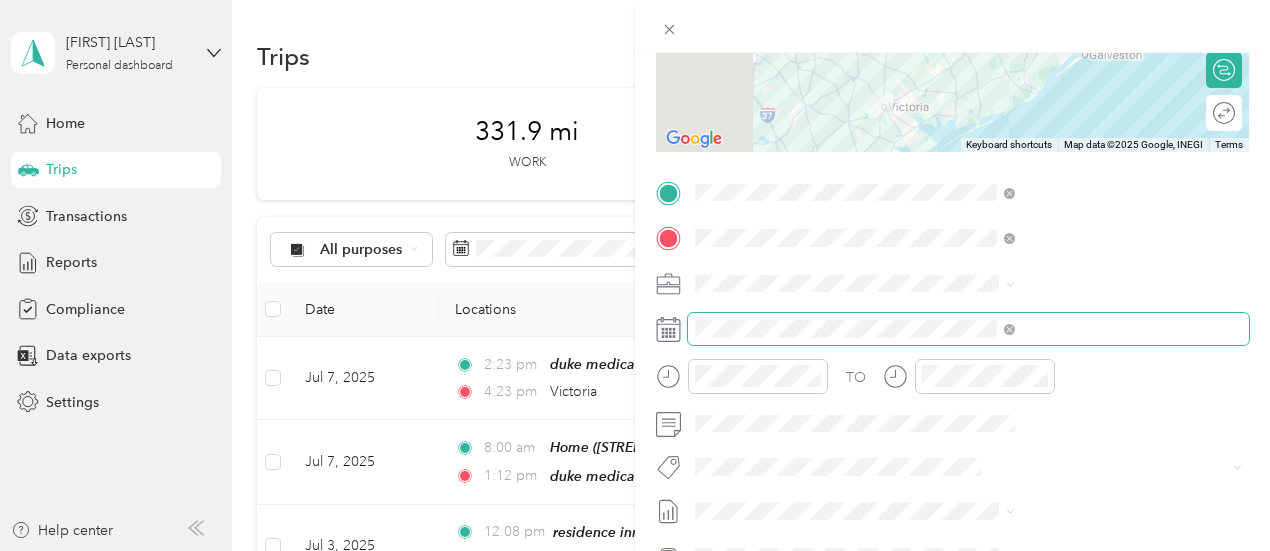 click at bounding box center (968, 329) 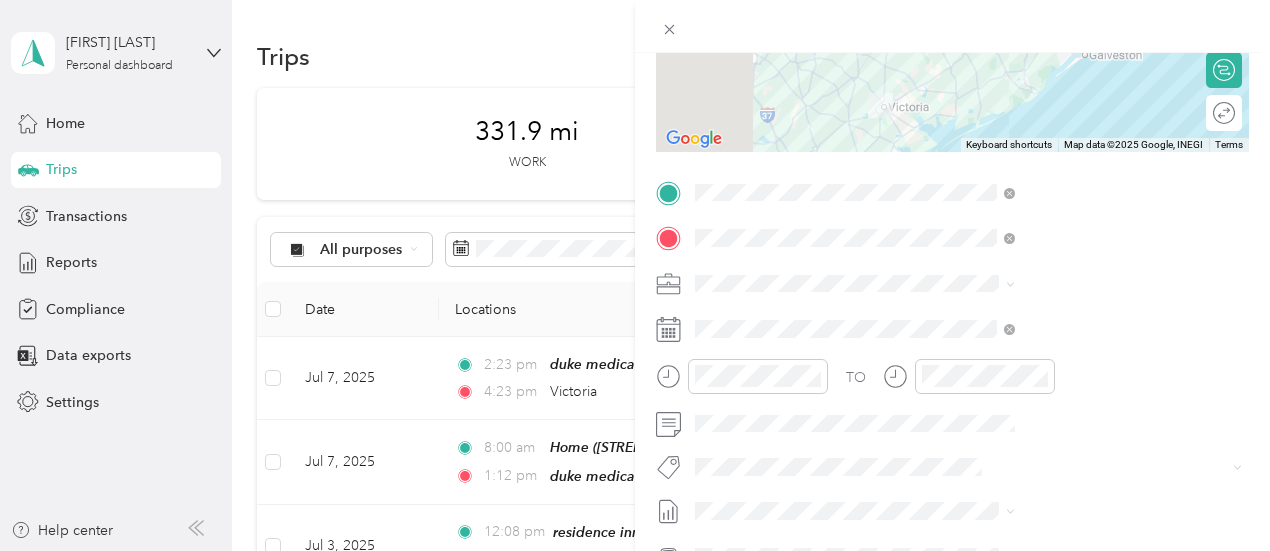 click 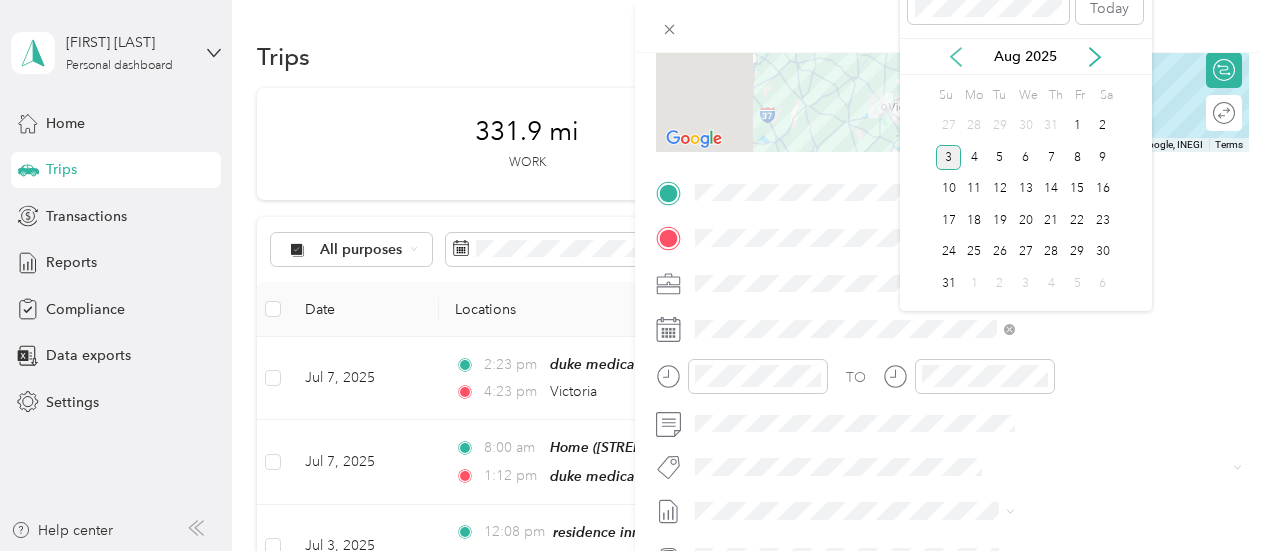 click 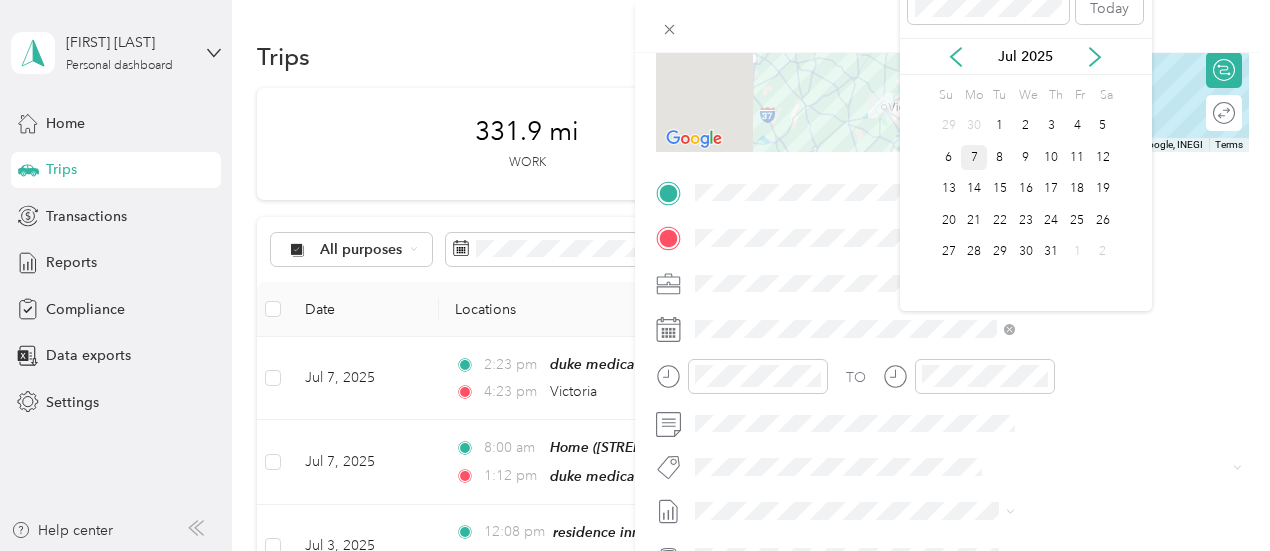 click on "7" at bounding box center (974, 157) 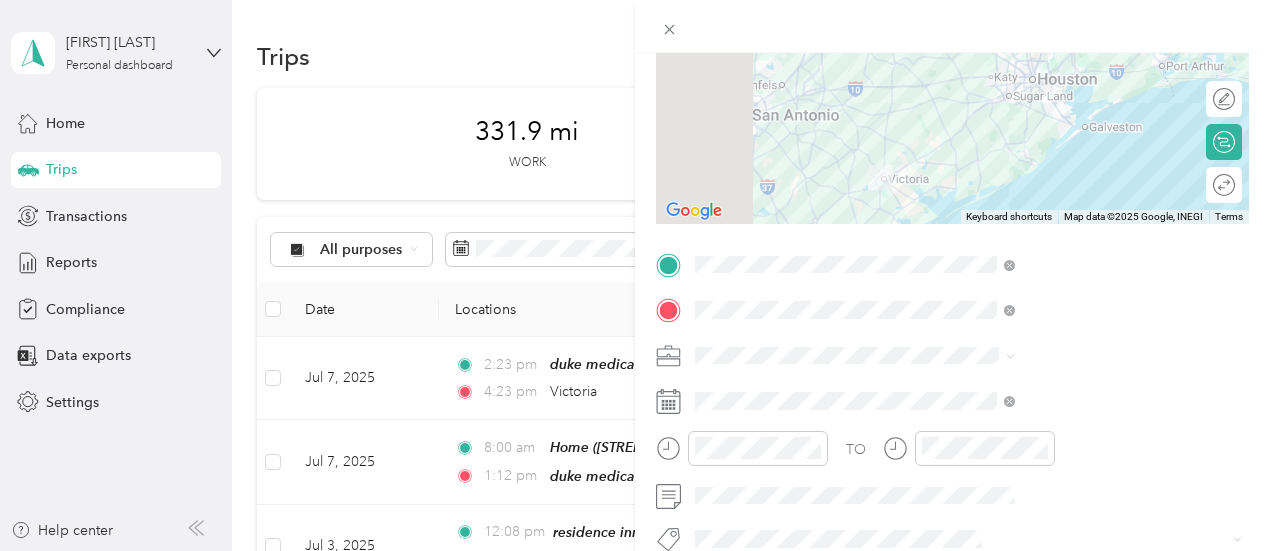 scroll, scrollTop: 246, scrollLeft: 0, axis: vertical 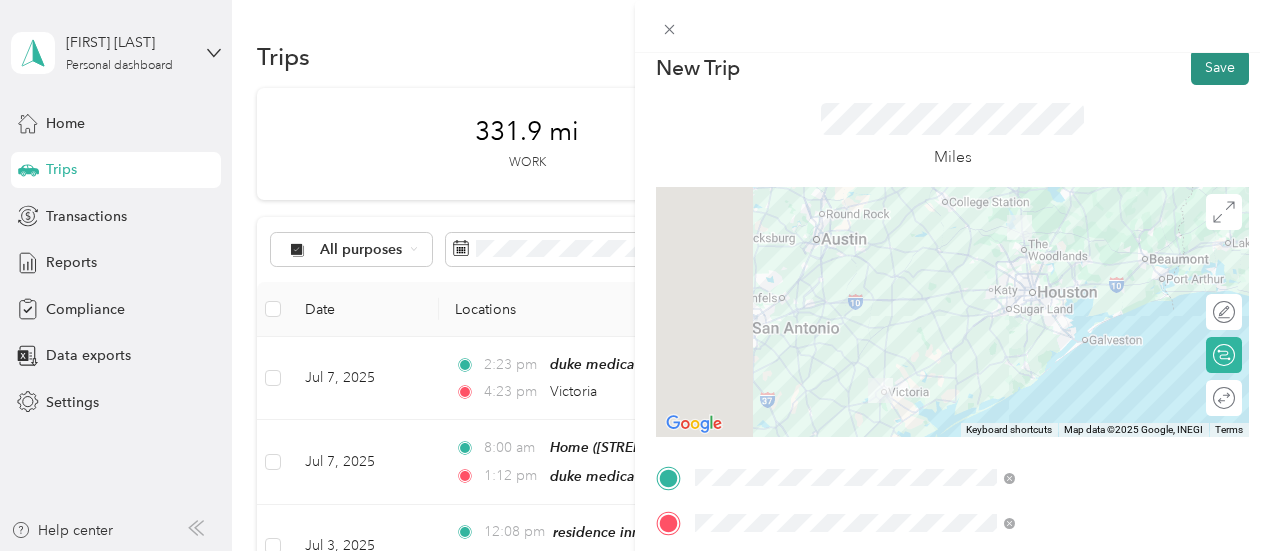click on "Save" at bounding box center (1220, 67) 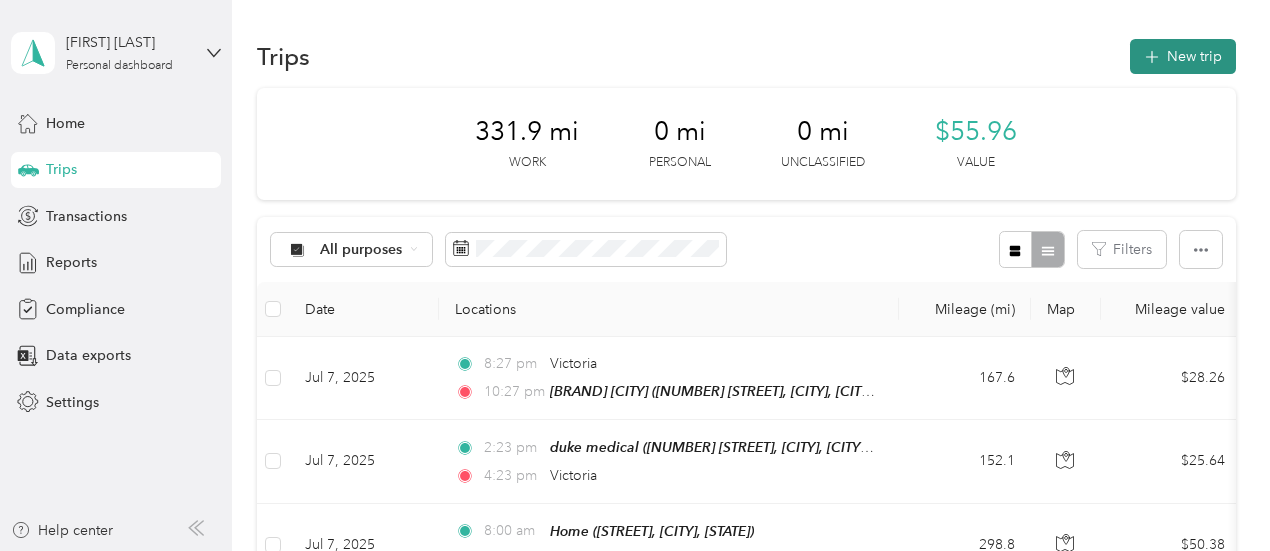 click on "New trip" at bounding box center (1183, 56) 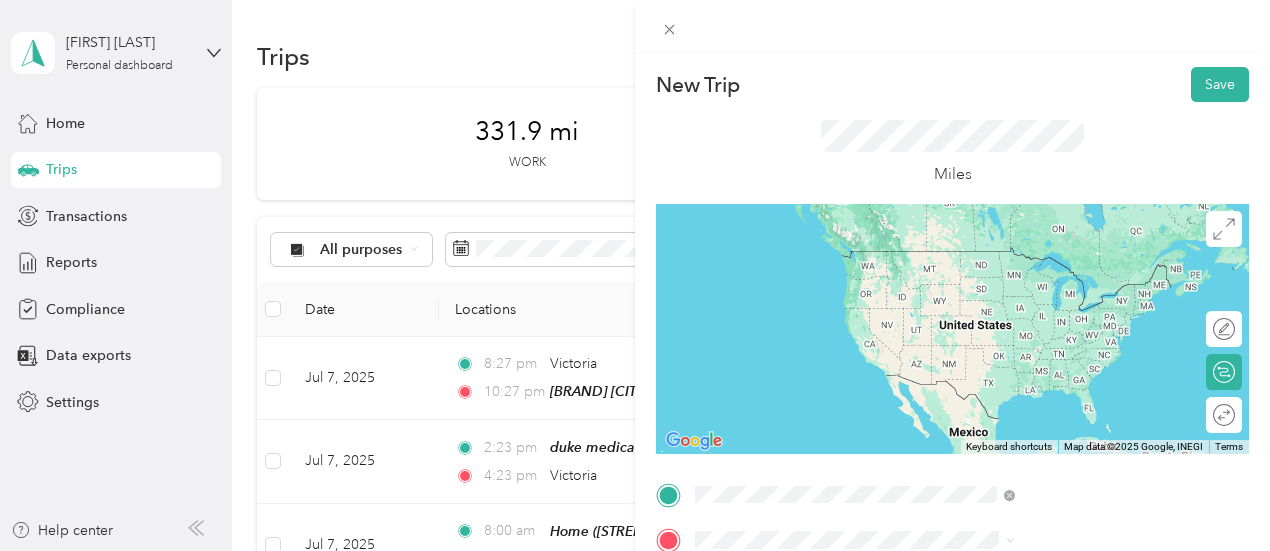 click on "[NUMBER] [STREET], [CITY], [POSTAL_CODE], [CITY], [STATE], [COUNTRY]" at bounding box center [1051, 385] 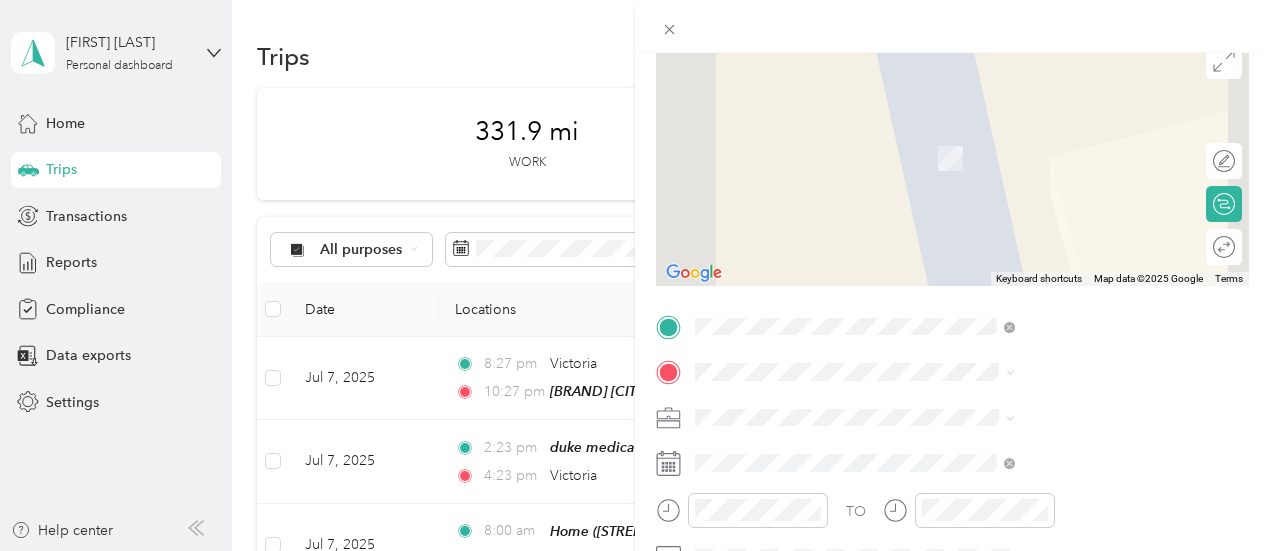 scroll, scrollTop: 174, scrollLeft: 0, axis: vertical 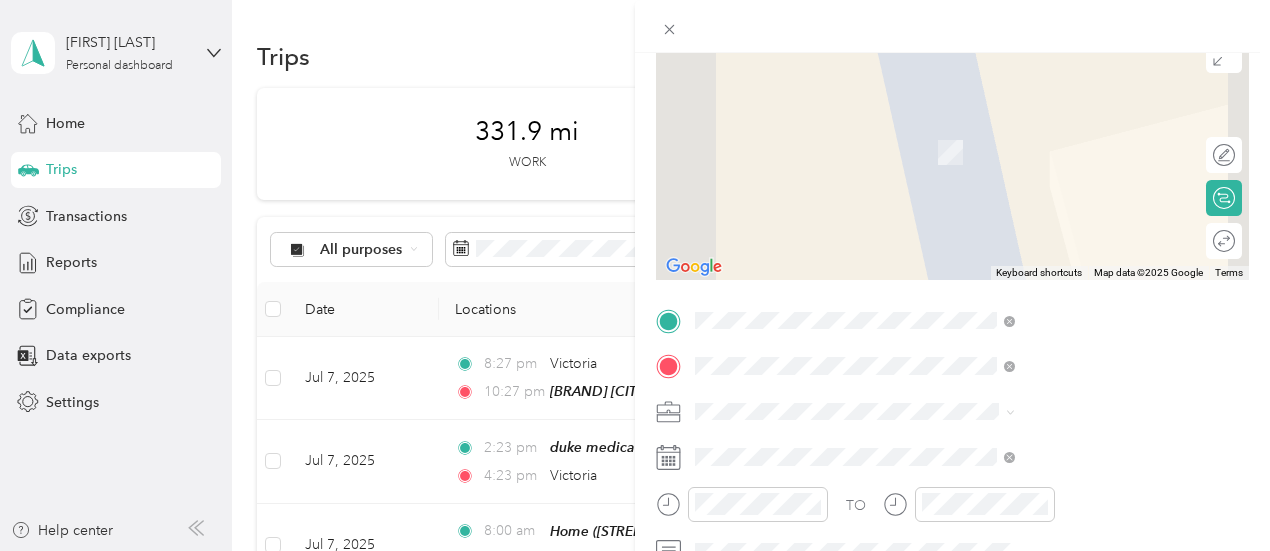 click on "alliance medical [NUMBER] [STREET], [CITY], [POSTAL CODE], [CITY], [STATE], [COUNTRY]" at bounding box center (1082, 152) 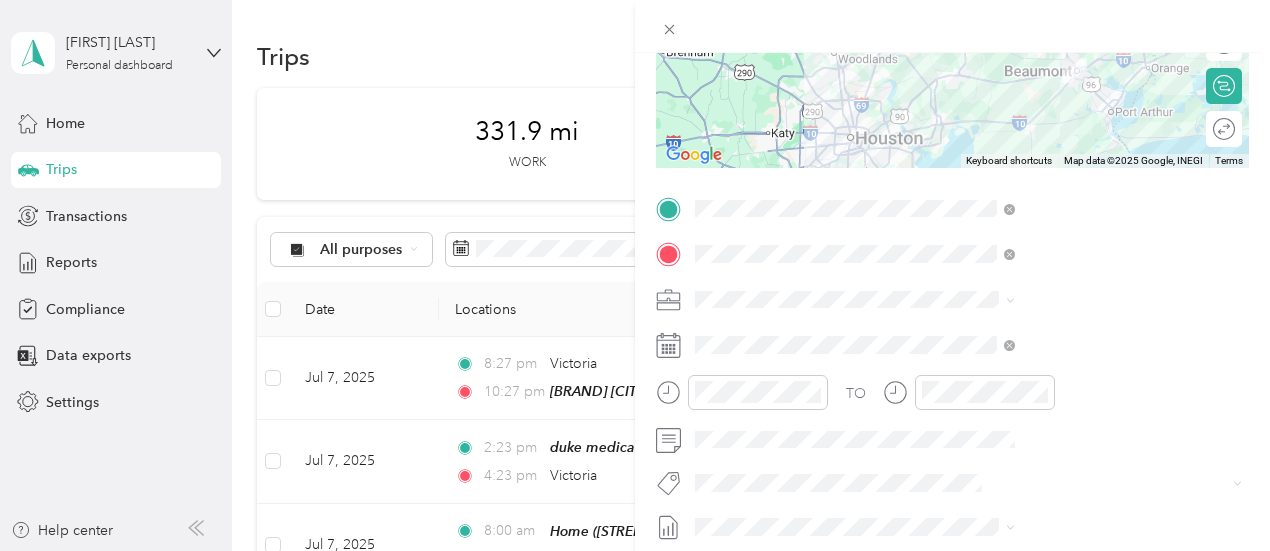 scroll, scrollTop: 288, scrollLeft: 0, axis: vertical 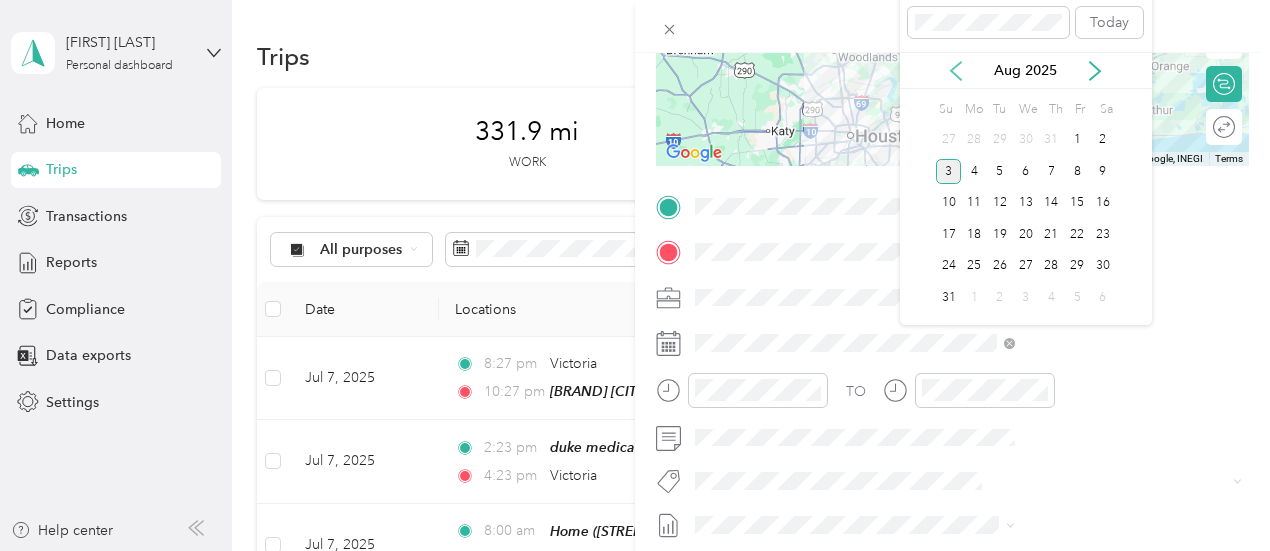 click 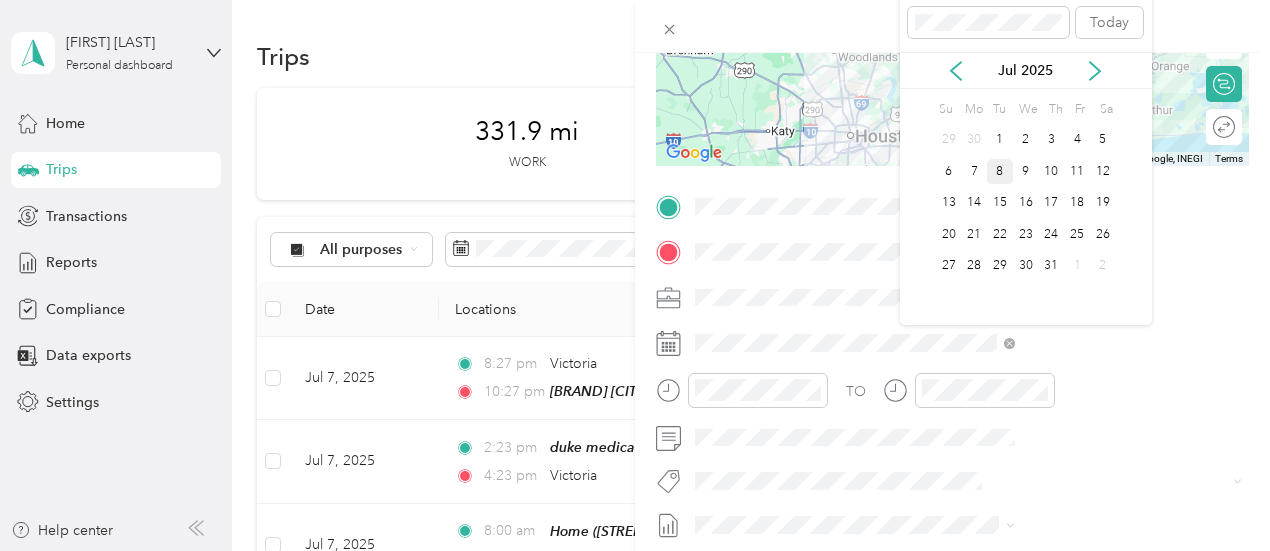 click on "8" at bounding box center (1000, 171) 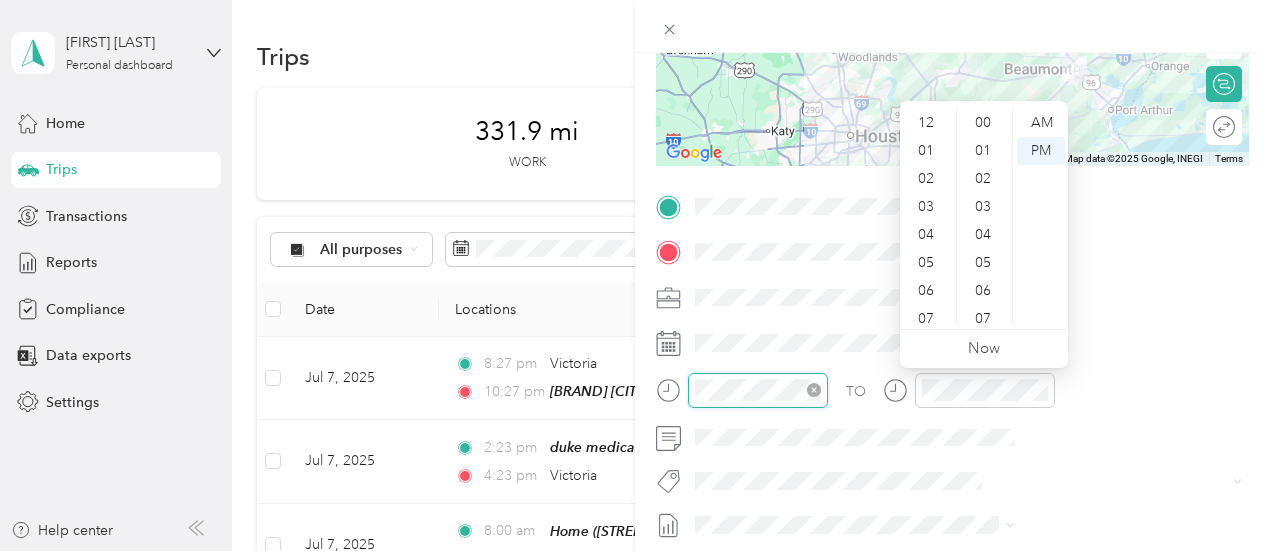scroll, scrollTop: 924, scrollLeft: 0, axis: vertical 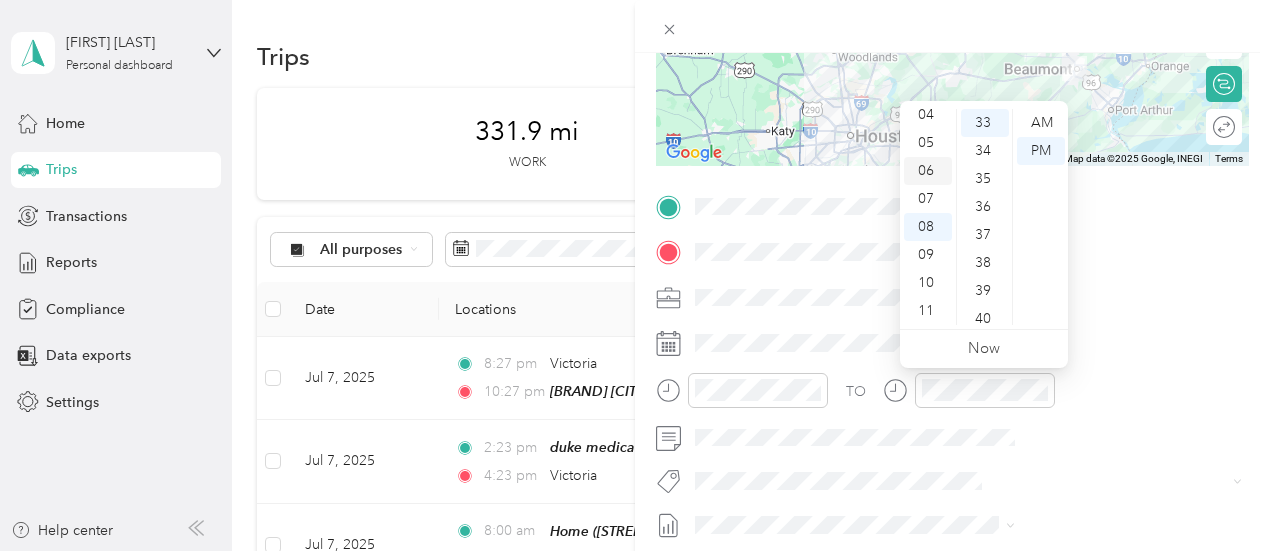 click on "06" at bounding box center (928, 171) 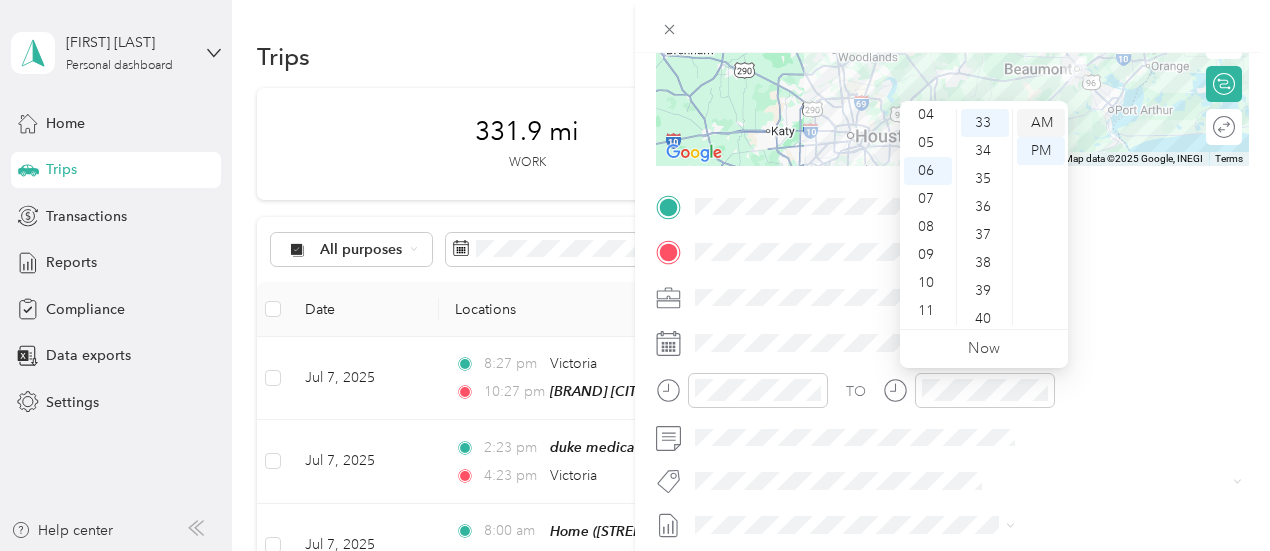 click on "AM" at bounding box center [1041, 123] 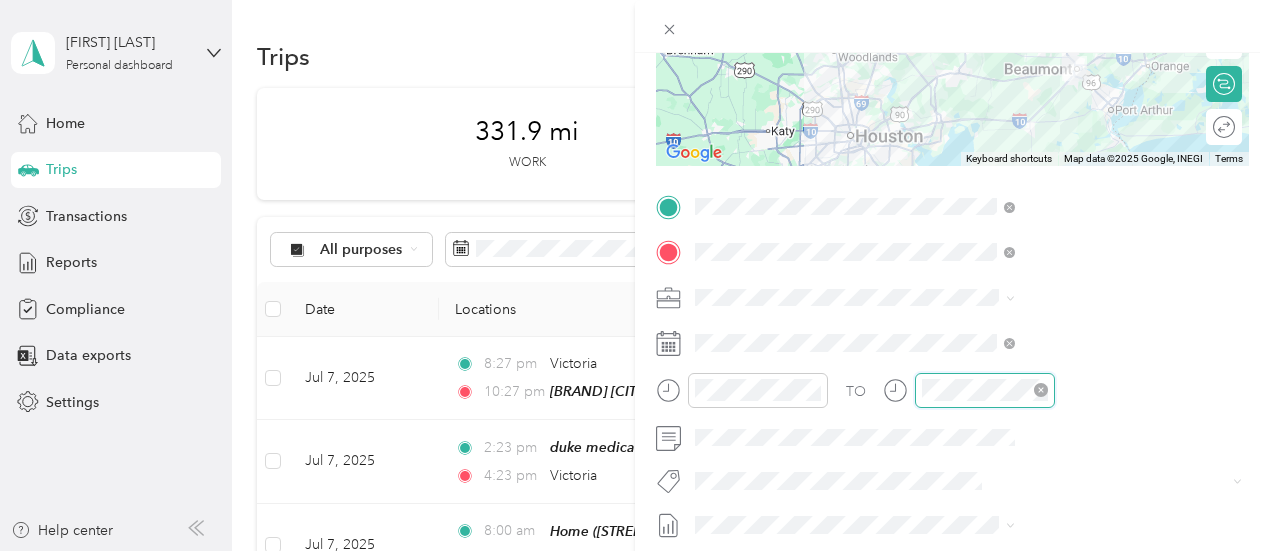 scroll, scrollTop: 120, scrollLeft: 0, axis: vertical 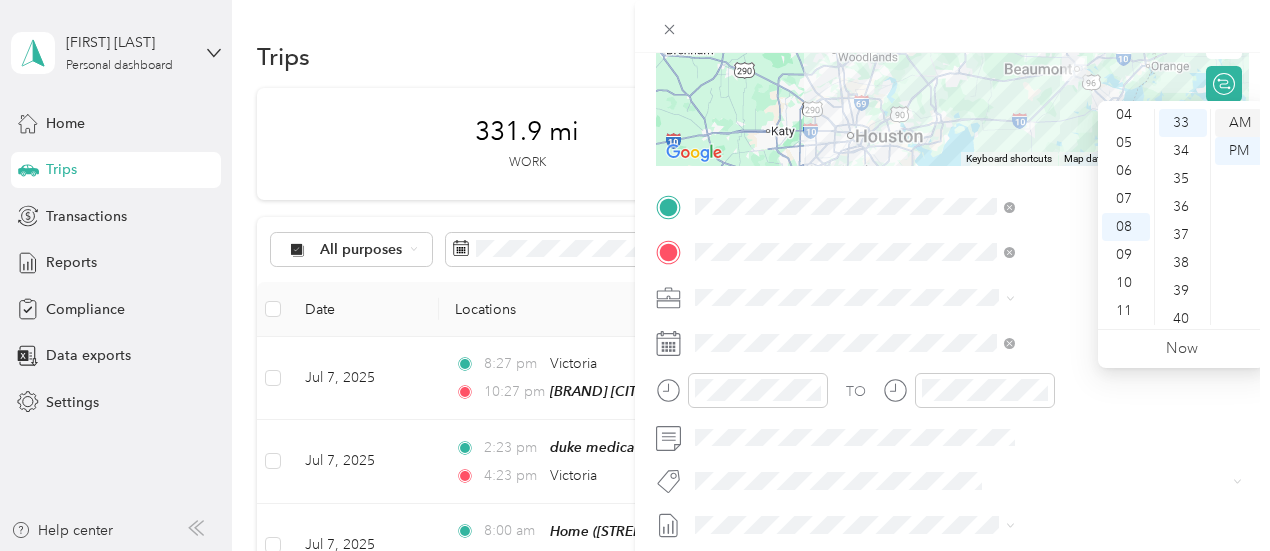 click on "AM" at bounding box center [1239, 123] 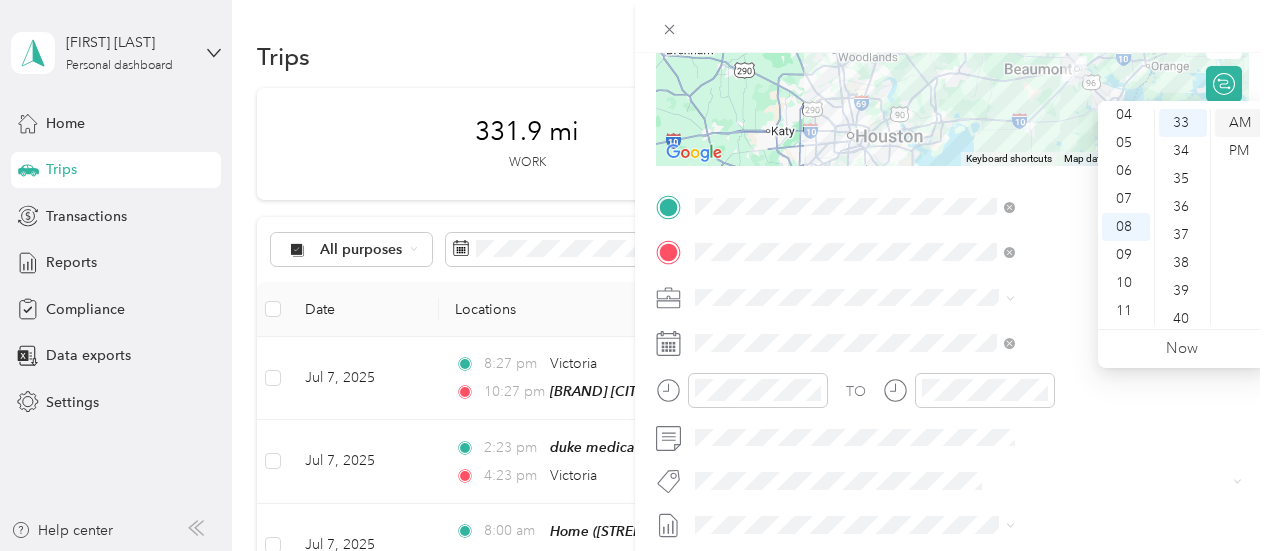 click on "AM" at bounding box center (1239, 123) 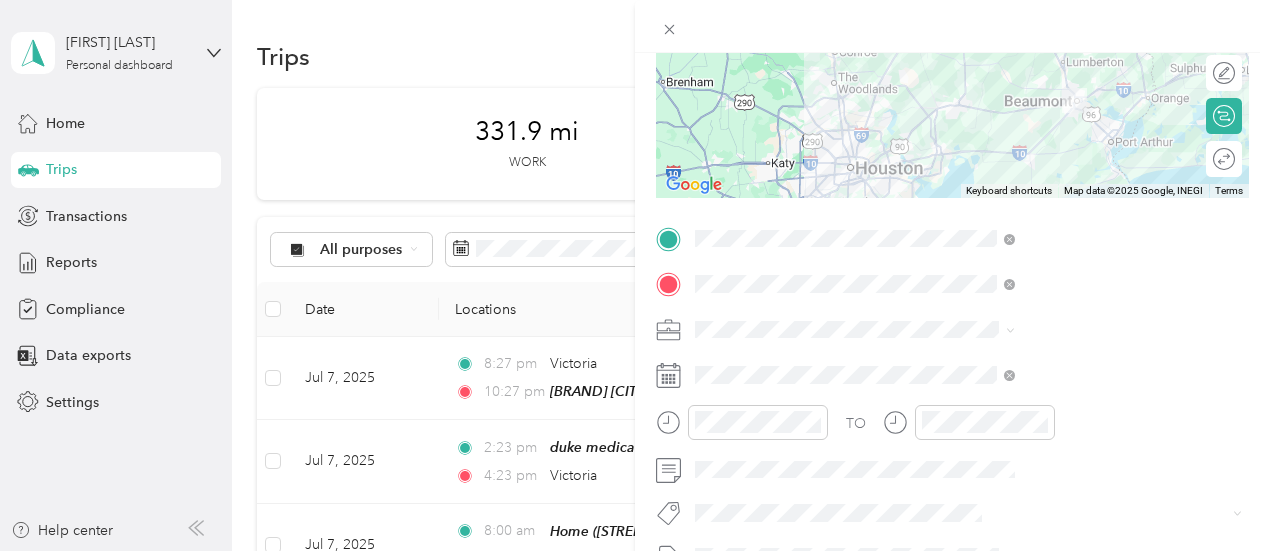 scroll, scrollTop: 248, scrollLeft: 0, axis: vertical 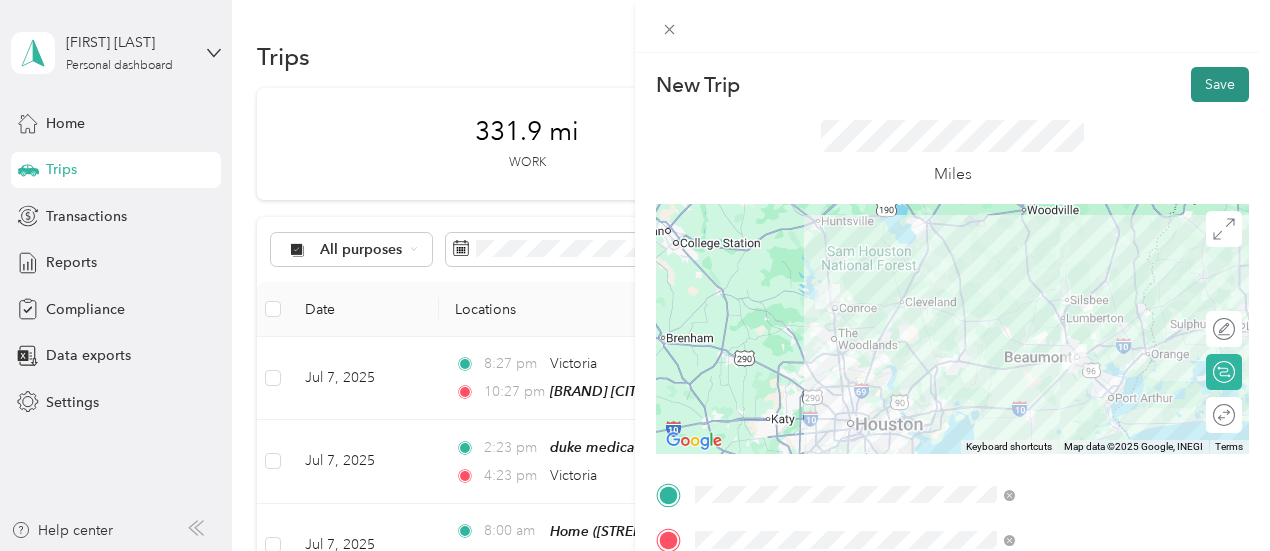 click on "Save" at bounding box center (1220, 84) 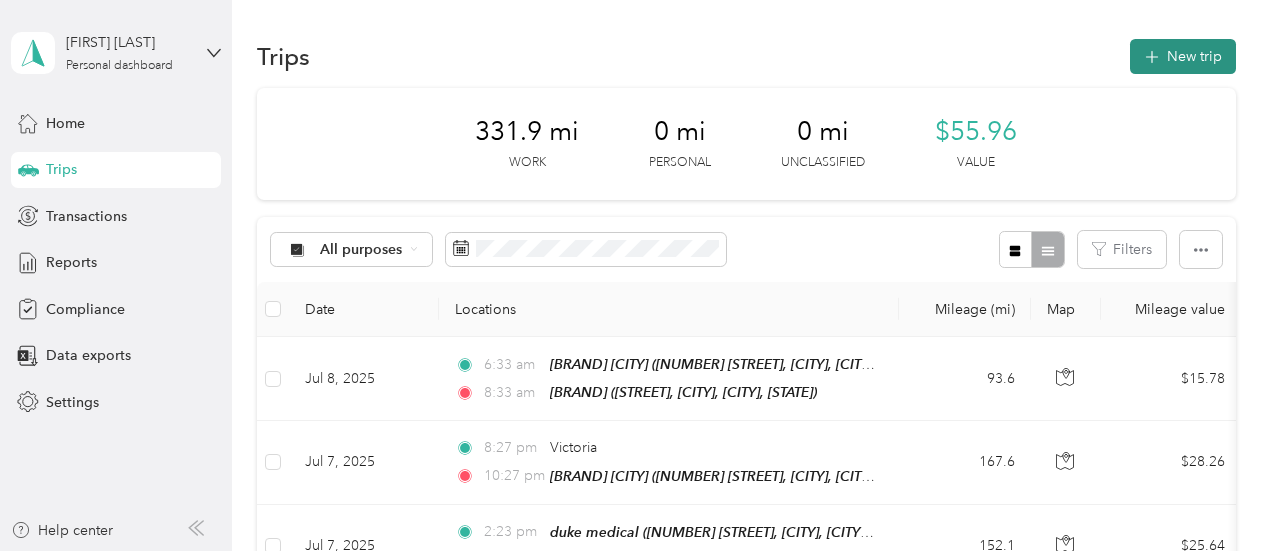 click on "New trip" at bounding box center (1183, 56) 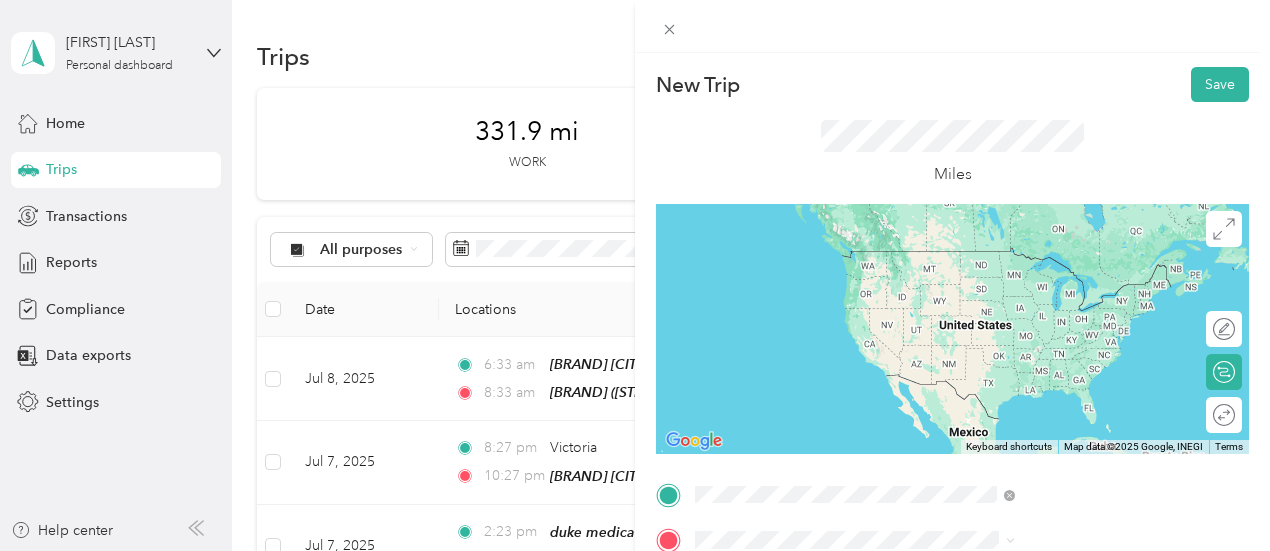 click on "[NUMBER] [STREET], [CITY], [POSTAL CODE], [CITY], [STATE], [COUNTRY]" at bounding box center (1062, 291) 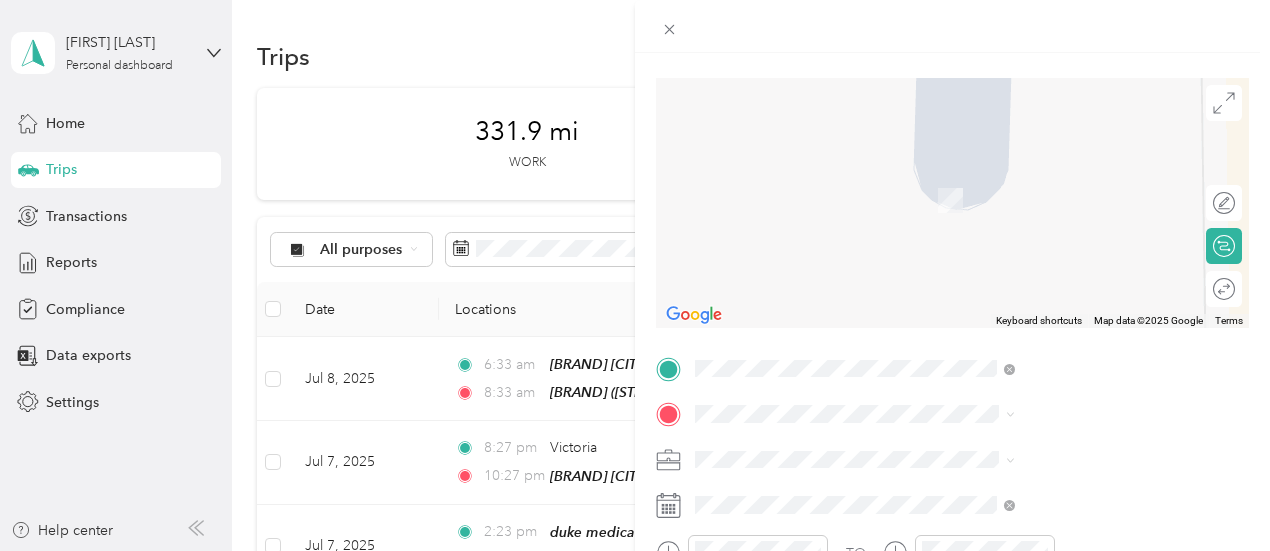 scroll, scrollTop: 137, scrollLeft: 0, axis: vertical 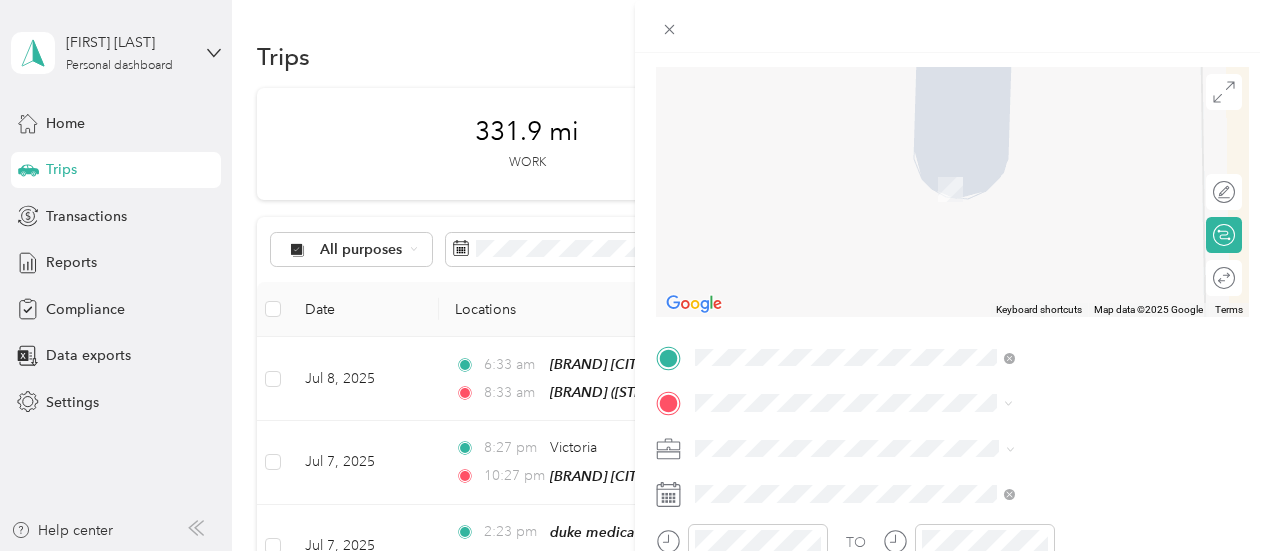 click on "[NUMBER] [STREET], [CITY], [POSTAL_CODE], [CITY], [STATE], [COUNTRY]" at bounding box center (1051, 294) 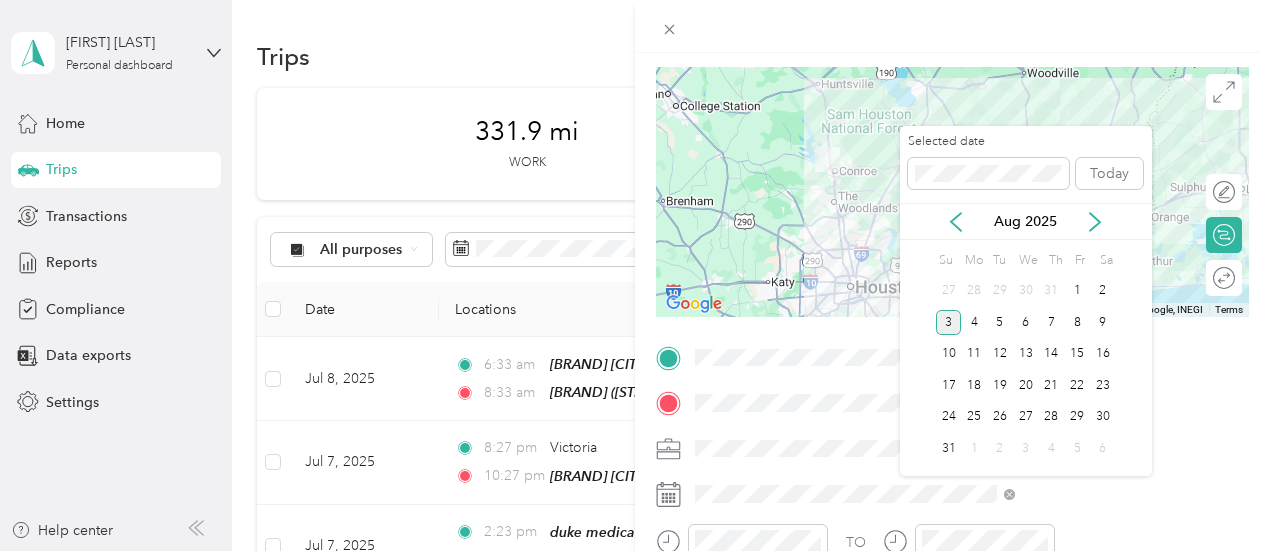 click on "Aug 2025" at bounding box center (1026, 221) 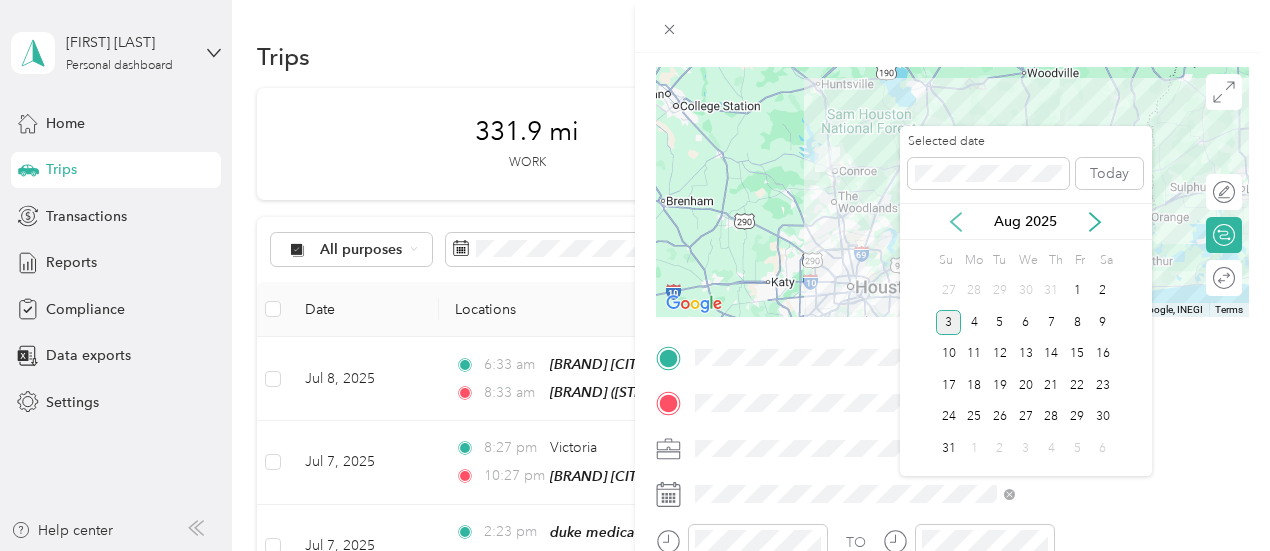 click 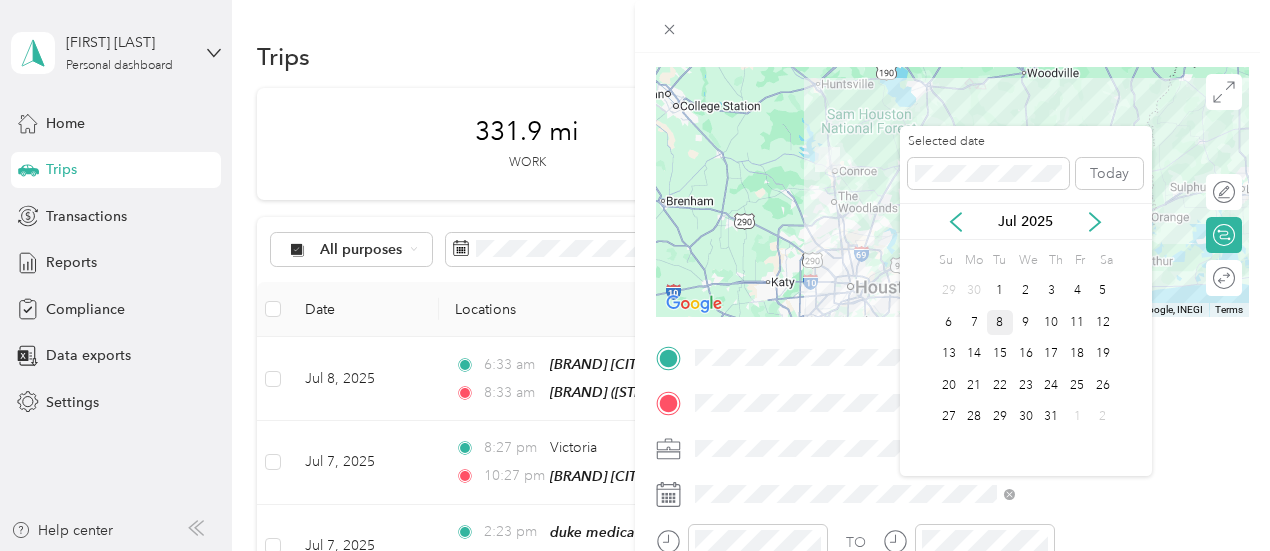 click on "8" at bounding box center [1000, 322] 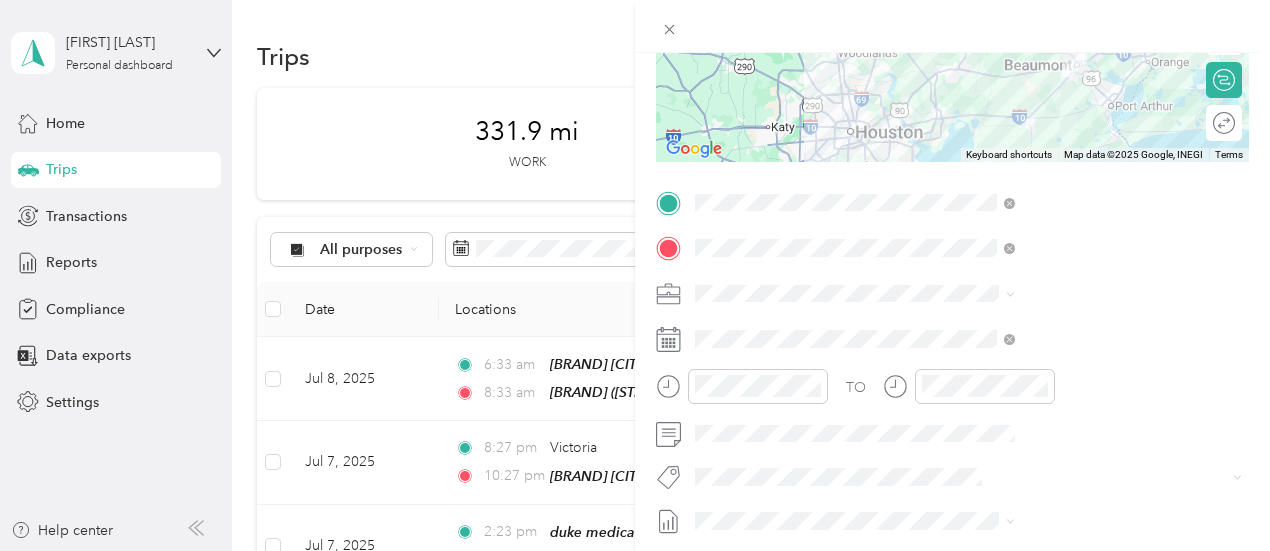 scroll, scrollTop: 309, scrollLeft: 0, axis: vertical 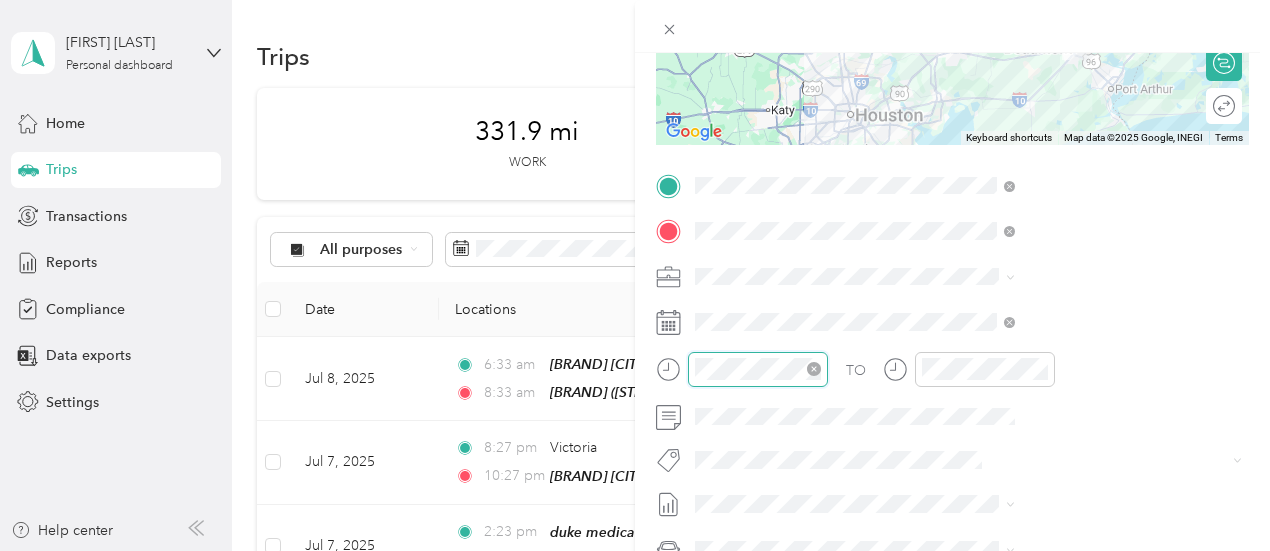 click at bounding box center [758, 369] 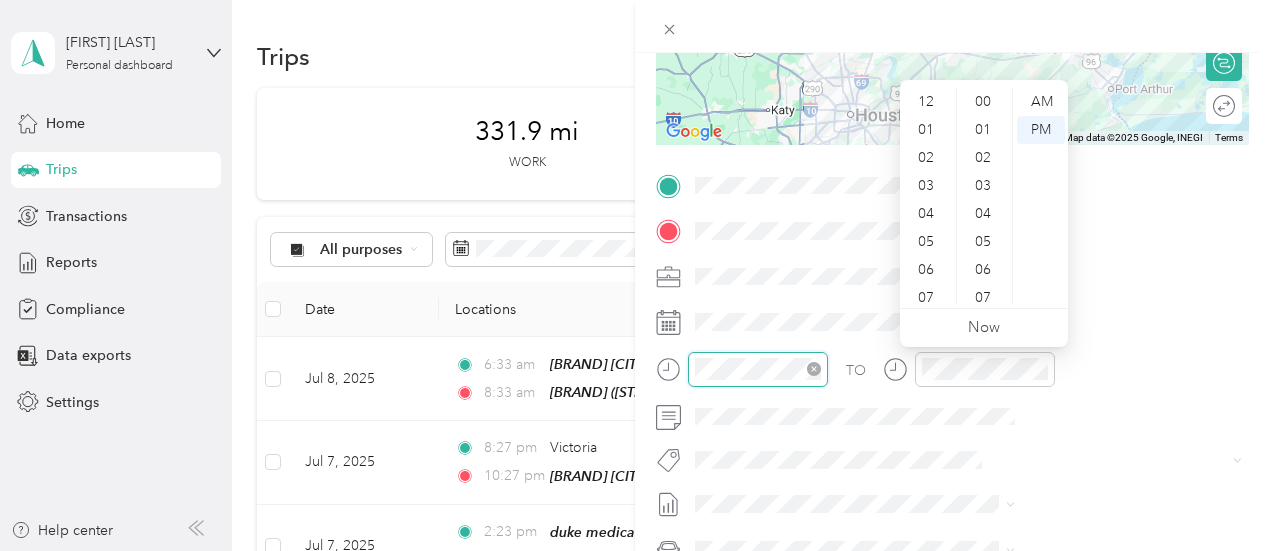 scroll, scrollTop: 1372, scrollLeft: 0, axis: vertical 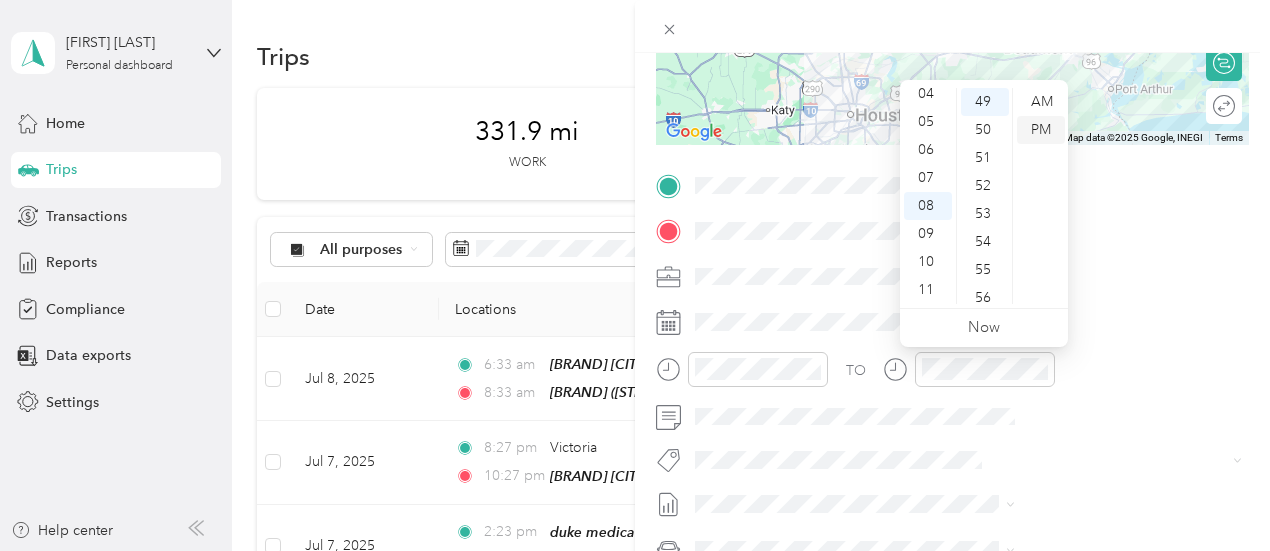 click on "PM" at bounding box center (1041, 130) 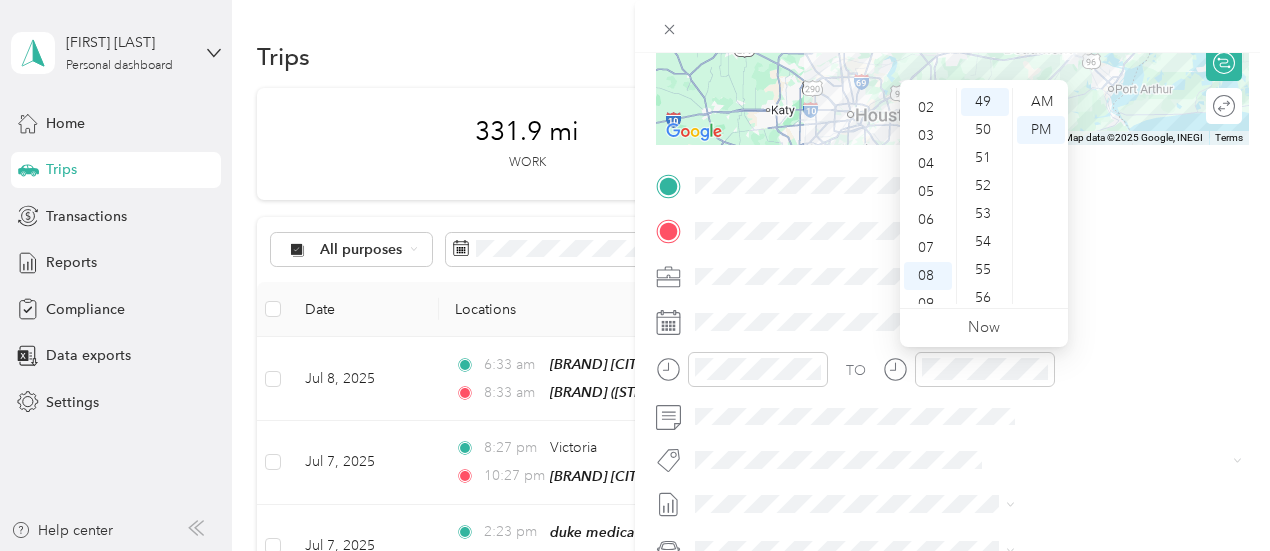 scroll, scrollTop: 45, scrollLeft: 0, axis: vertical 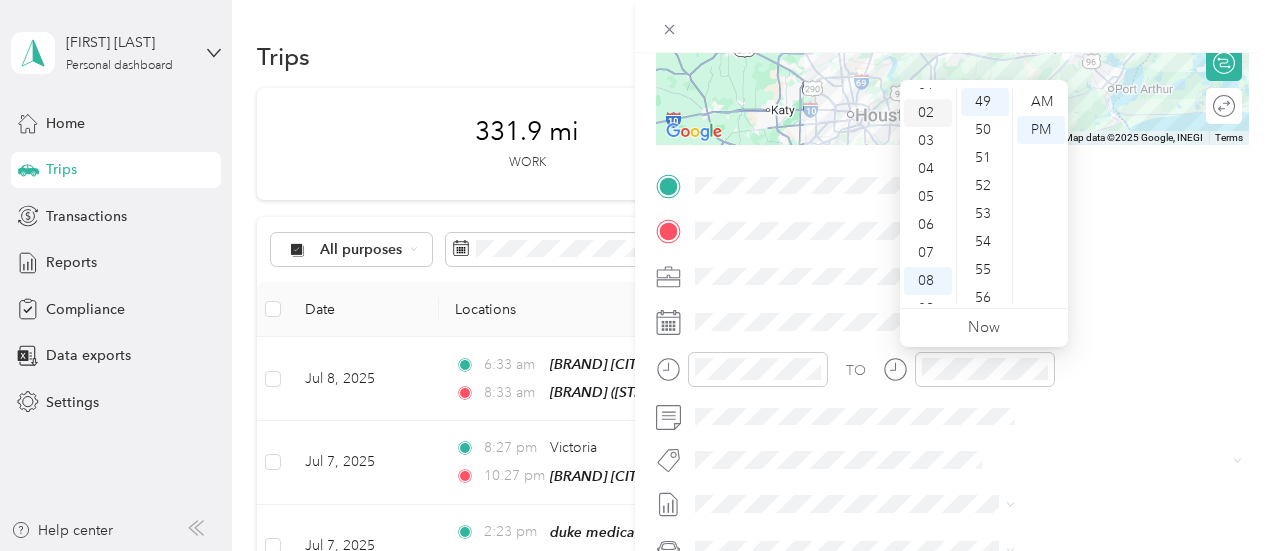 click on "02" at bounding box center (928, 113) 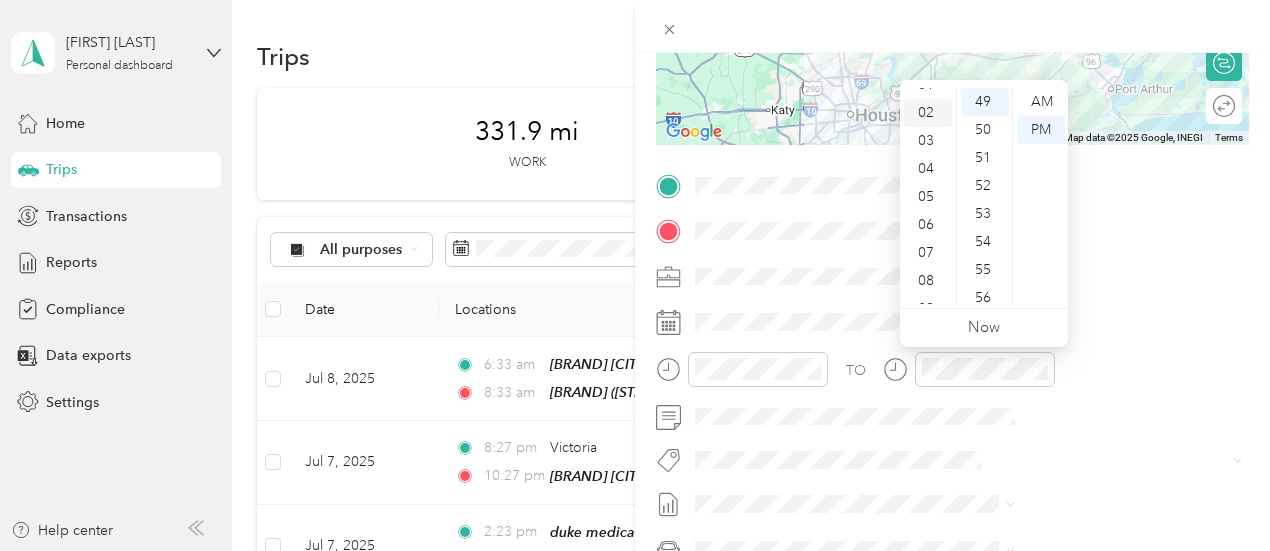 scroll, scrollTop: 56, scrollLeft: 0, axis: vertical 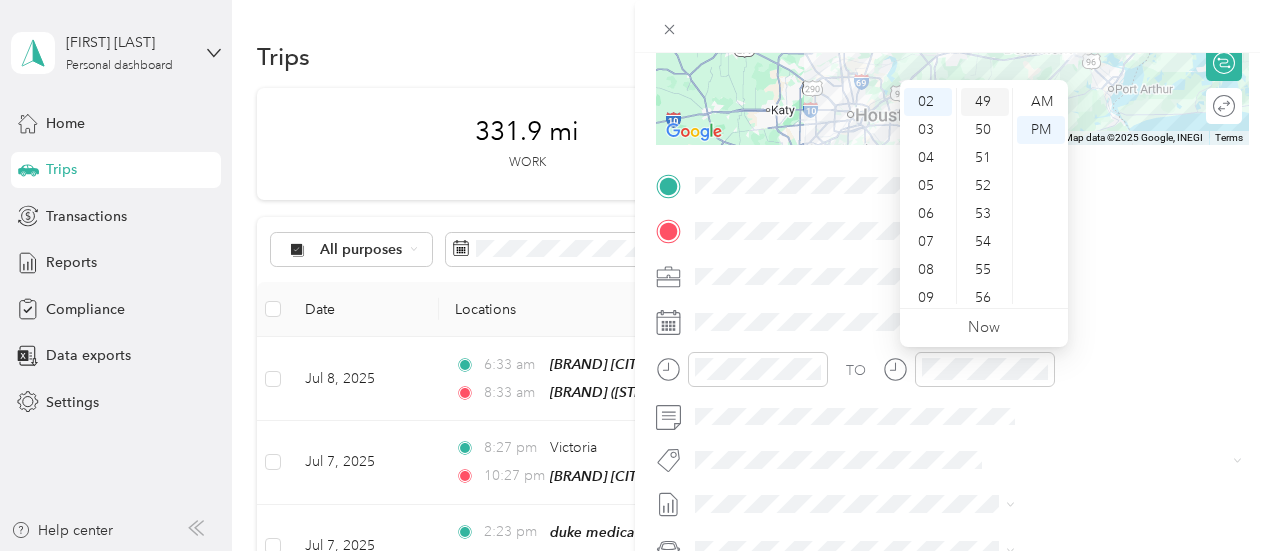 click on "49" at bounding box center [985, 102] 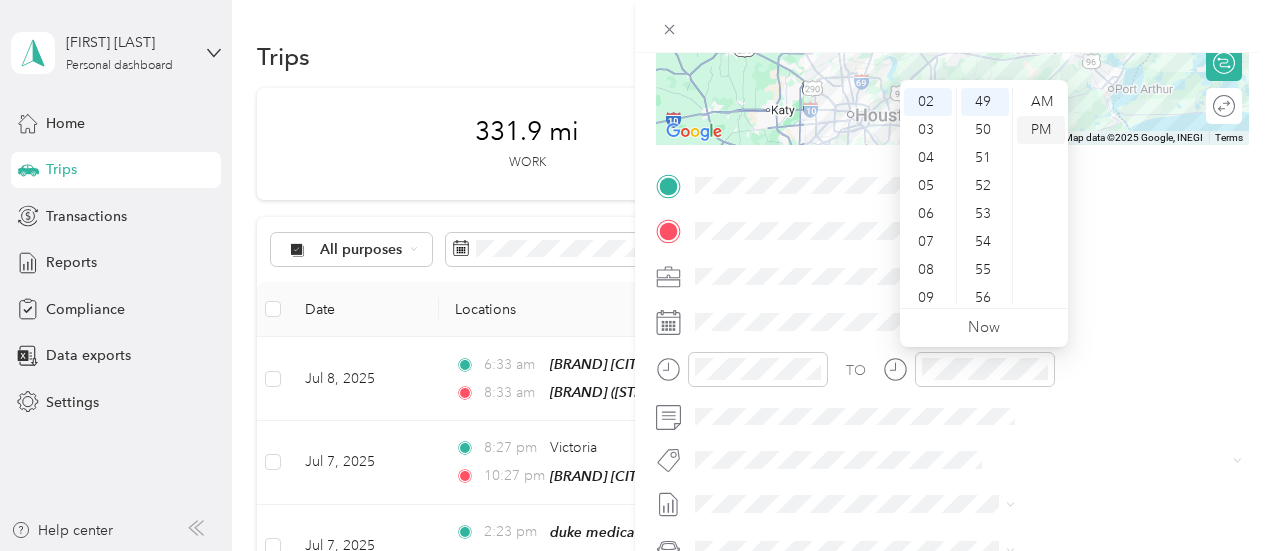 click on "PM" at bounding box center (1041, 130) 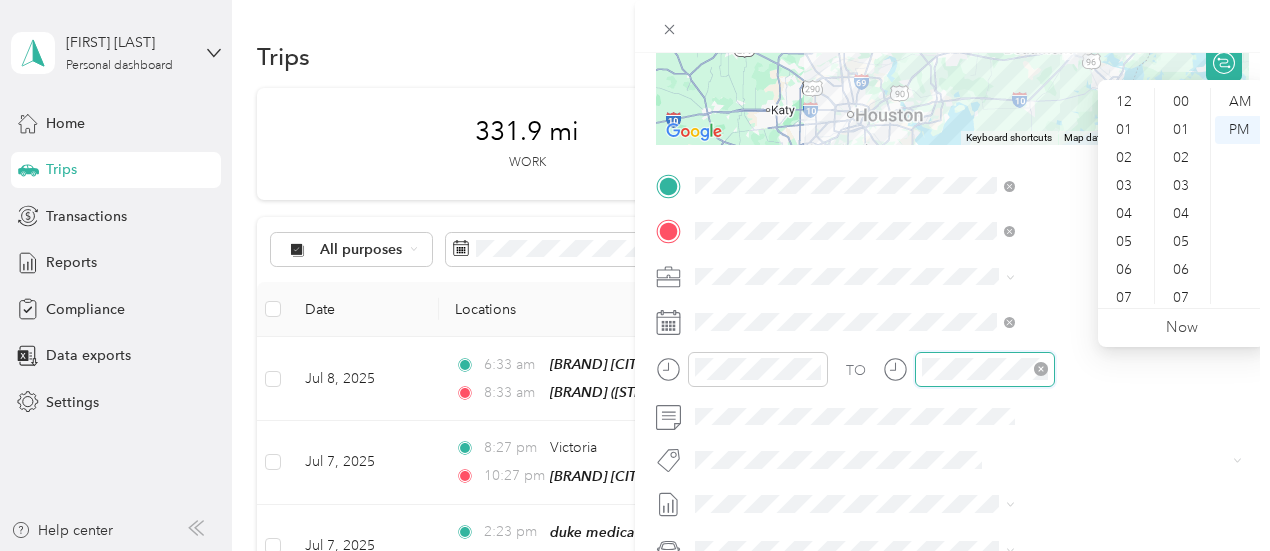 scroll, scrollTop: 1372, scrollLeft: 0, axis: vertical 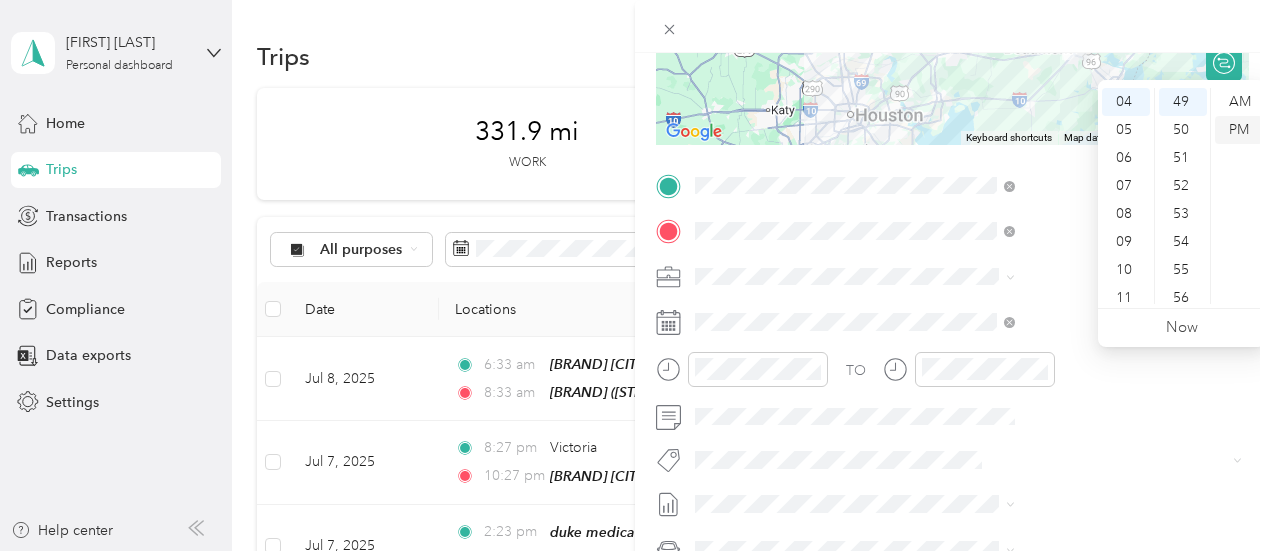 click on "PM" at bounding box center [1239, 130] 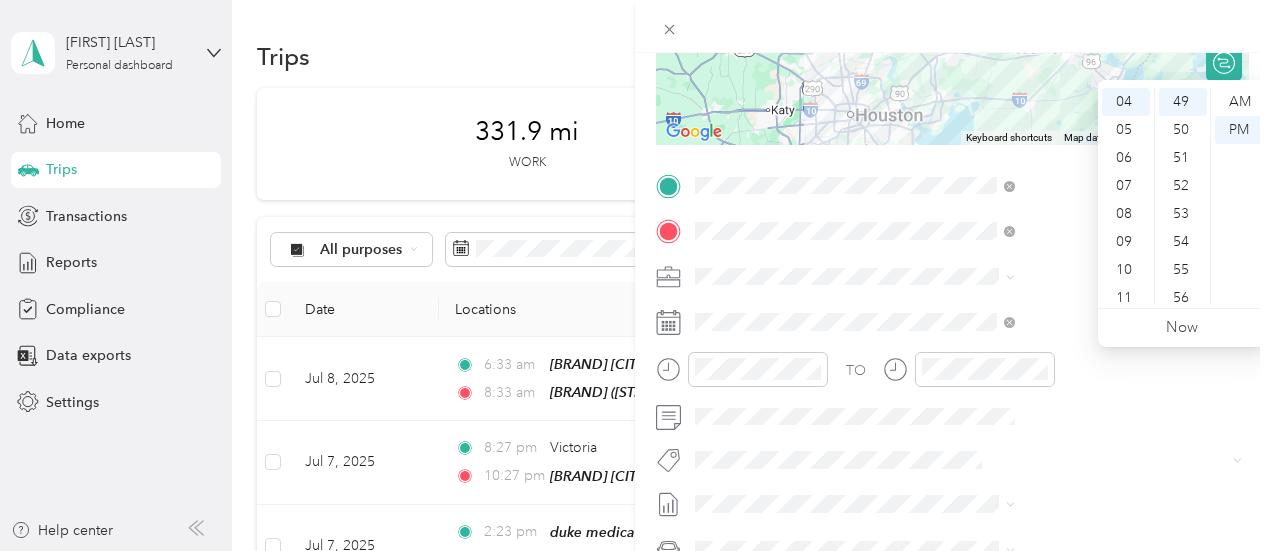 click on "New Trip Save This trip cannot be edited because it is either under review, approved, or paid. Contact your Team Manager to edit it. Miles To navigate the map with touch gestures double-tap and hold your finger on the map, then drag the map. ← Move left → Move right ↑ Move up ↓ Move down + Zoom in - Zoom out Home Jump left by 75% End Jump right by 75% Page Up Jump up by 75% Page Down Jump down by 75% Keyboard shortcuts Map Data Map data ©2025 Google, INEGI Map data ©2025 Google, INEGI 20 km  Click to toggle between metric and imperial units Terms Report a map error Edit route Calculate route Round trip TO Add photo" at bounding box center [952, 205] 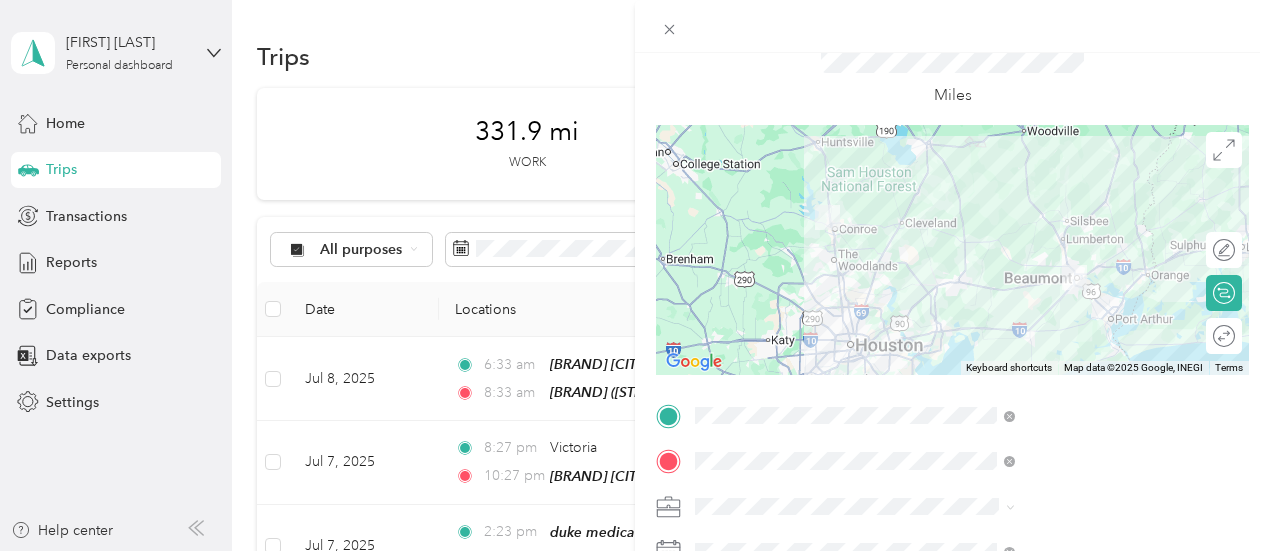 scroll, scrollTop: 0, scrollLeft: 0, axis: both 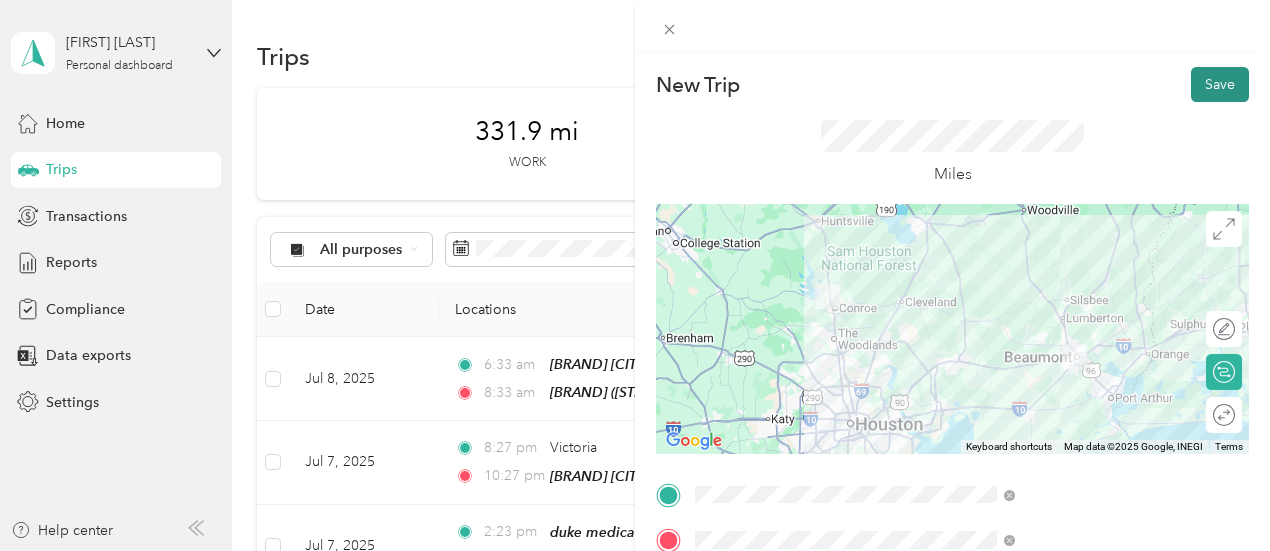 click on "Save" at bounding box center (1220, 84) 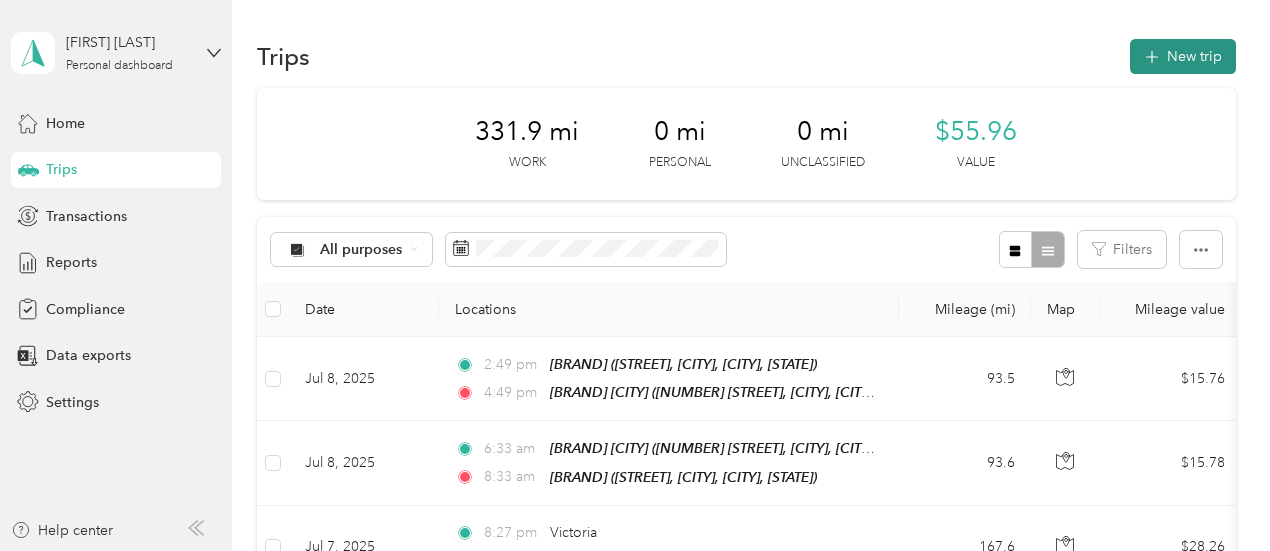 click on "New trip" at bounding box center [1183, 56] 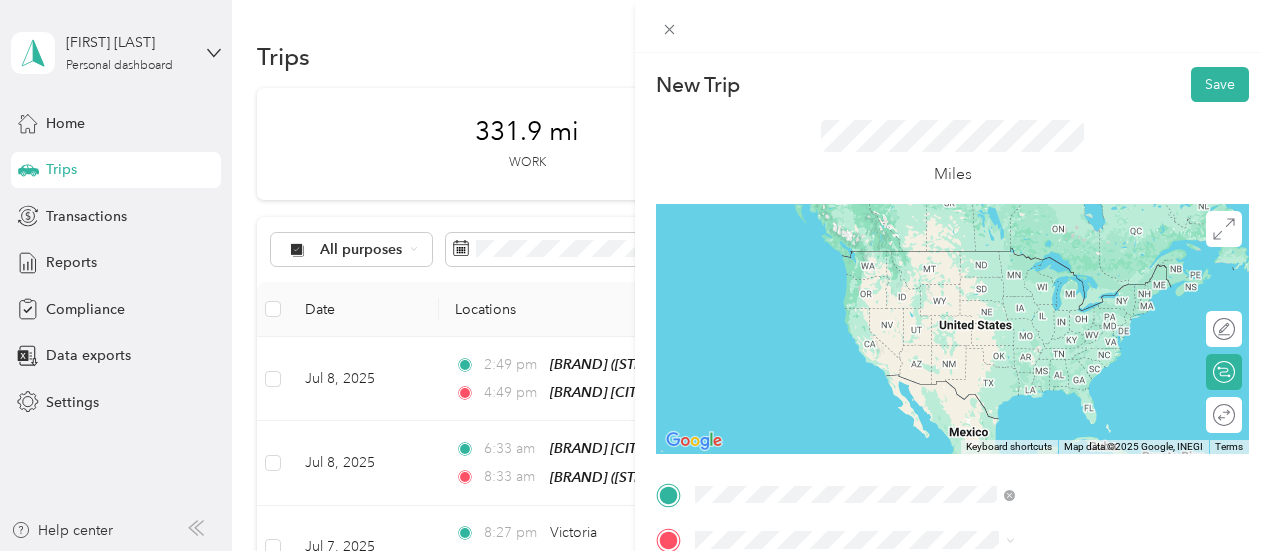 click on "[BRAND] [CITY] ([NUMBER] [STREET], [CITY], [POSTAL_CODE], [CITY], [STATE], [COUNTRY])" at bounding box center [1082, 291] 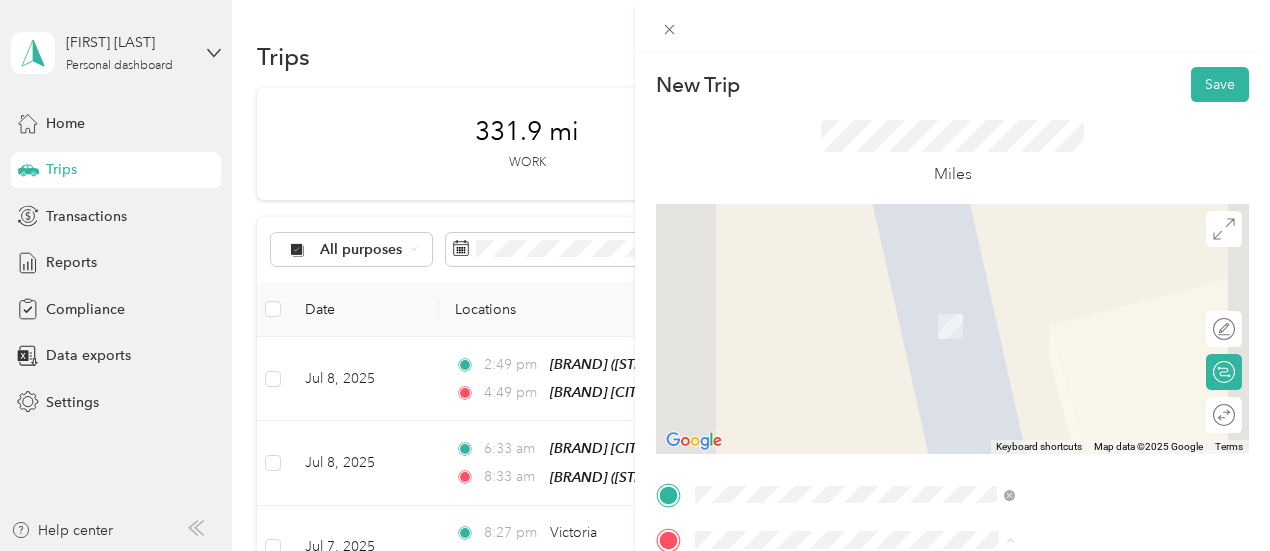 click on "[STREET], [POSTAL_CODE], [CITY], [STATE], [COUNTRY]" at bounding box center [1055, 505] 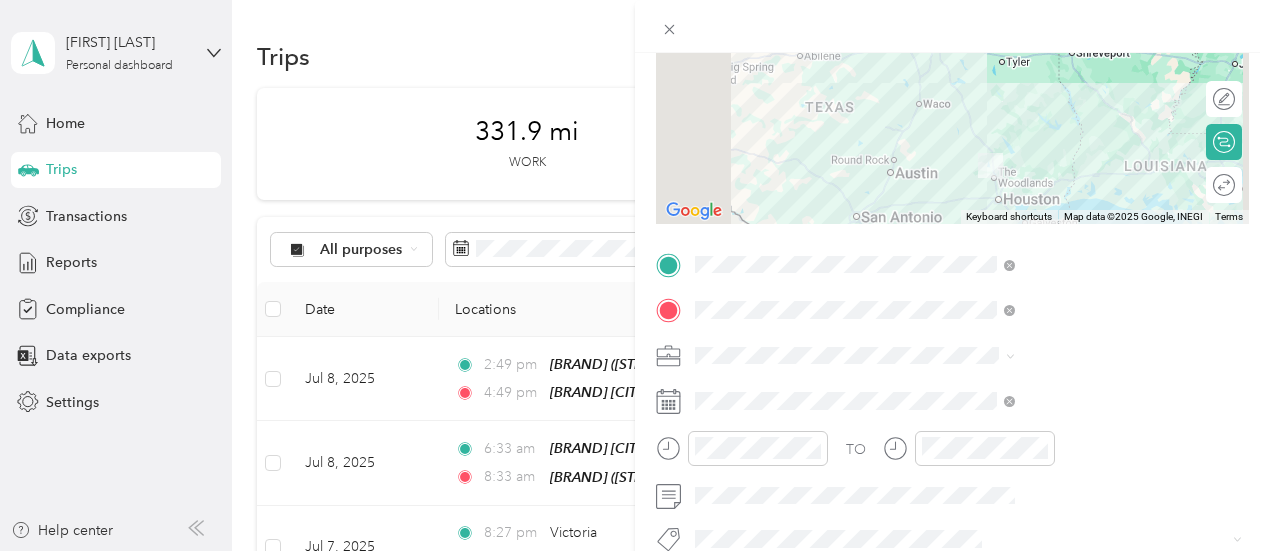 scroll, scrollTop: 232, scrollLeft: 0, axis: vertical 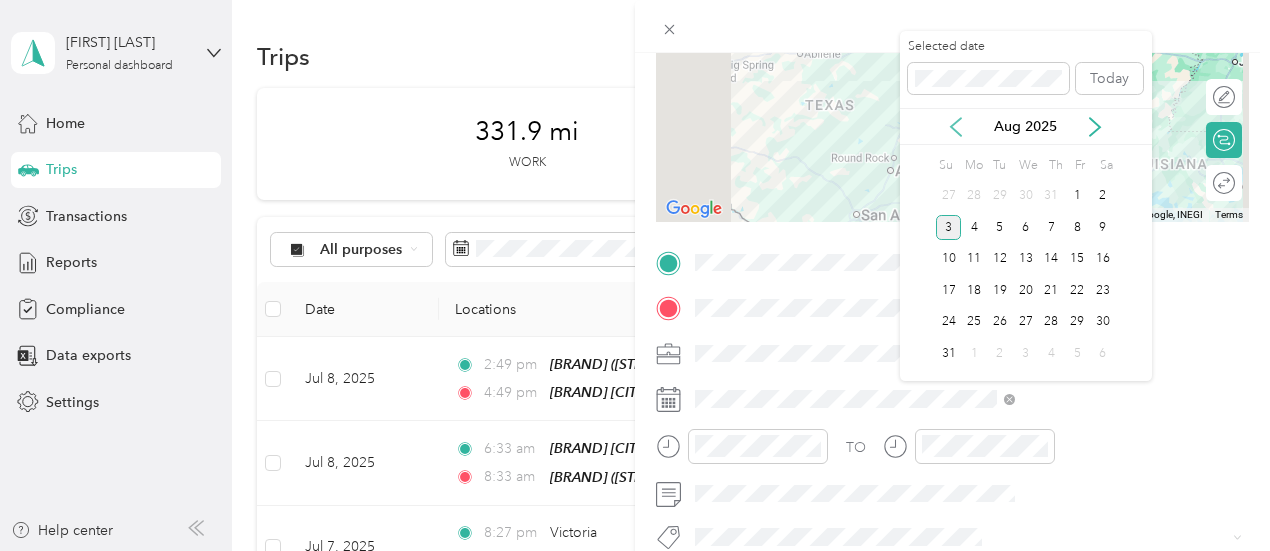 click 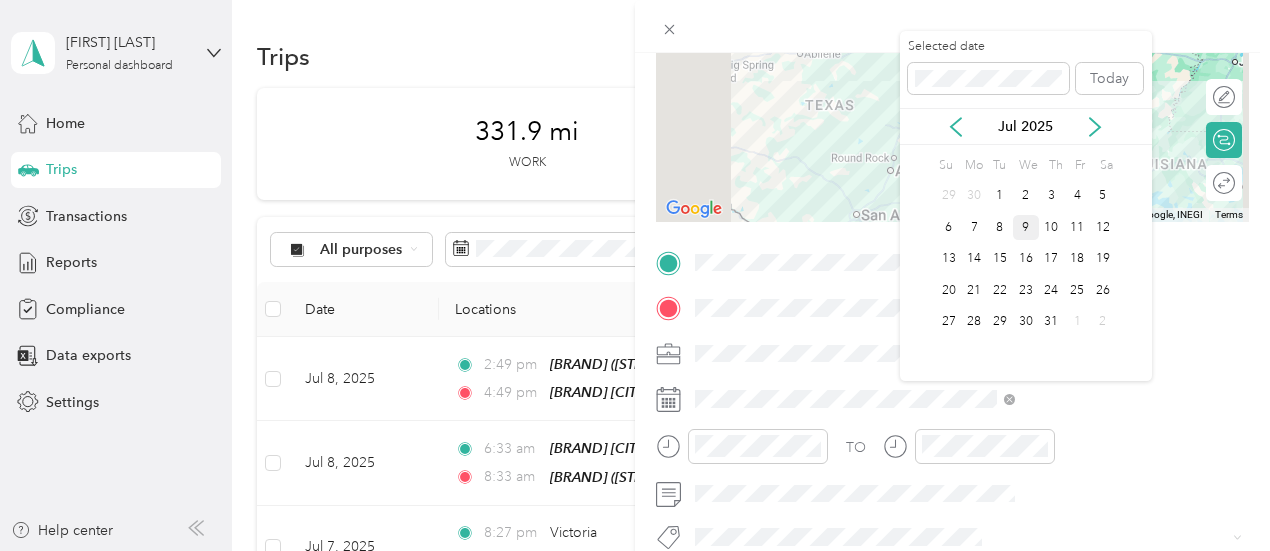 click on "9" at bounding box center [1026, 227] 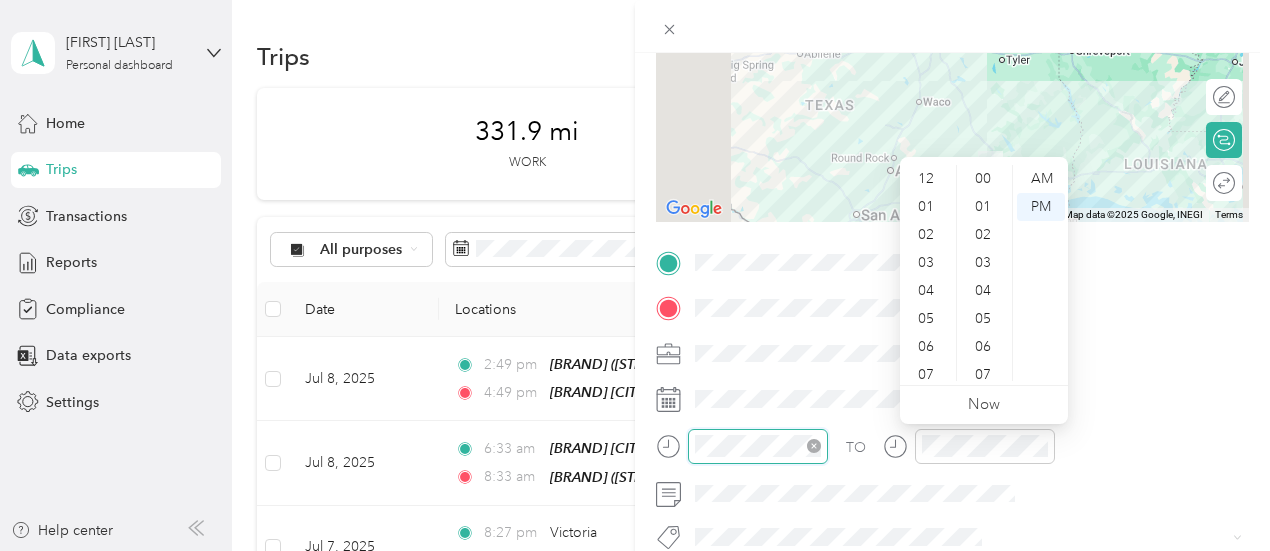 scroll, scrollTop: 1428, scrollLeft: 0, axis: vertical 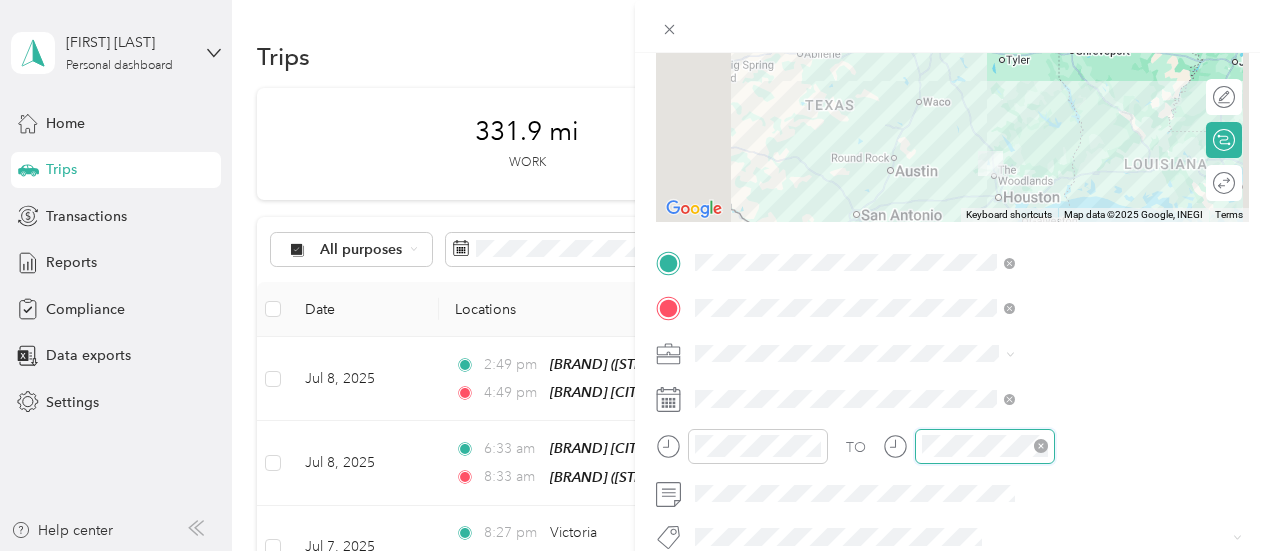 click at bounding box center [985, 446] 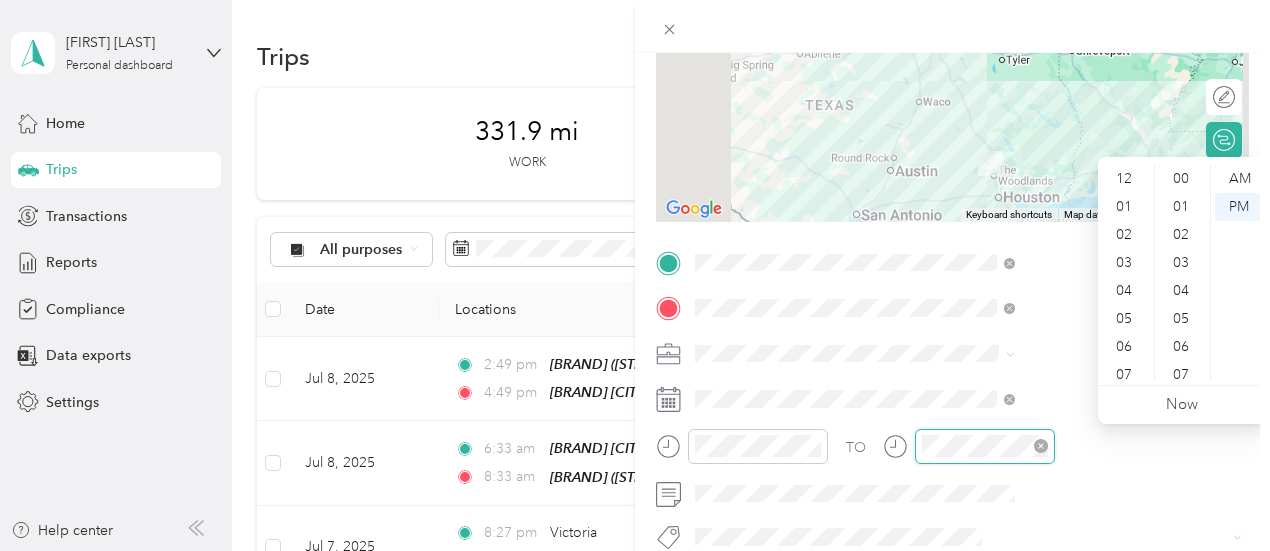scroll, scrollTop: 1428, scrollLeft: 0, axis: vertical 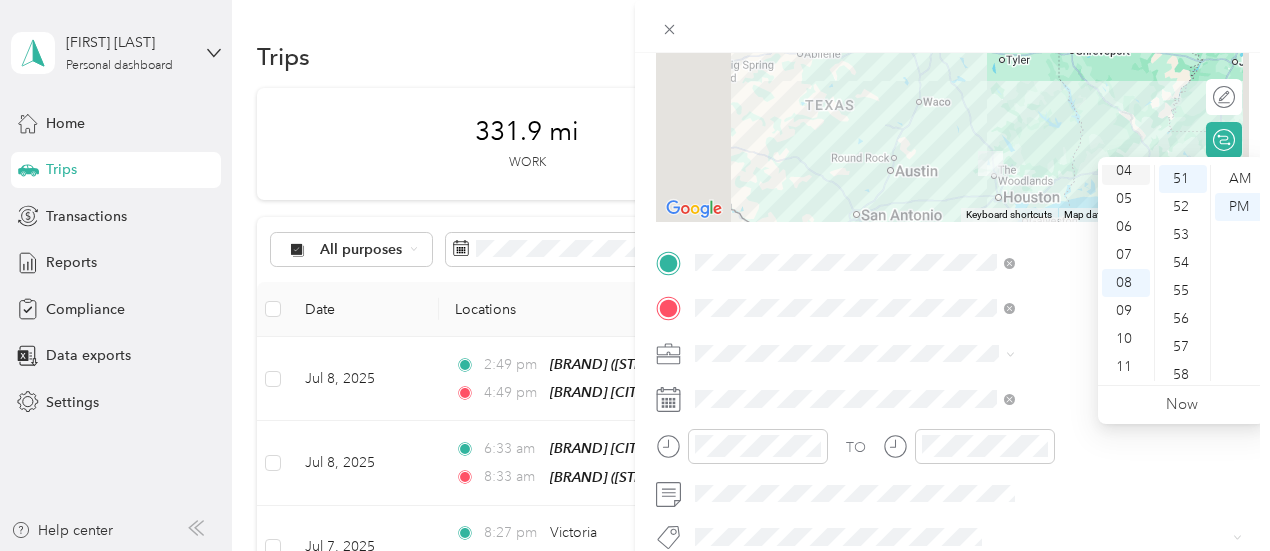 click on "04" at bounding box center (1126, 171) 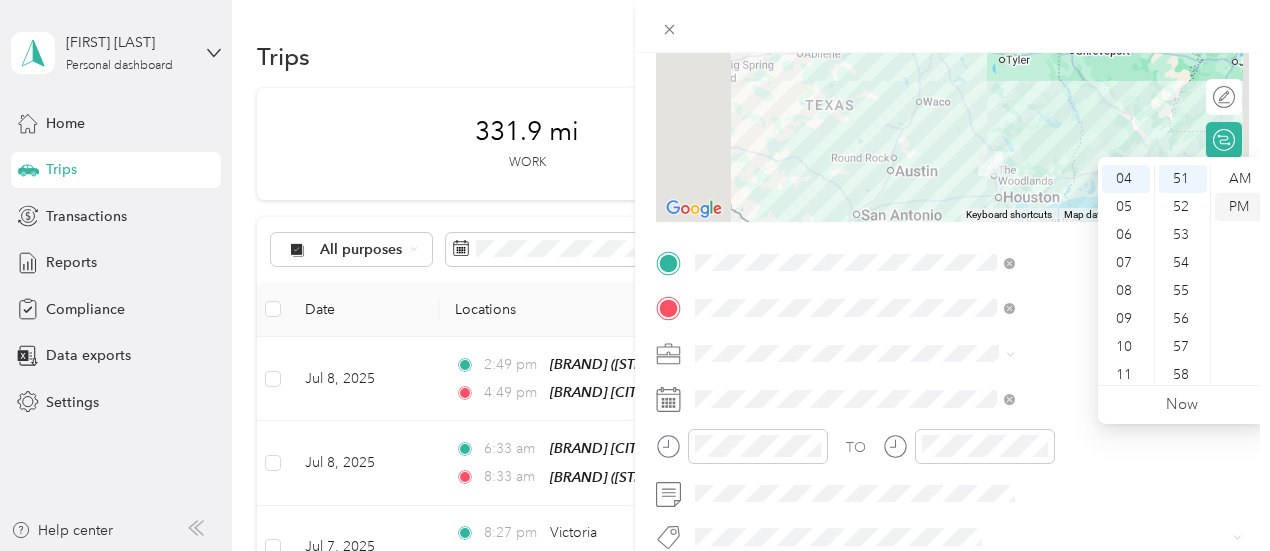 click on "PM" at bounding box center (1239, 207) 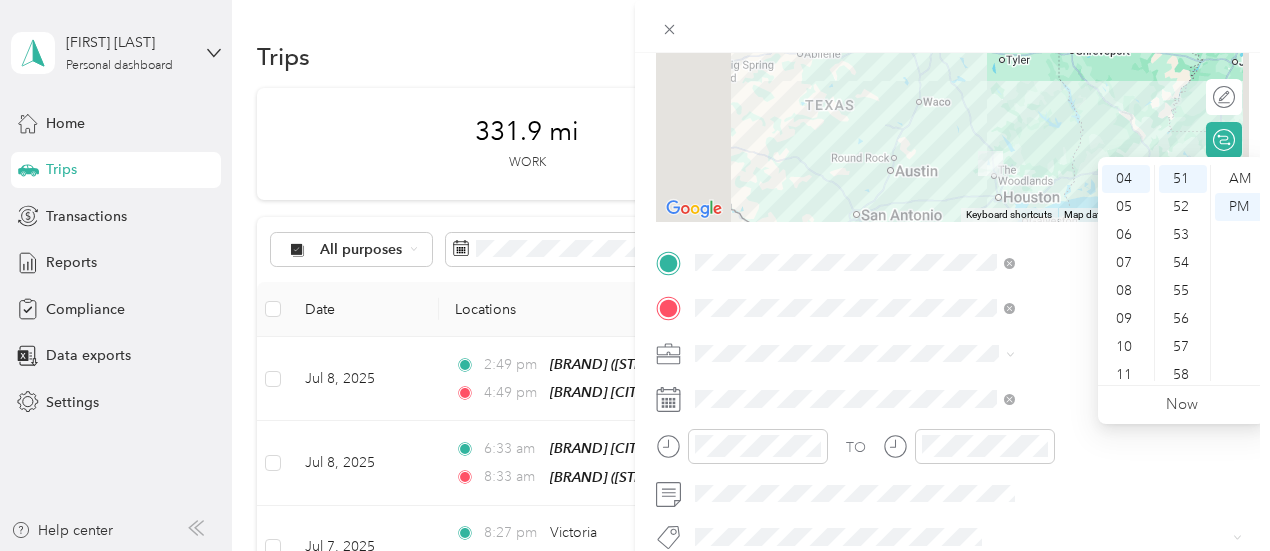 click on "New Trip Save This trip cannot be edited because it is either under review, approved, or paid. Contact your Team Manager to edit it. Miles To navigate the map with touch gestures double-tap and hold your finger on the map, then drag the map. ← Move left → Move right ↑ Move up ↓ Move down + Zoom in - Zoom out Home Jump left by 75% End Jump right by 75% Page Up Jump up by 75% Page Down Jump down by 75% Keyboard shortcuts Map Data Map data ©2025 Google, INEGI Map data ©2025 Google, INEGI 100 km  Click to toggle between metric and imperial units Terms Report a map error Edit route Calculate route Round trip TO Add photo" at bounding box center [635, 275] 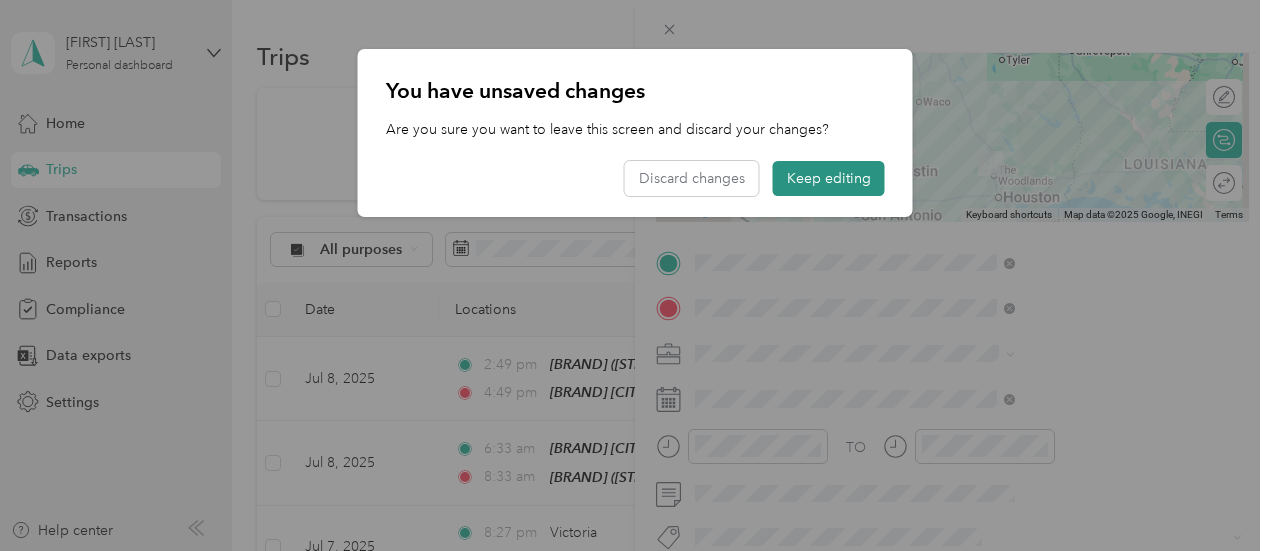 click on "Keep editing" at bounding box center (829, 178) 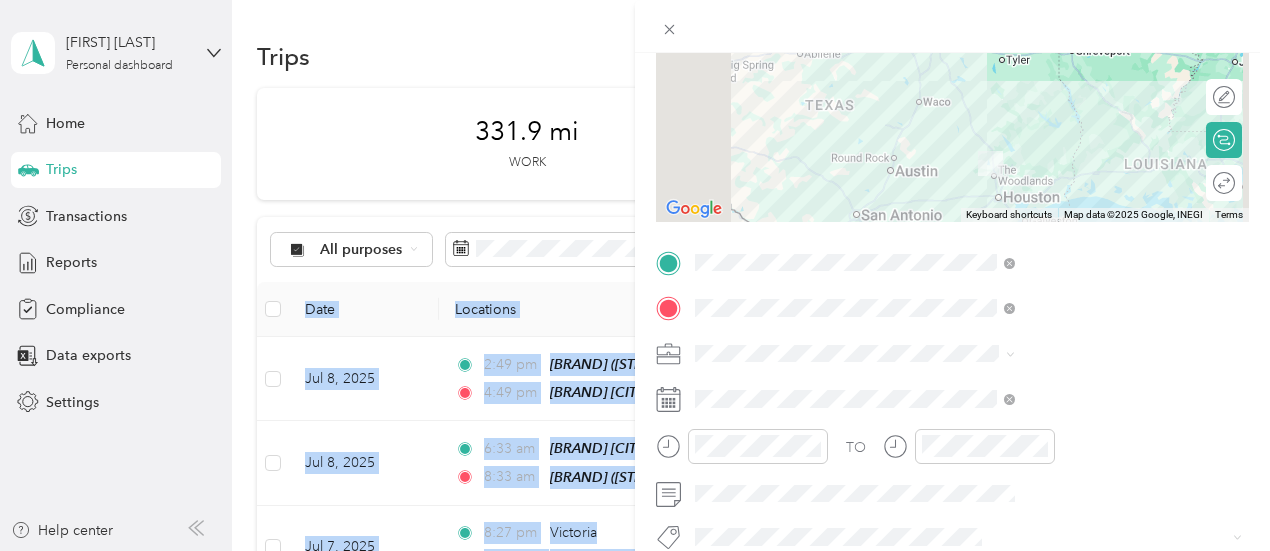 drag, startPoint x: 1253, startPoint y: 270, endPoint x: 1279, endPoint y: 126, distance: 146.3284 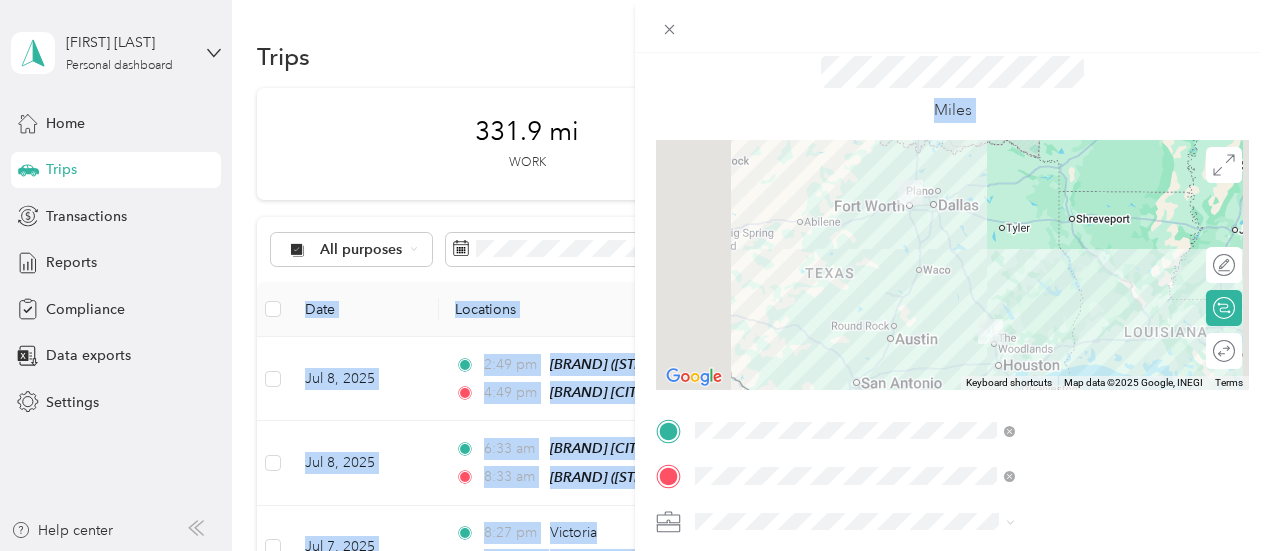 scroll, scrollTop: 0, scrollLeft: 0, axis: both 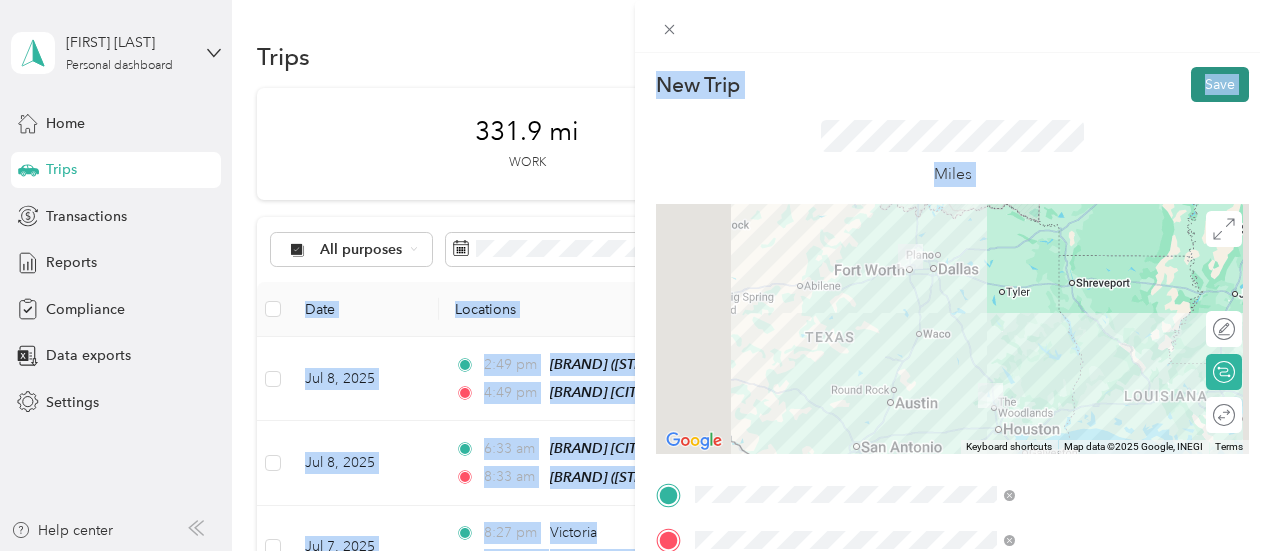 click on "Save" at bounding box center (1220, 84) 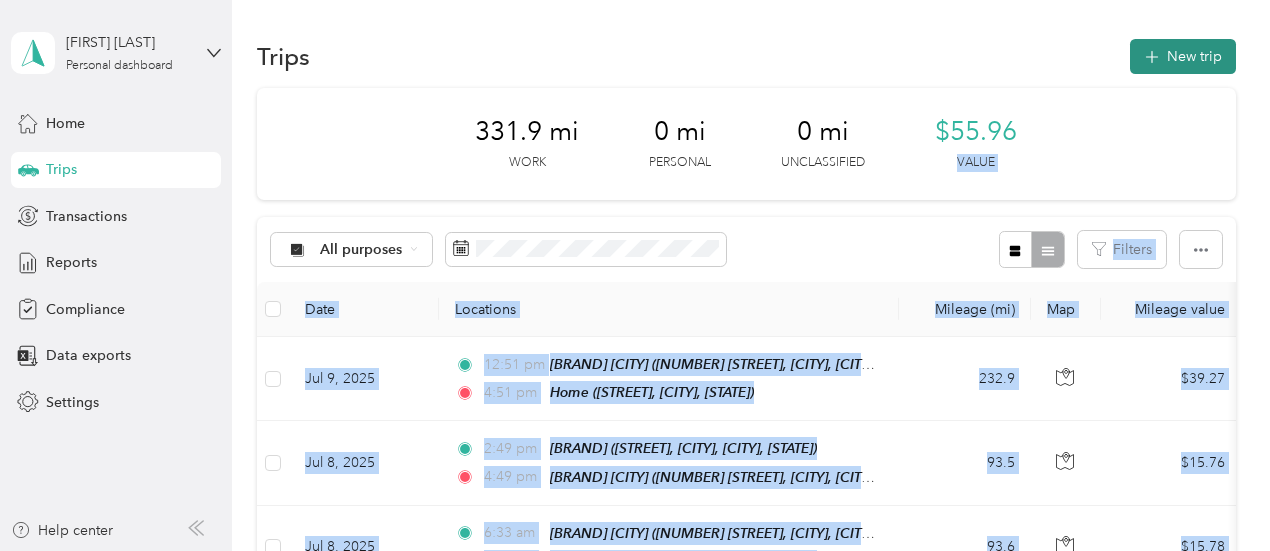 click on "New trip" at bounding box center (1183, 56) 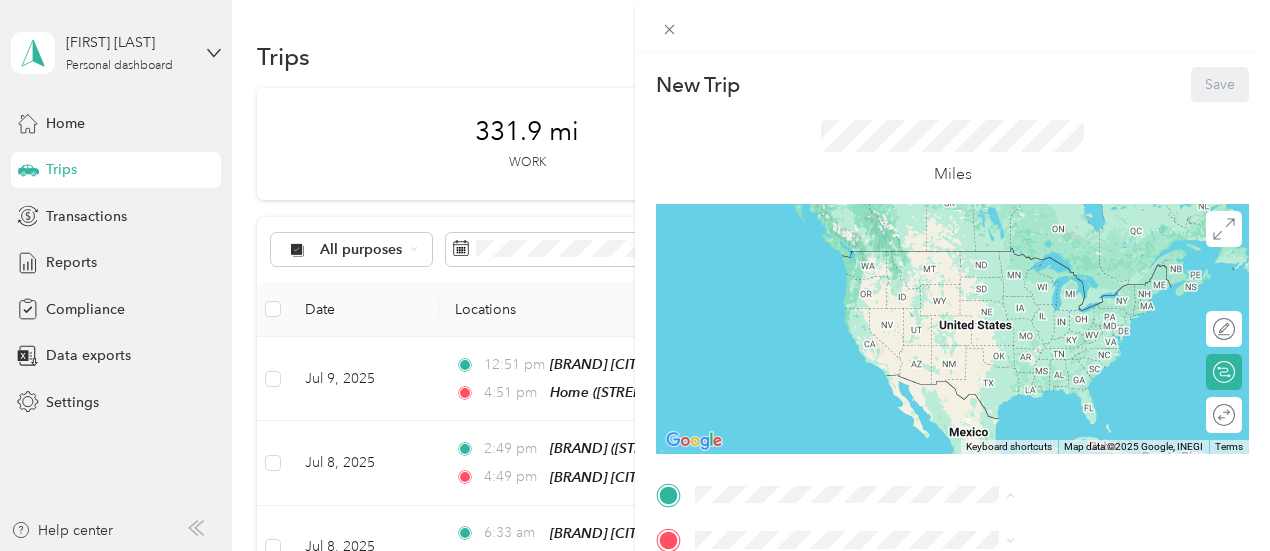 click on "Home [STREET], [POSTAL CODE], [CITY], [STATE], [COUNTRY]" at bounding box center (1082, 448) 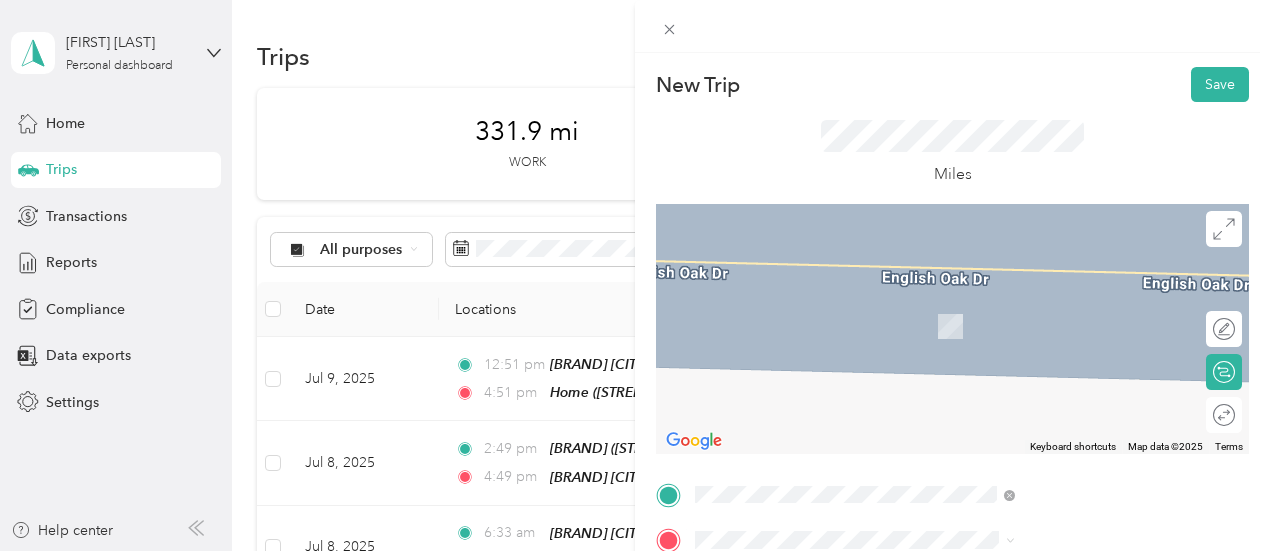 click on "J R Medical [NUMBER] [STREET], [CITY], [POSTAL CODE], [CITY], [STATE], [COUNTRY]" at bounding box center (1082, 325) 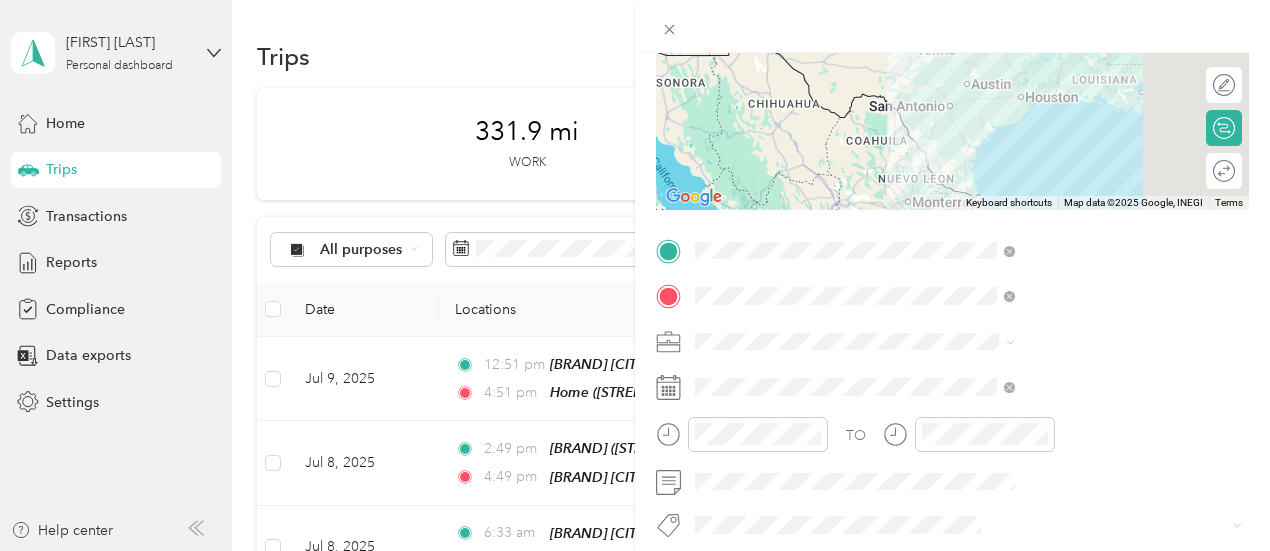scroll, scrollTop: 253, scrollLeft: 0, axis: vertical 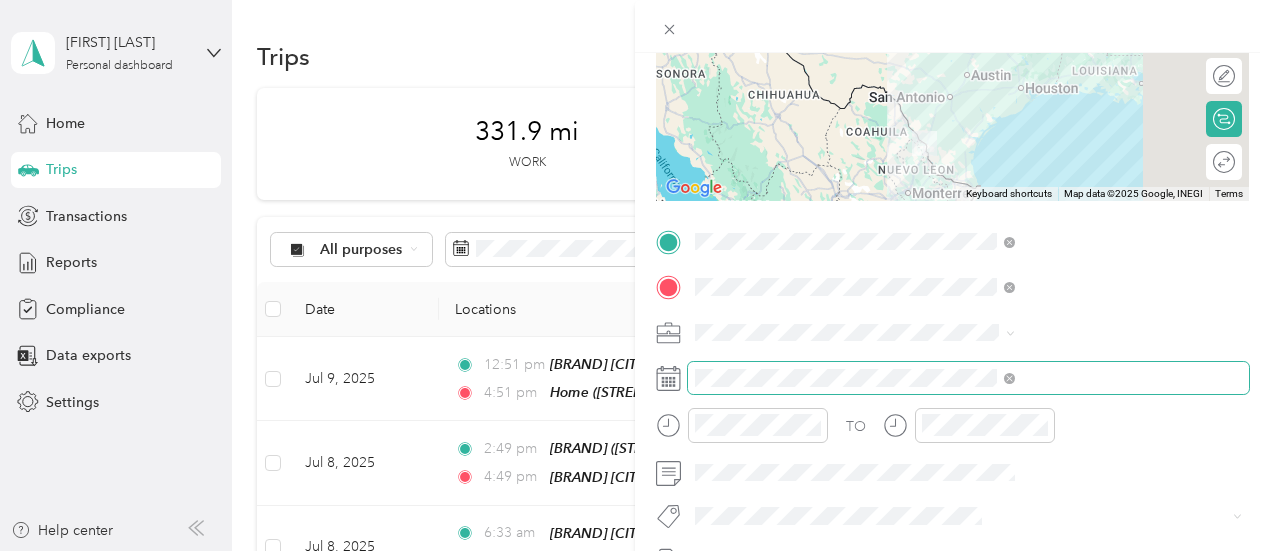 click at bounding box center [968, 378] 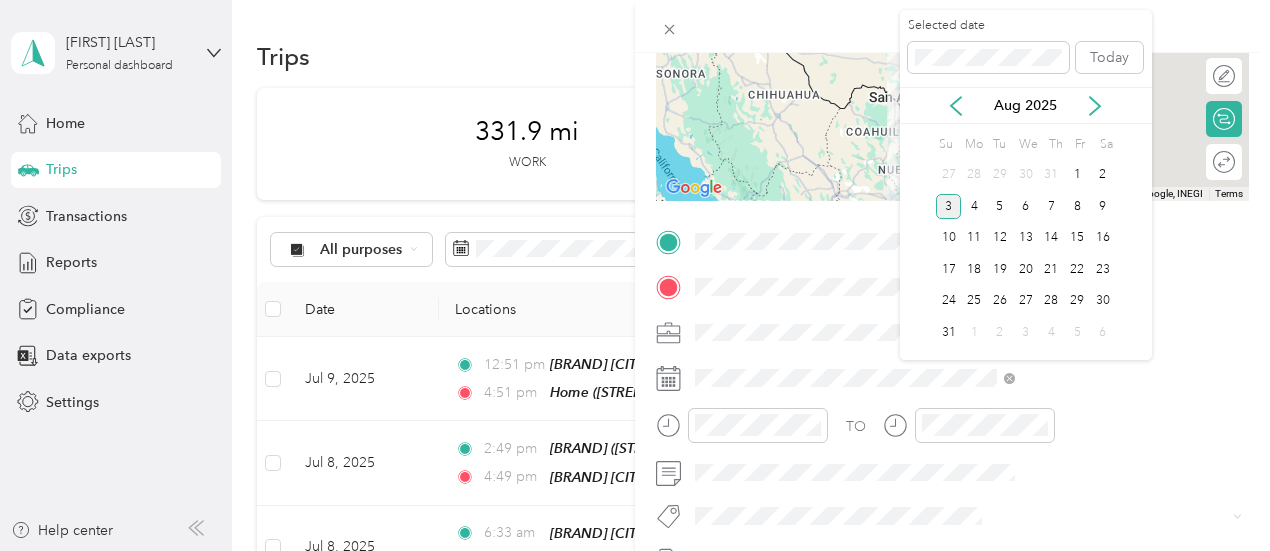 click on "Aug 2025" at bounding box center (1026, 105) 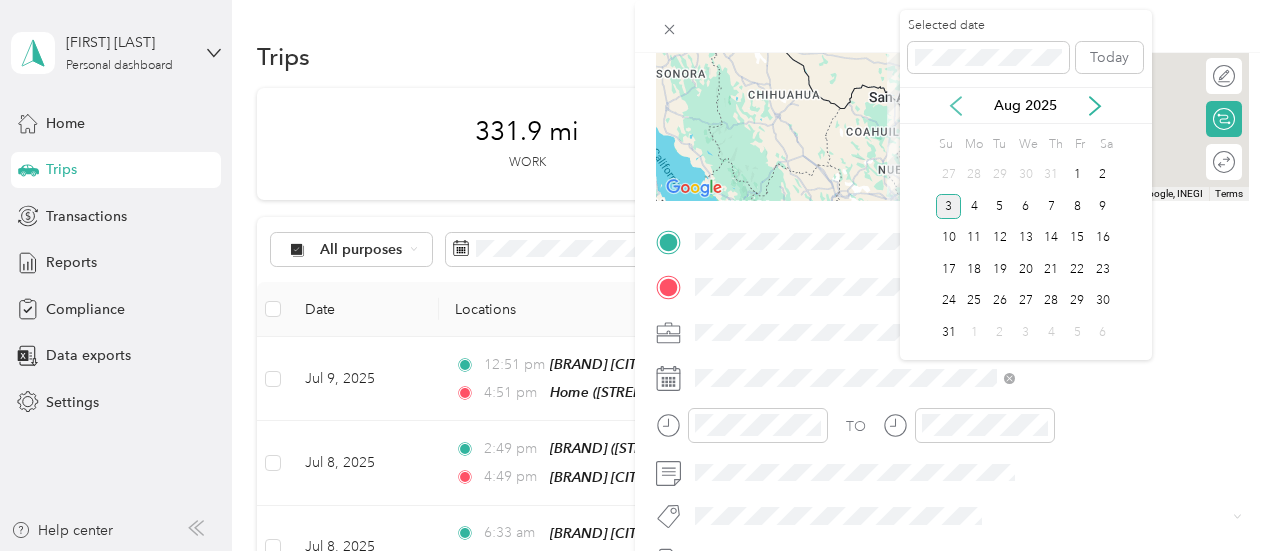 click 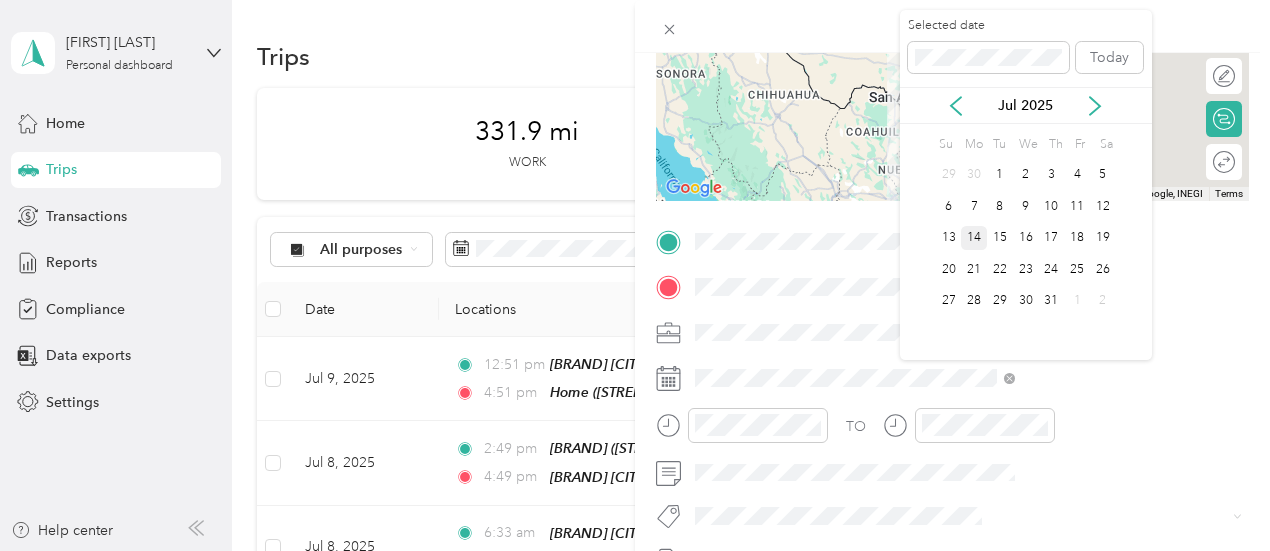 click on "14" at bounding box center [974, 238] 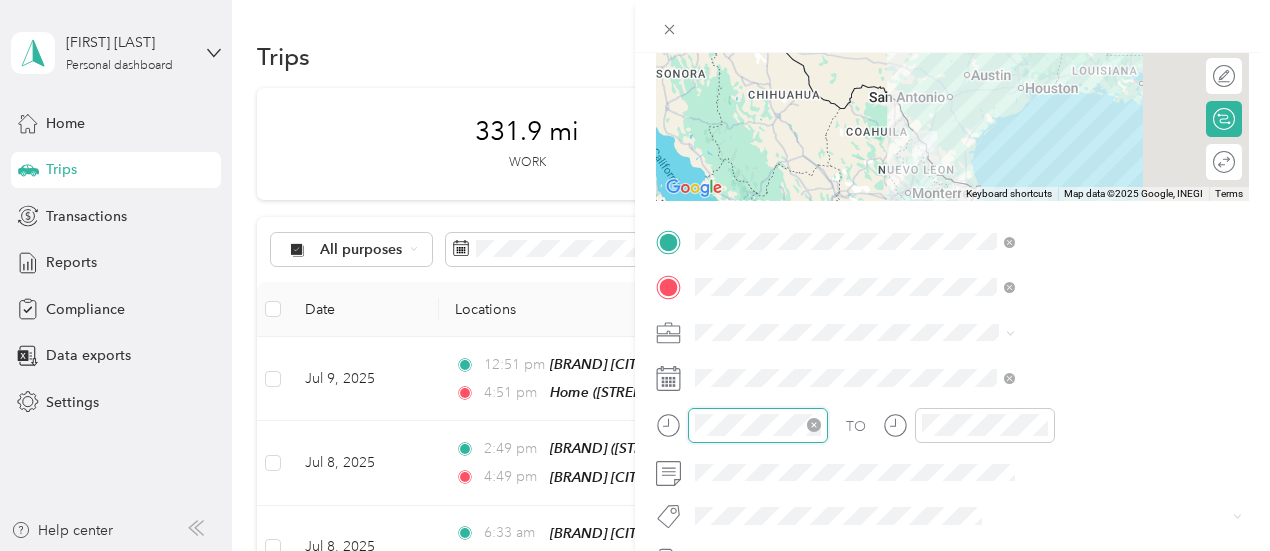 click at bounding box center [758, 425] 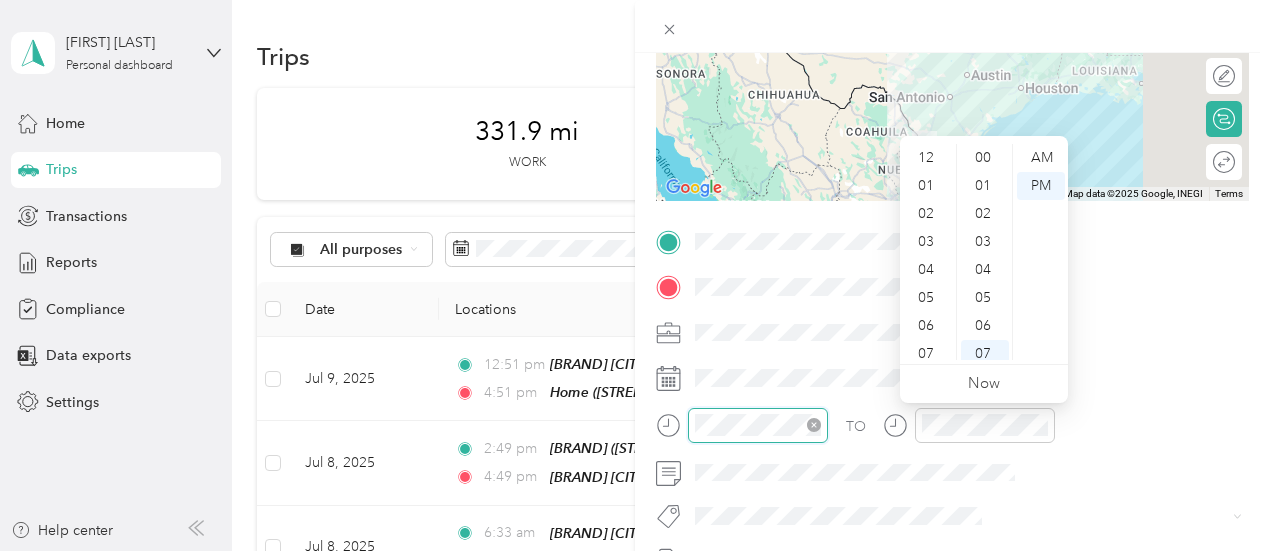 scroll, scrollTop: 196, scrollLeft: 0, axis: vertical 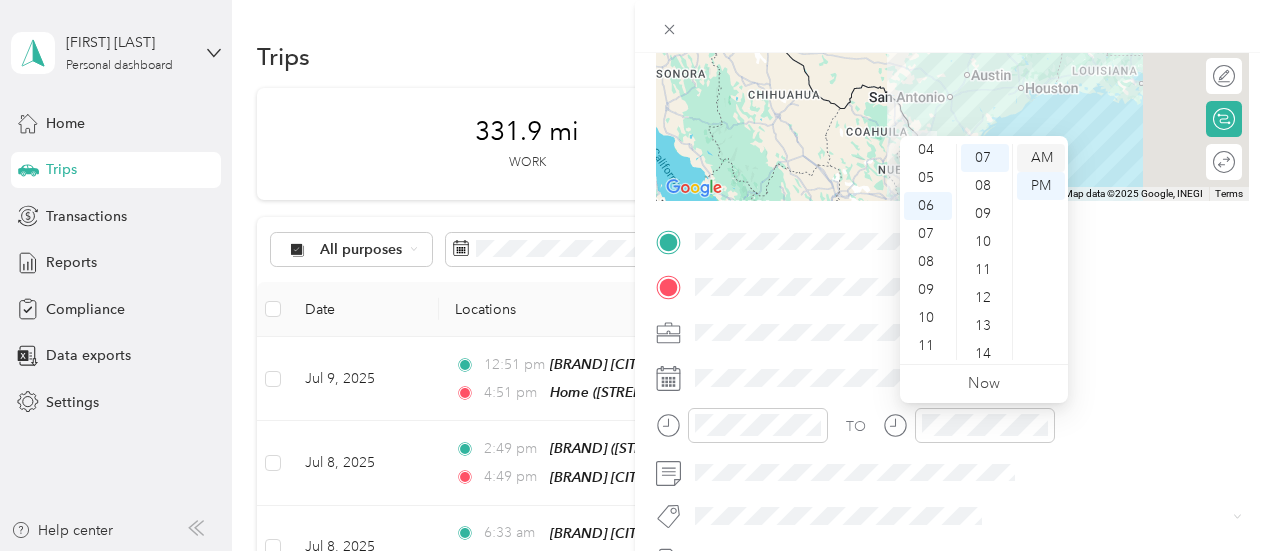 click on "AM" at bounding box center (1041, 158) 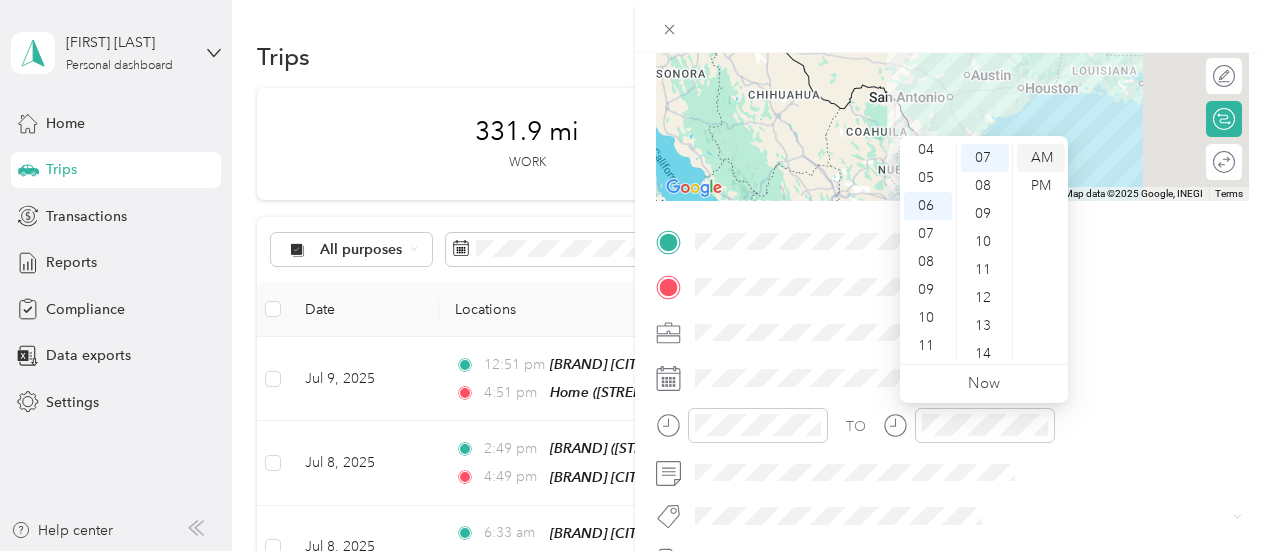 click on "AM" at bounding box center (1041, 158) 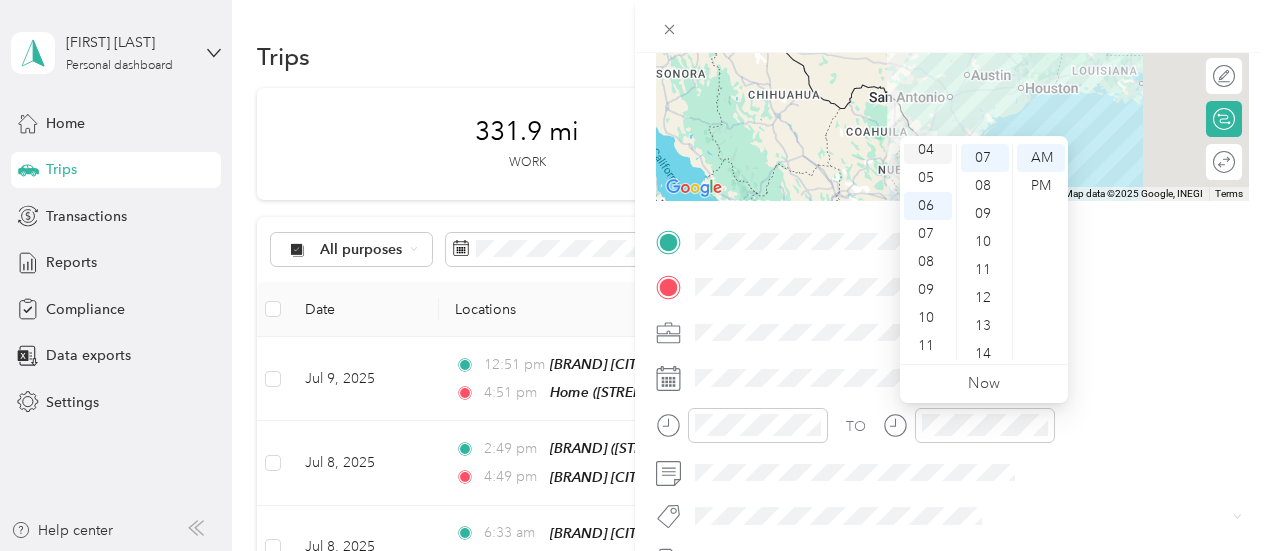 click on "04" at bounding box center (928, 150) 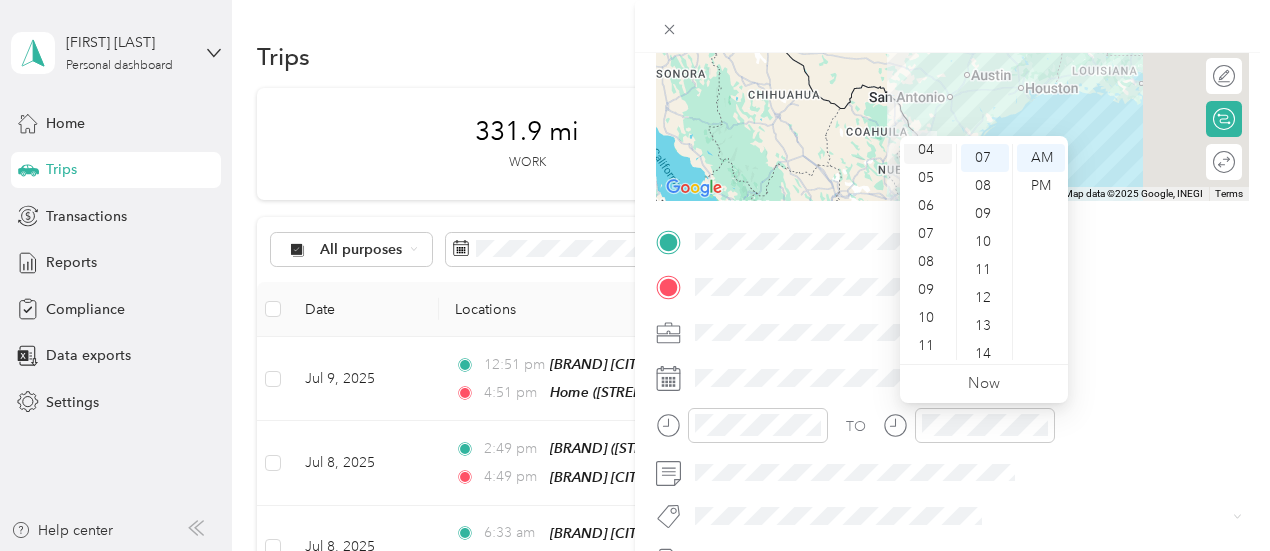 scroll, scrollTop: 112, scrollLeft: 0, axis: vertical 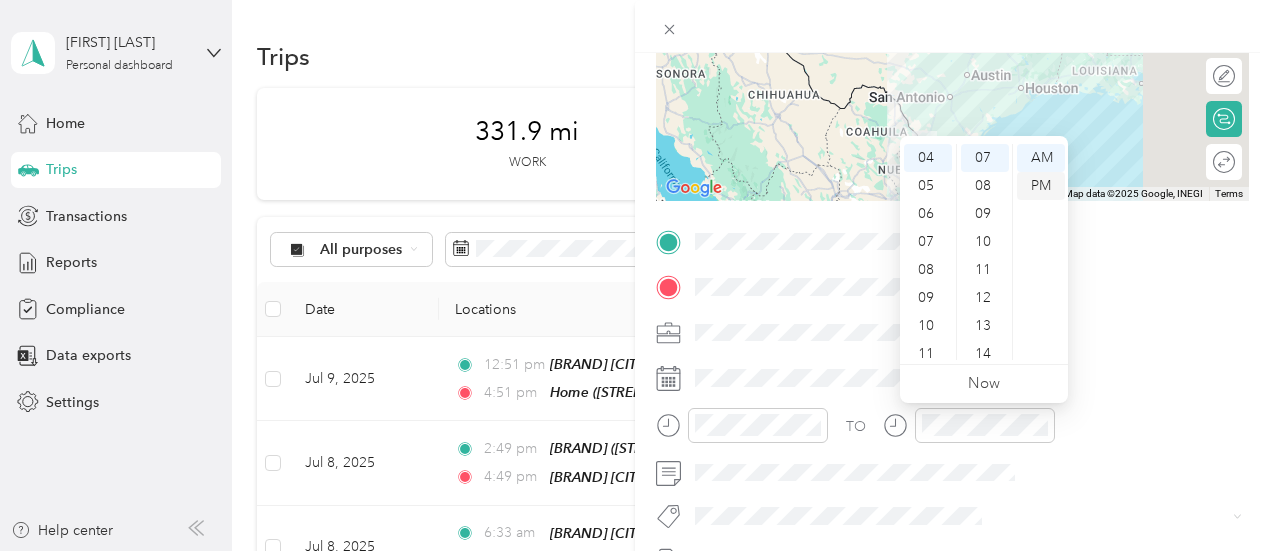 click on "PM" at bounding box center (1041, 186) 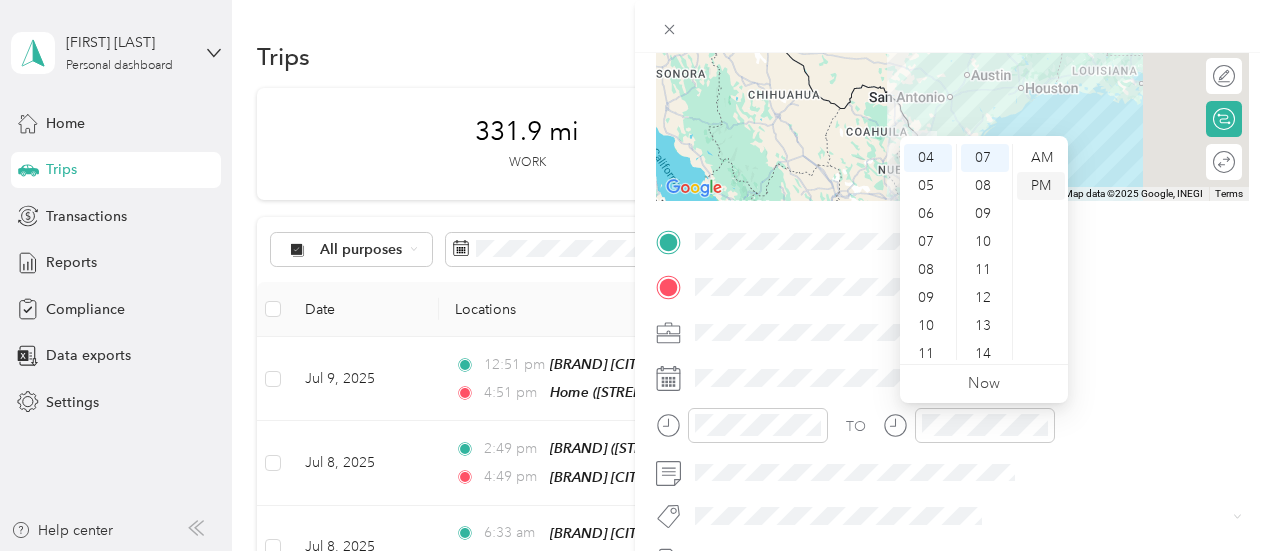 click on "PM" at bounding box center (1041, 186) 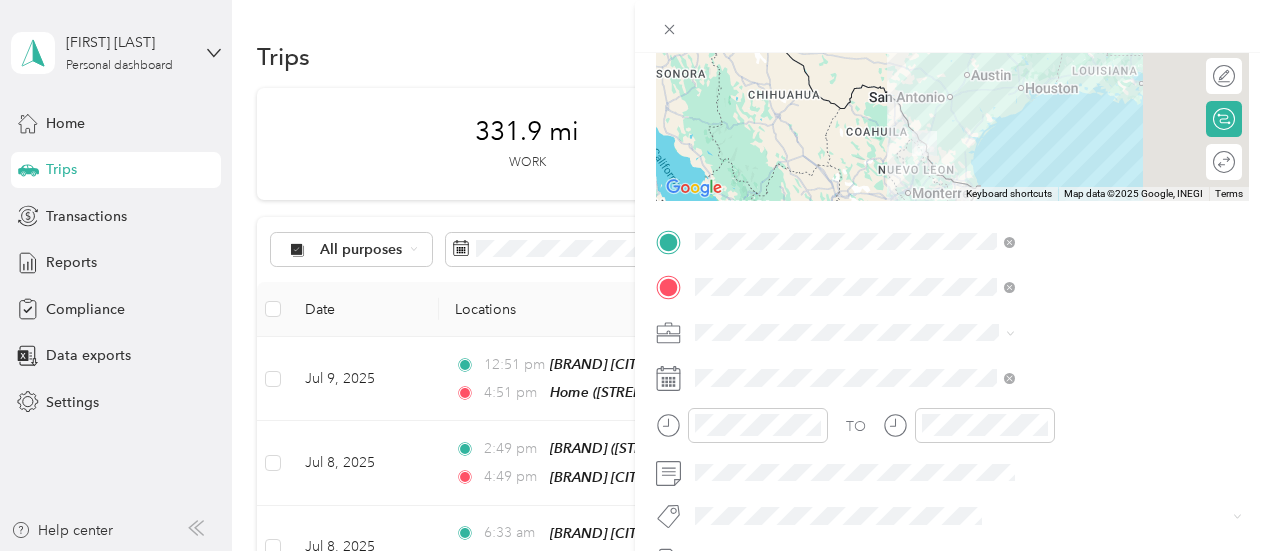 click at bounding box center [968, 333] 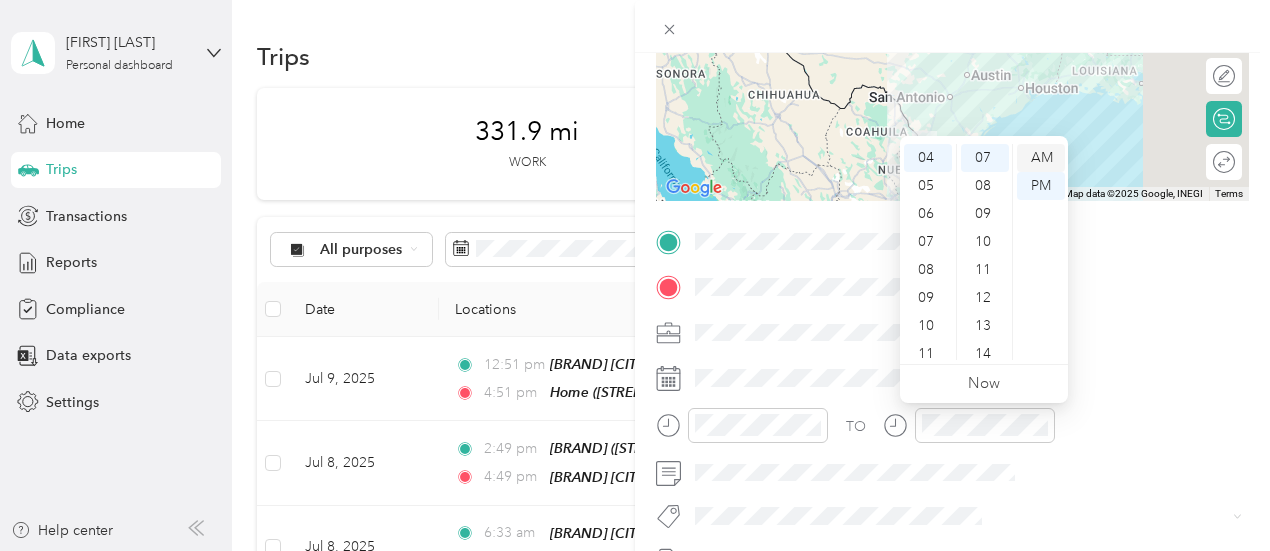 click on "AM" at bounding box center (1041, 158) 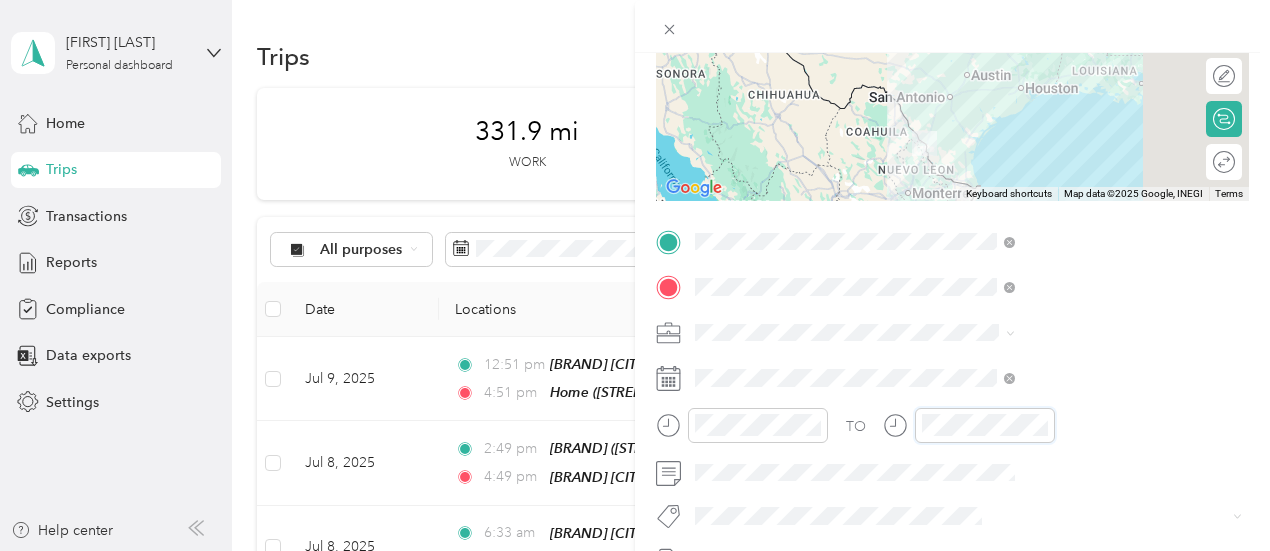 scroll, scrollTop: 196, scrollLeft: 0, axis: vertical 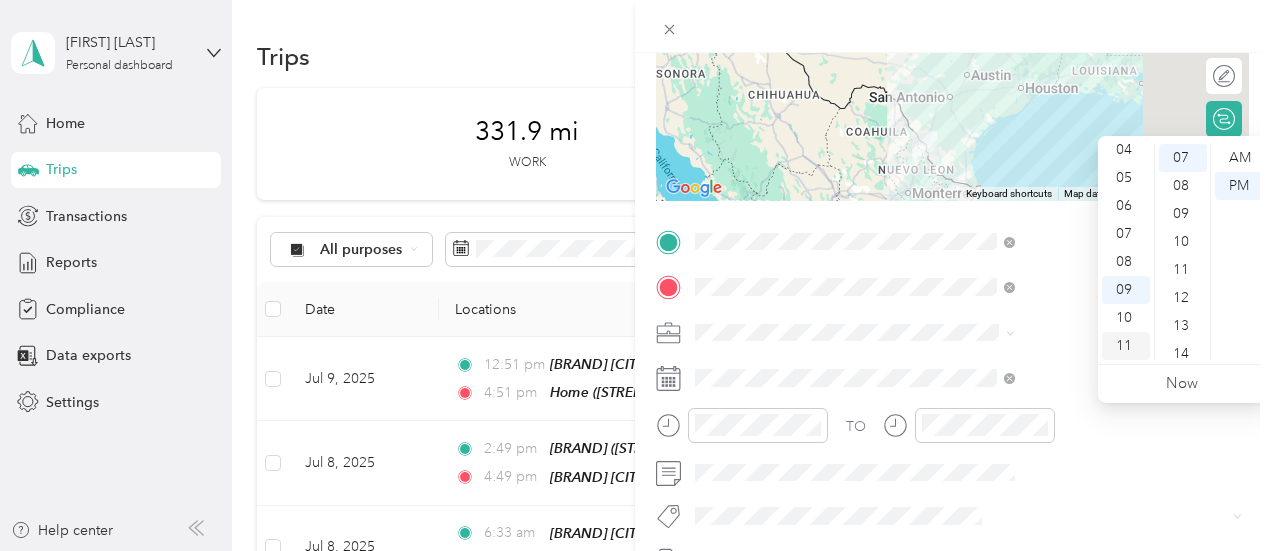 click on "11" at bounding box center [1126, 346] 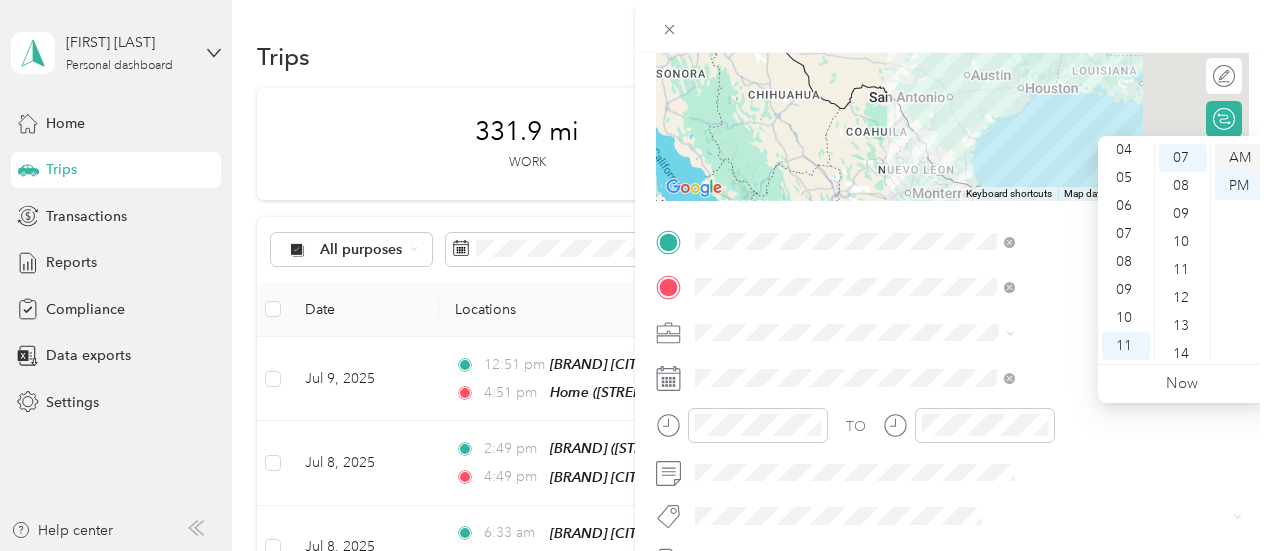 click on "AM" at bounding box center [1239, 158] 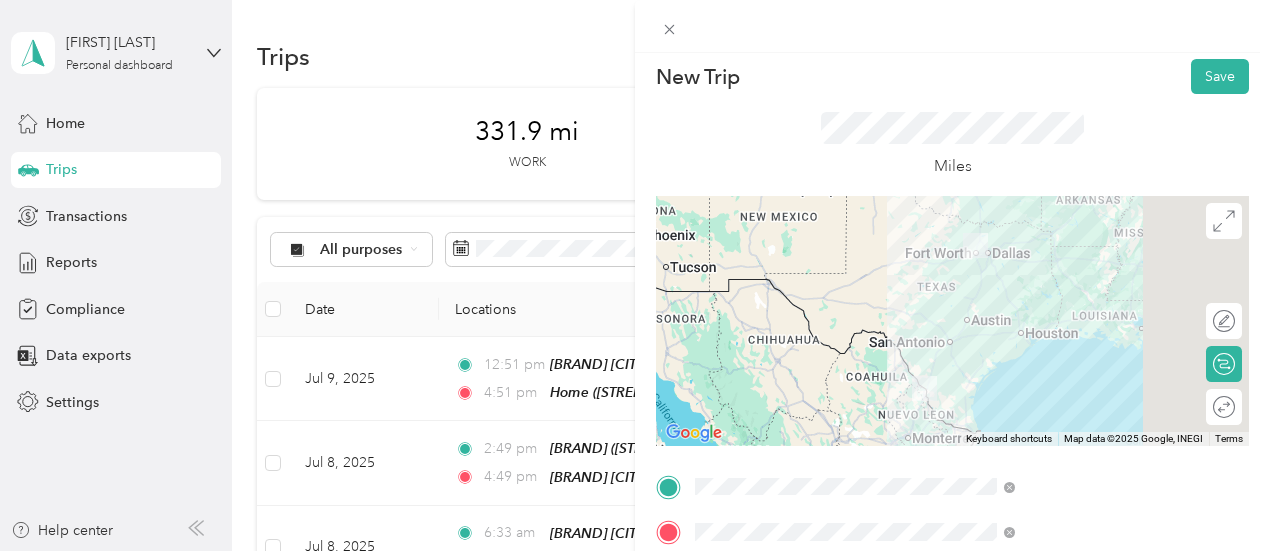 scroll, scrollTop: 0, scrollLeft: 0, axis: both 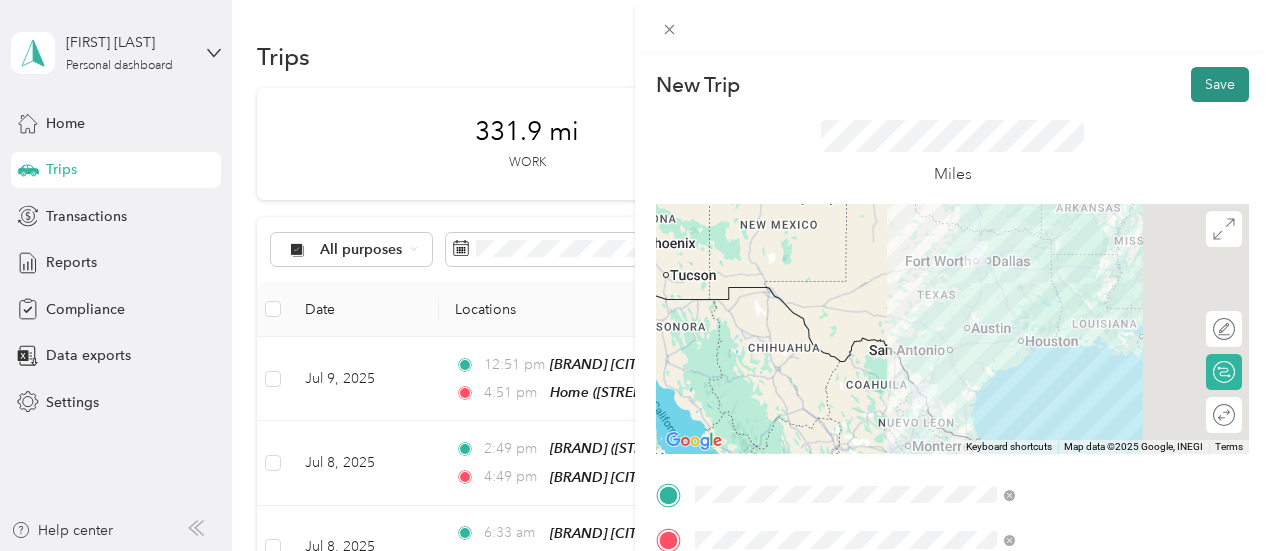 click on "Save" at bounding box center (1220, 84) 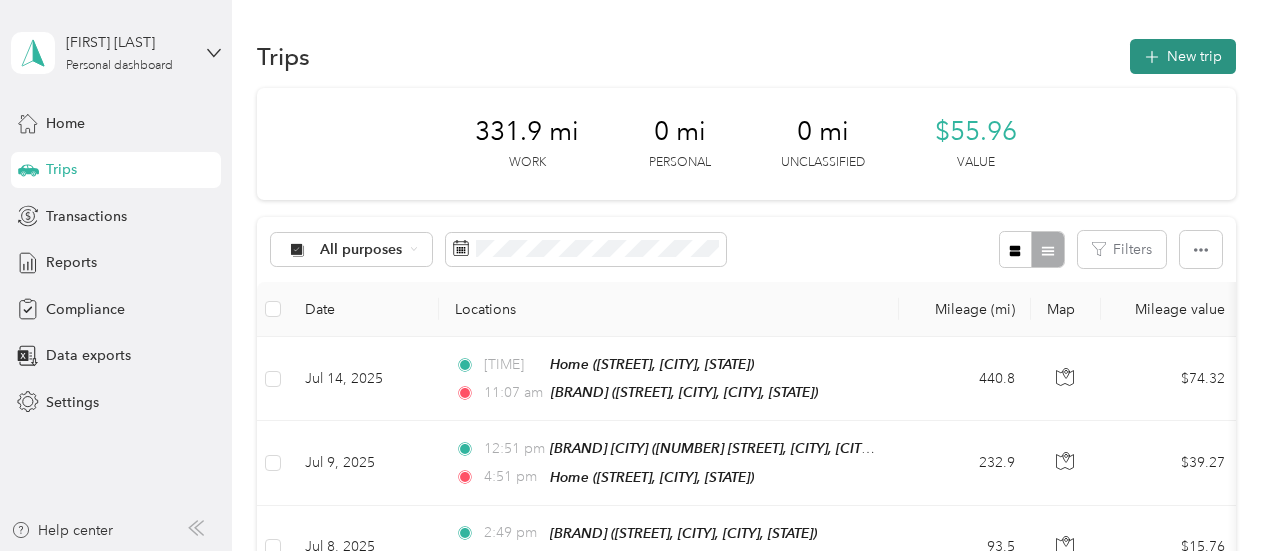 click on "New trip" at bounding box center [1183, 56] 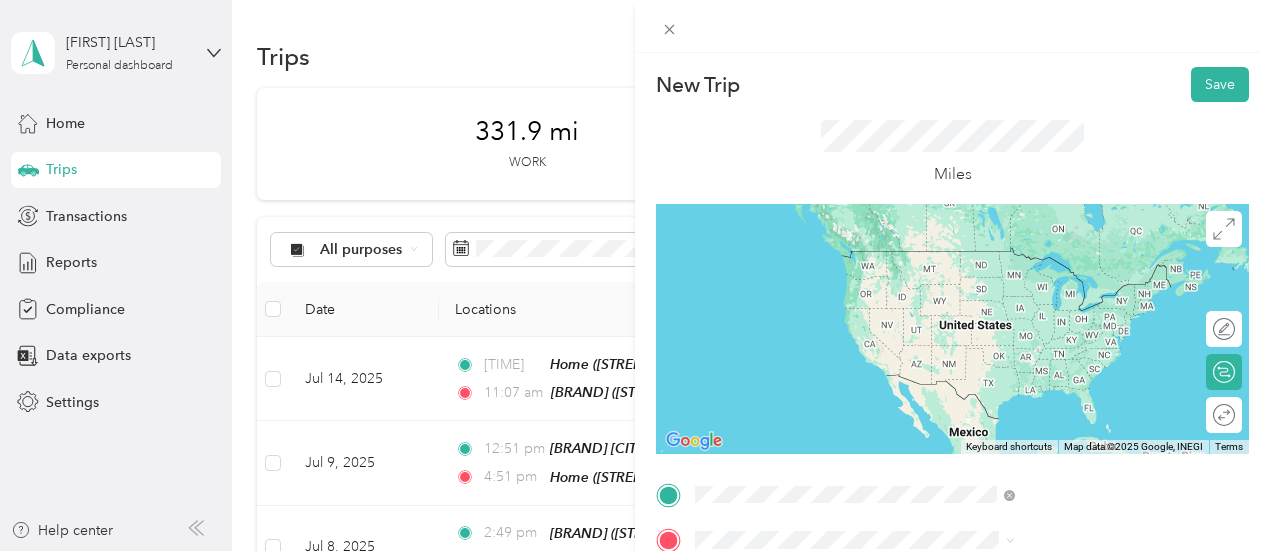 click on "[NUMBER] [STREET], [CITY], [POSTAL CODE], [CITY], [STATE], [COUNTRY]" at bounding box center (1062, 291) 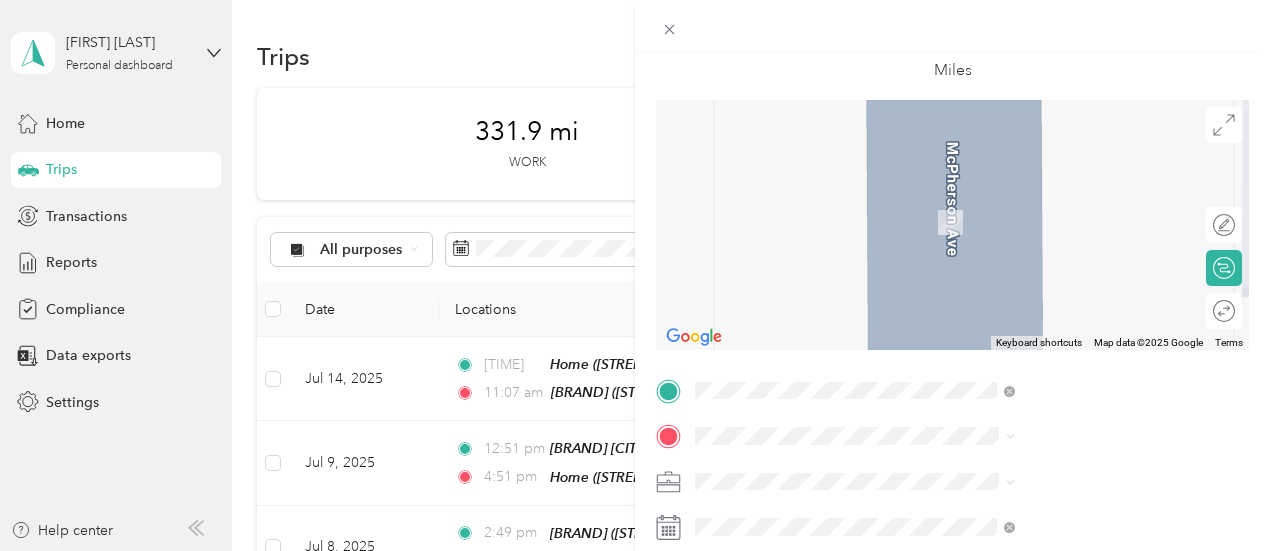 scroll, scrollTop: 128, scrollLeft: 0, axis: vertical 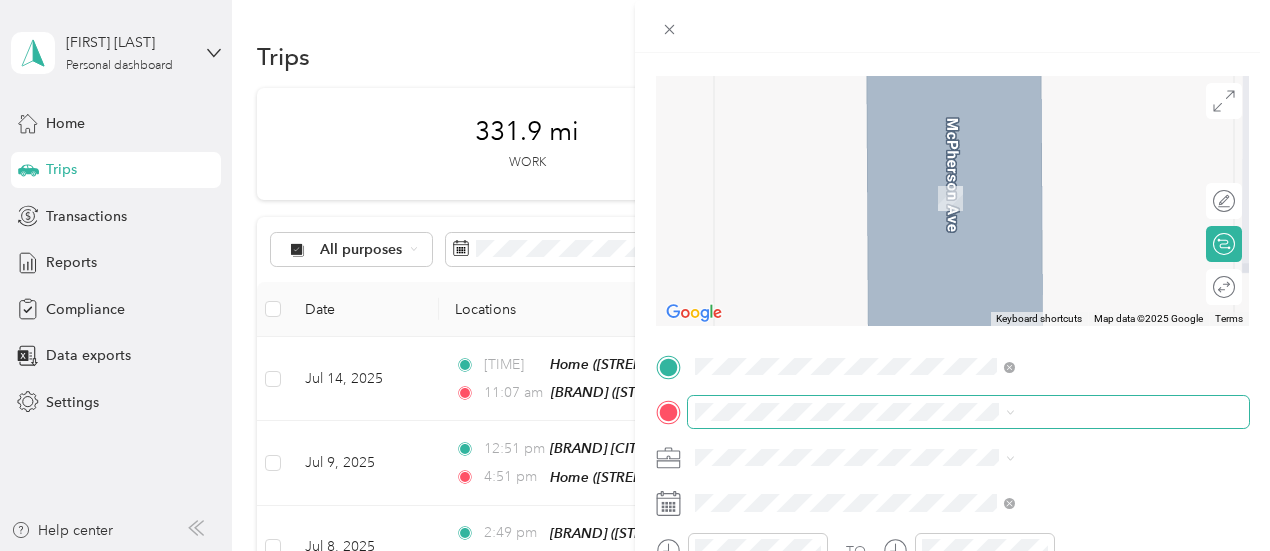 click at bounding box center [968, 412] 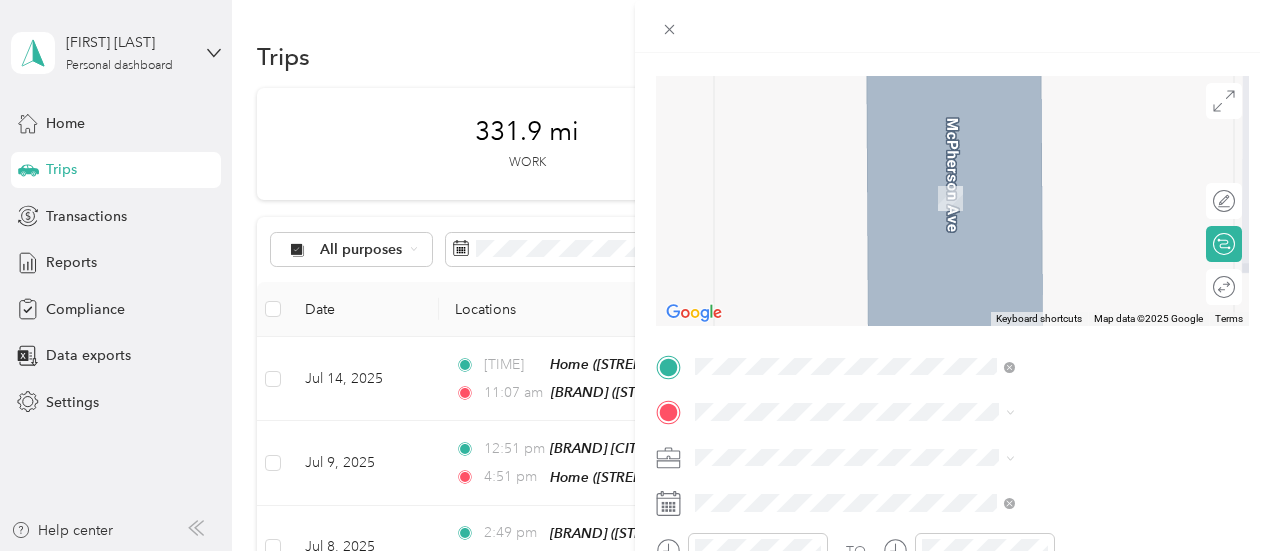 click on "courtyard [CITY] [NUMBER] [STREET], [POSTAL_CODE], [CITY], [STATE], [COUNTRY]" at bounding box center (1082, 276) 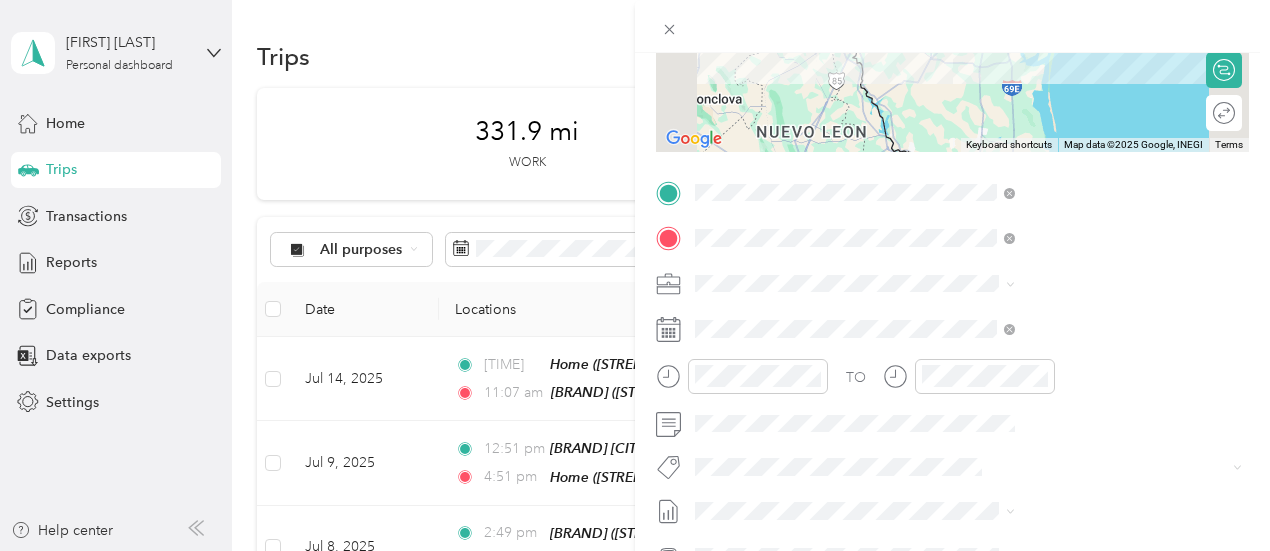 scroll, scrollTop: 313, scrollLeft: 0, axis: vertical 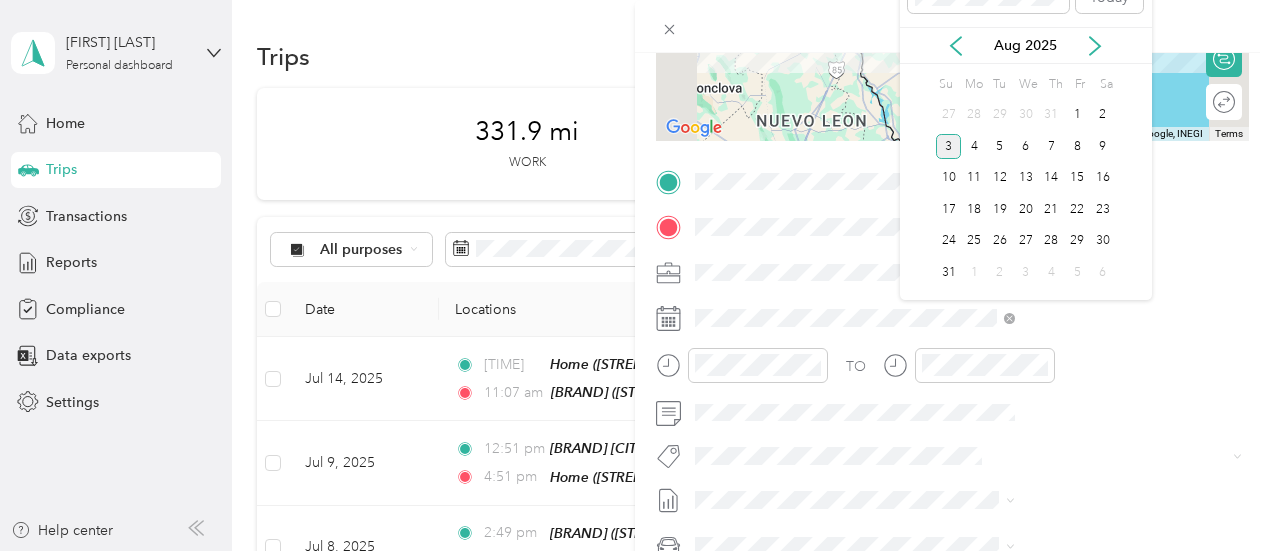 click on "Aug 2025" at bounding box center (1026, 45) 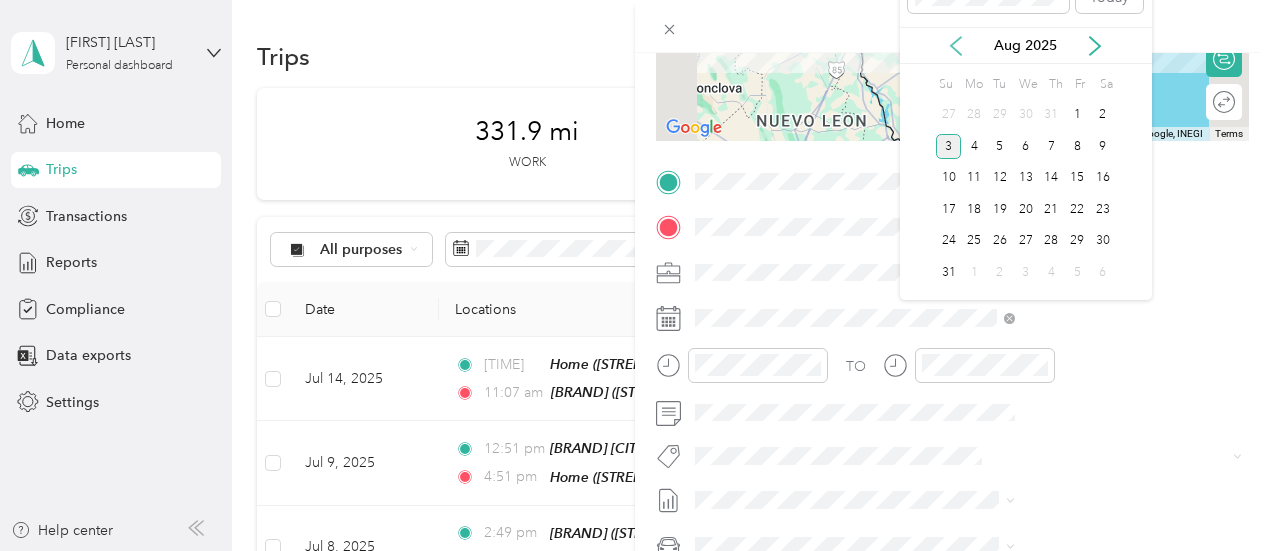 click 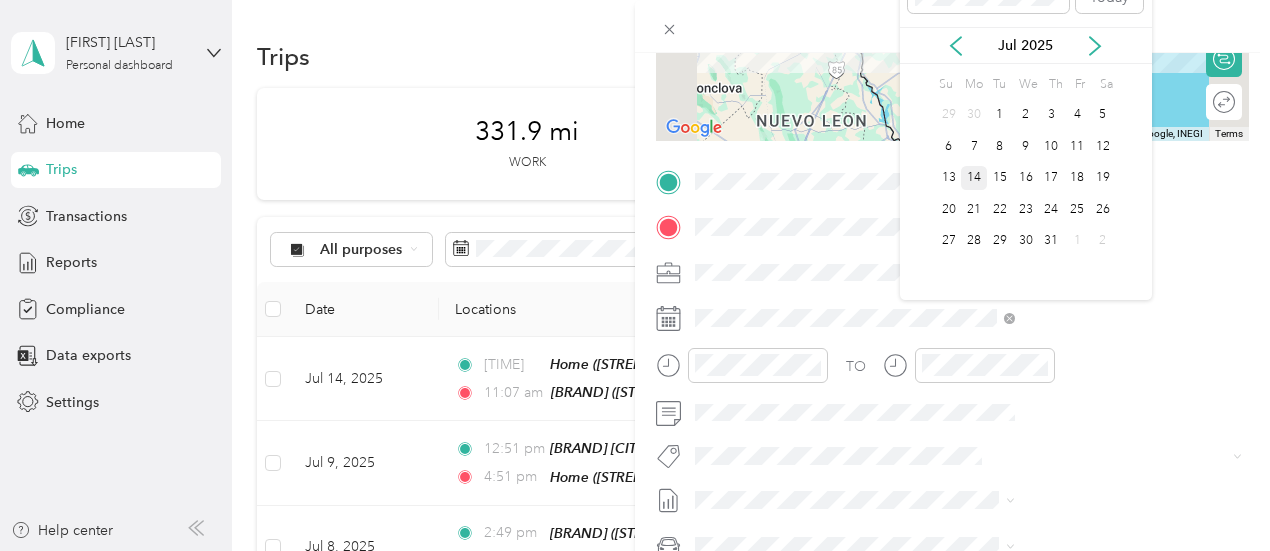 click on "14" at bounding box center (974, 178) 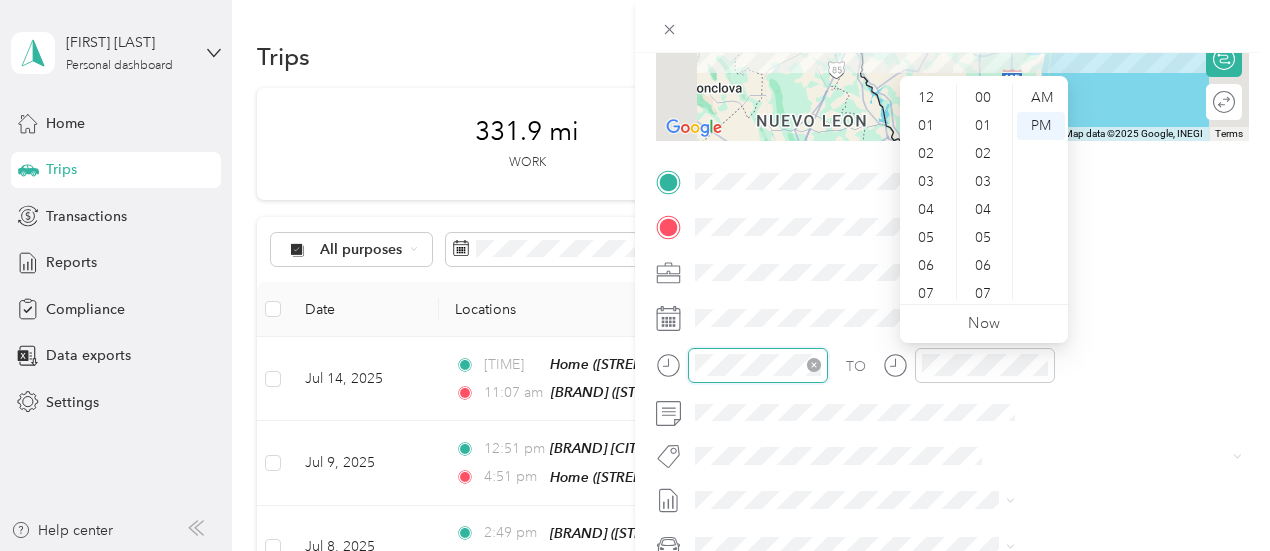 scroll, scrollTop: 308, scrollLeft: 0, axis: vertical 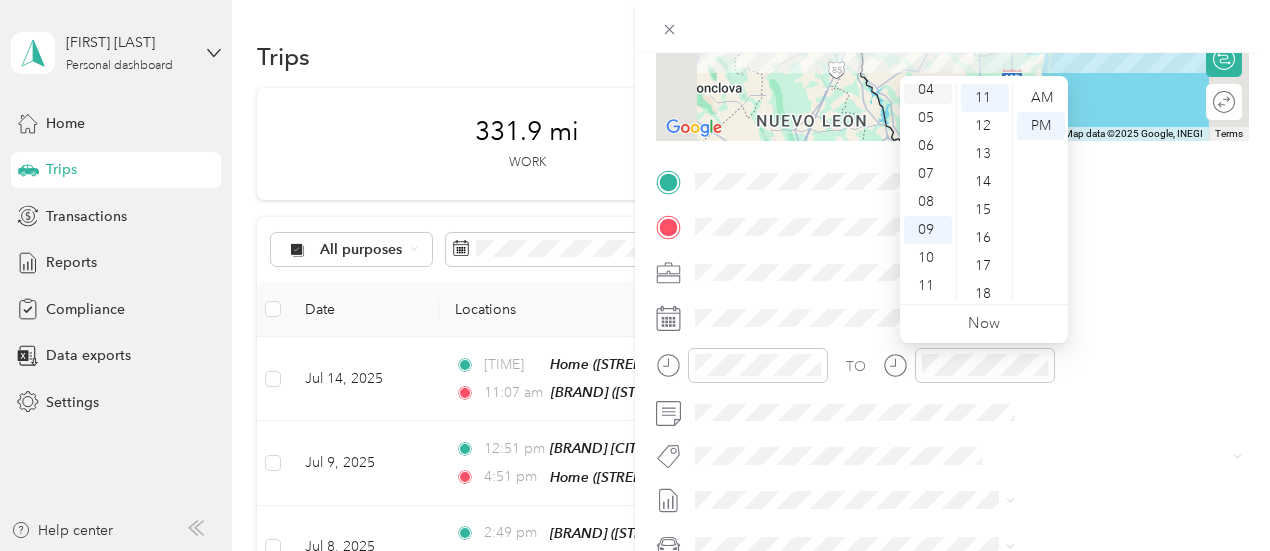 click on "04" at bounding box center [928, 90] 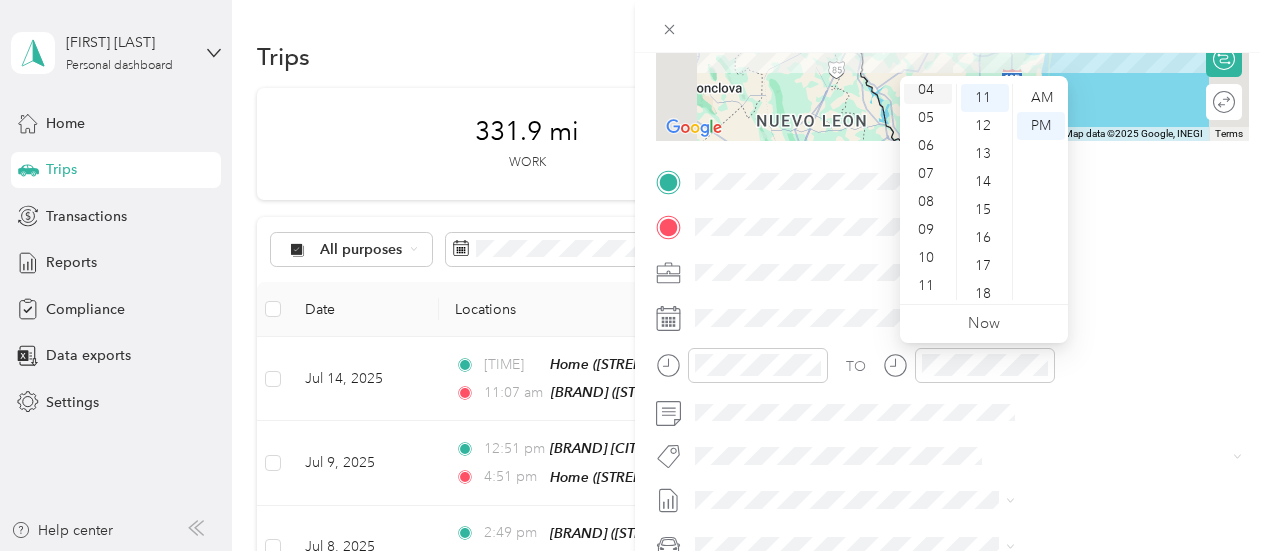 scroll, scrollTop: 112, scrollLeft: 0, axis: vertical 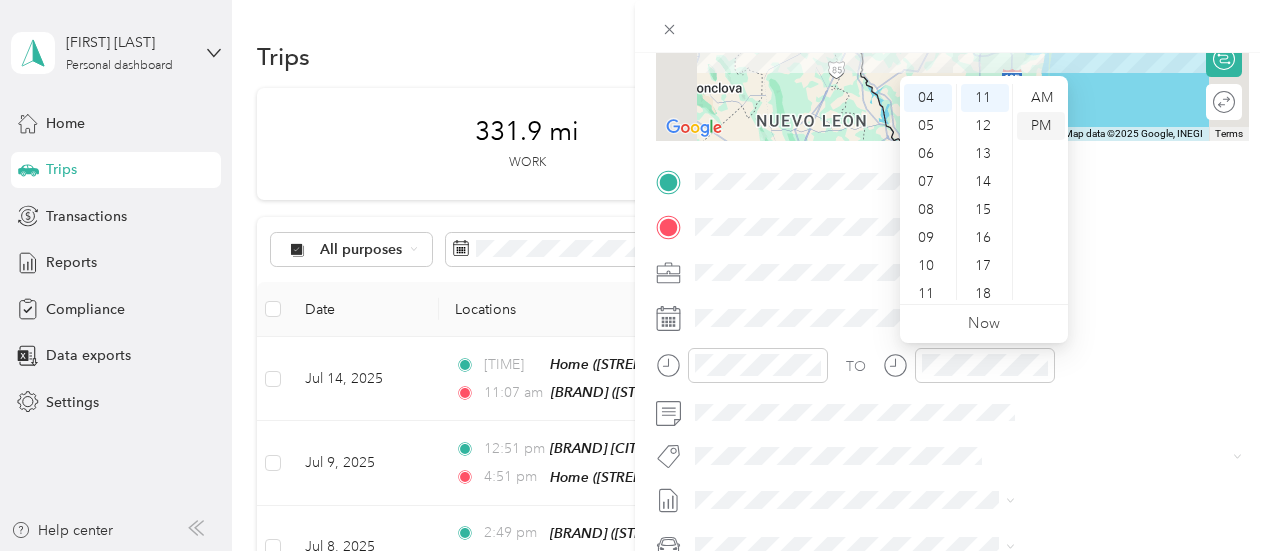 click on "PM" at bounding box center (1041, 126) 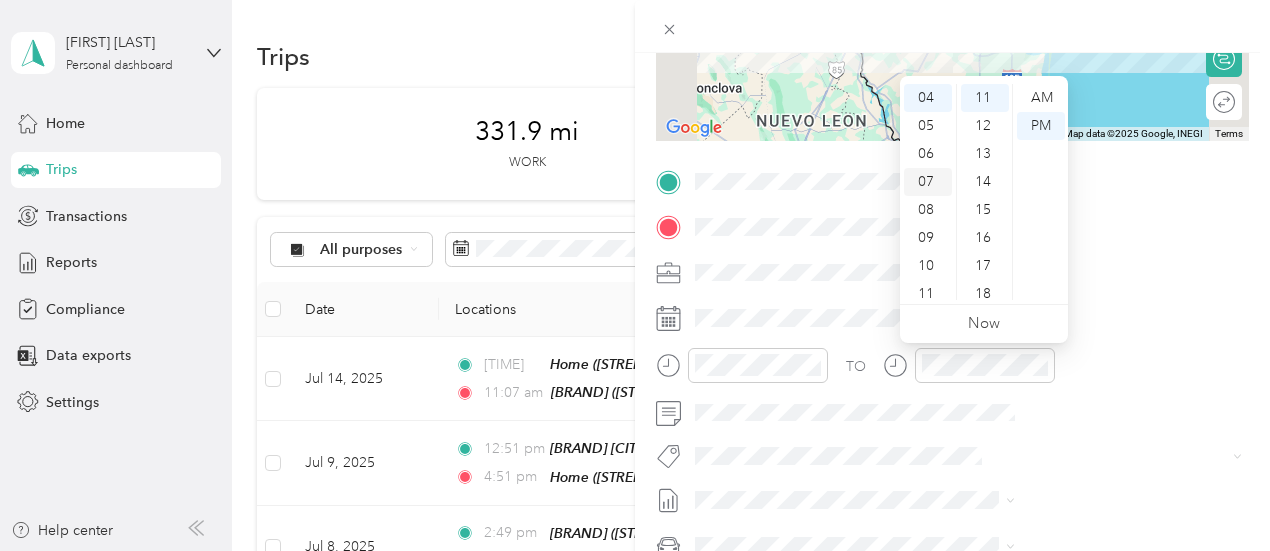 click on "07" at bounding box center (928, 182) 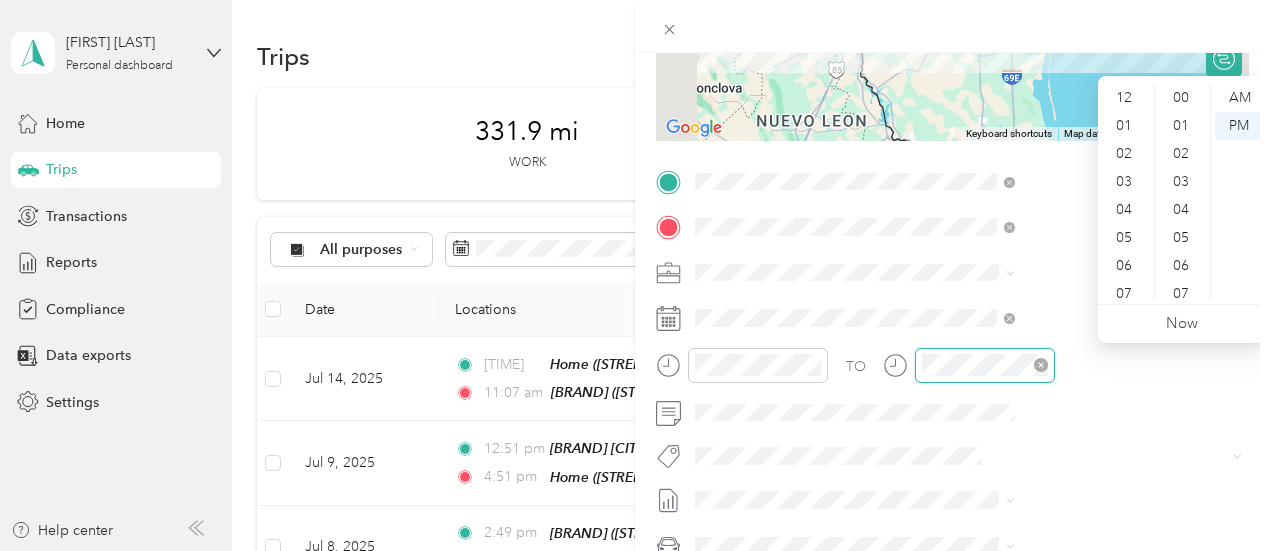 scroll, scrollTop: 308, scrollLeft: 0, axis: vertical 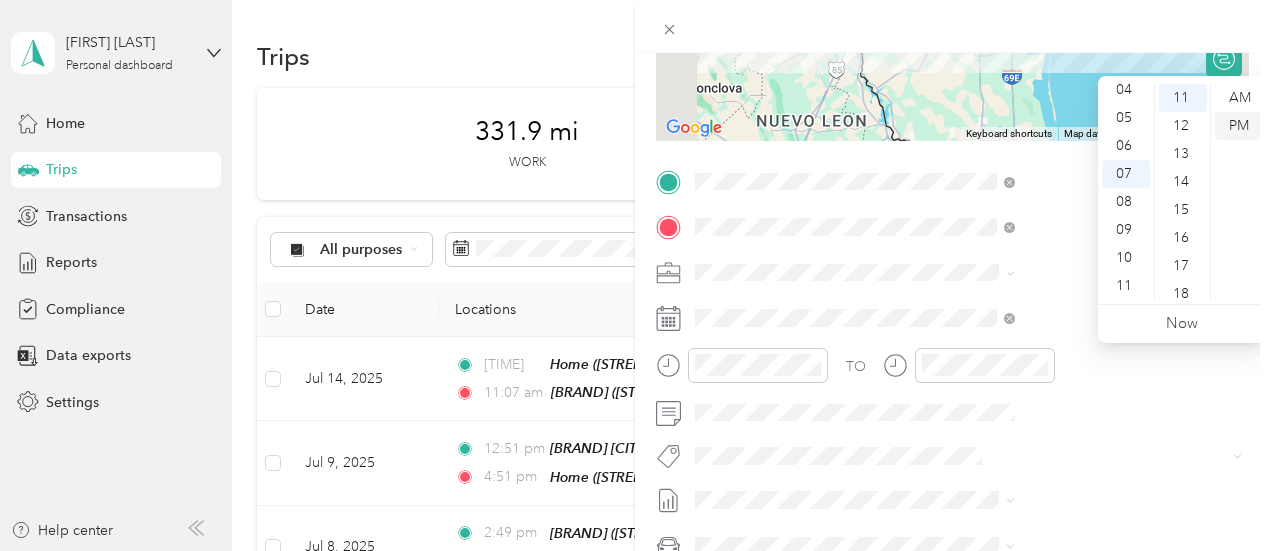click on "PM" at bounding box center (1239, 126) 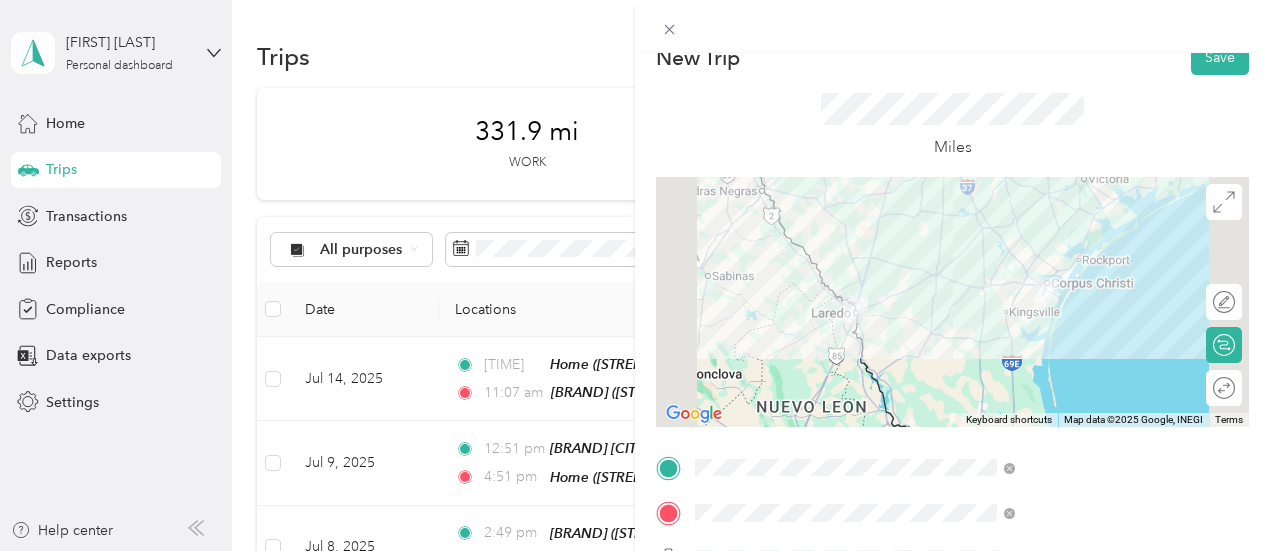 scroll, scrollTop: 0, scrollLeft: 0, axis: both 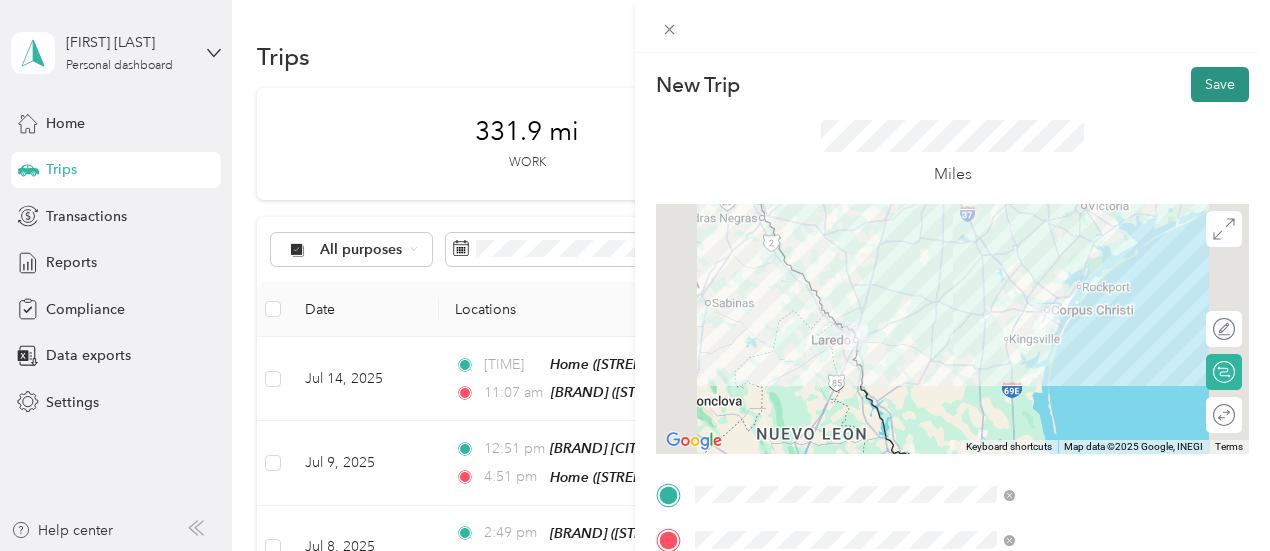 click on "Save" at bounding box center [1220, 84] 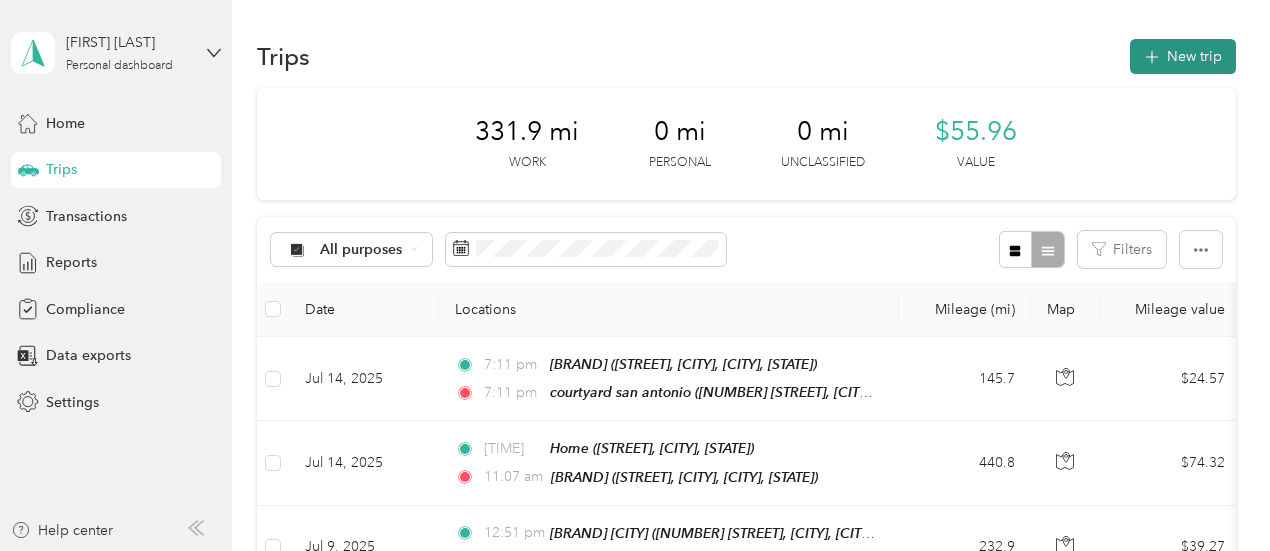 click on "New trip" at bounding box center (1183, 56) 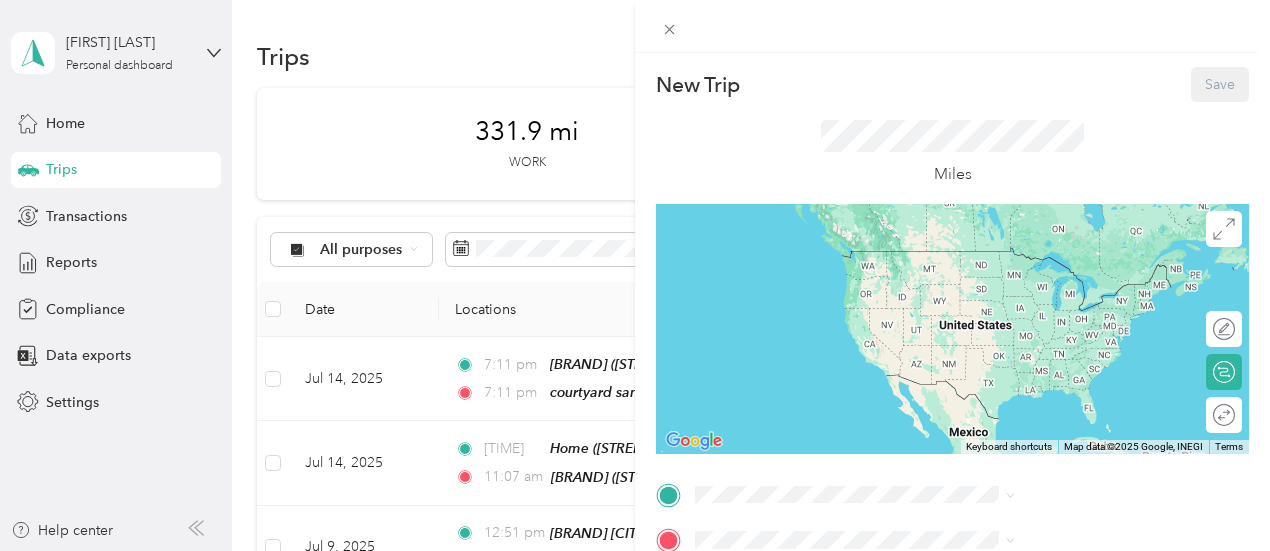 click on "courtyard [CITY] [NUMBER] [STREET], [POSTAL_CODE], [CITY], [STATE], [COUNTRY]" at bounding box center [1082, 358] 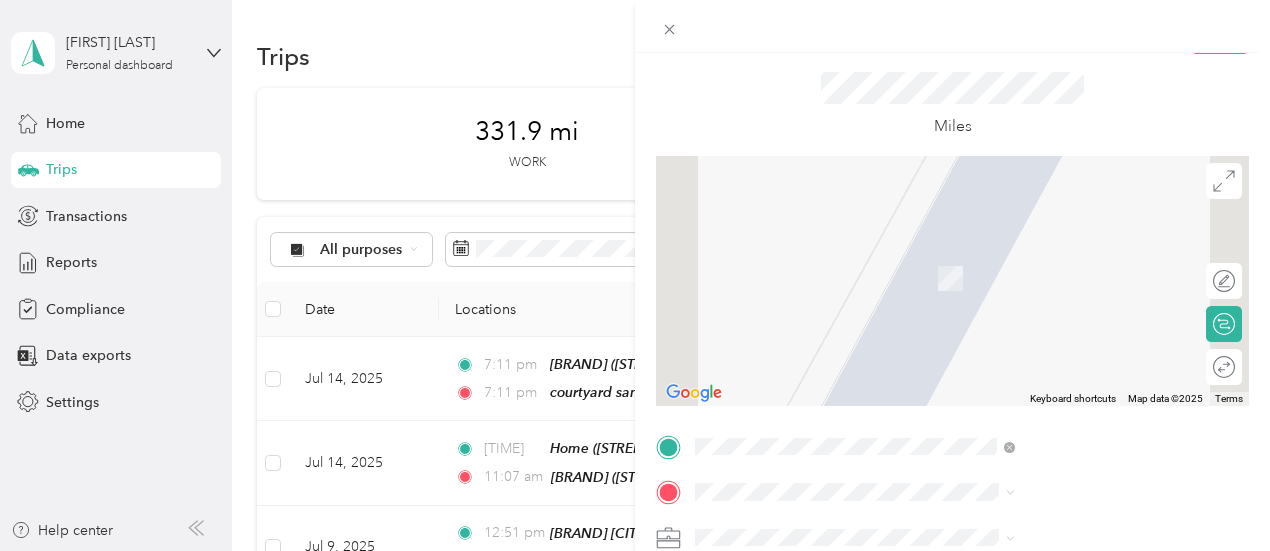 scroll, scrollTop: 120, scrollLeft: 0, axis: vertical 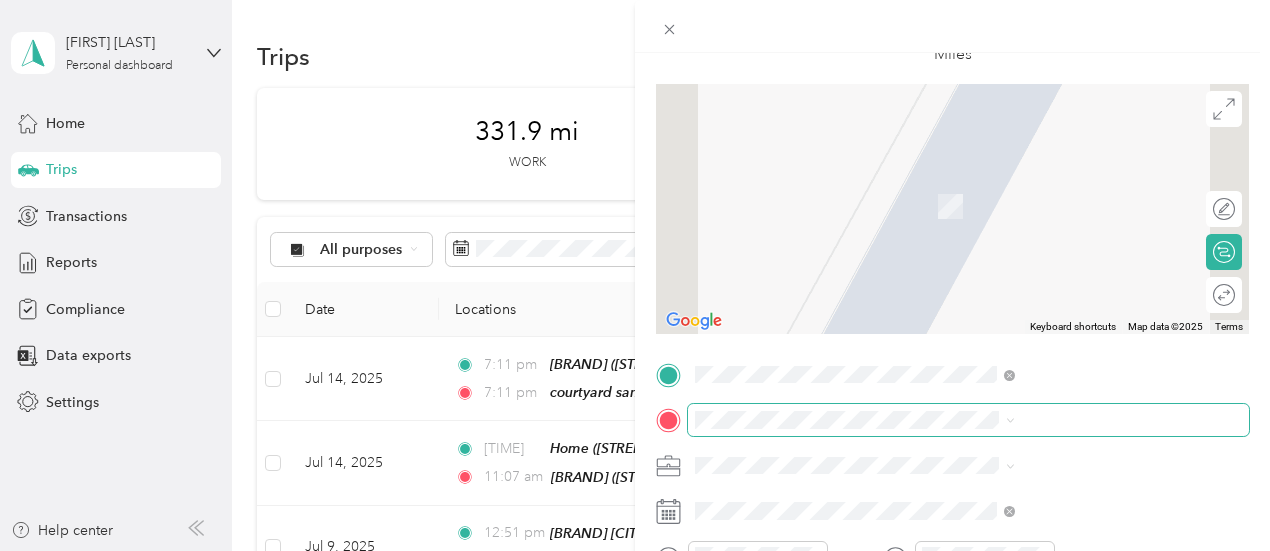 click at bounding box center [968, 420] 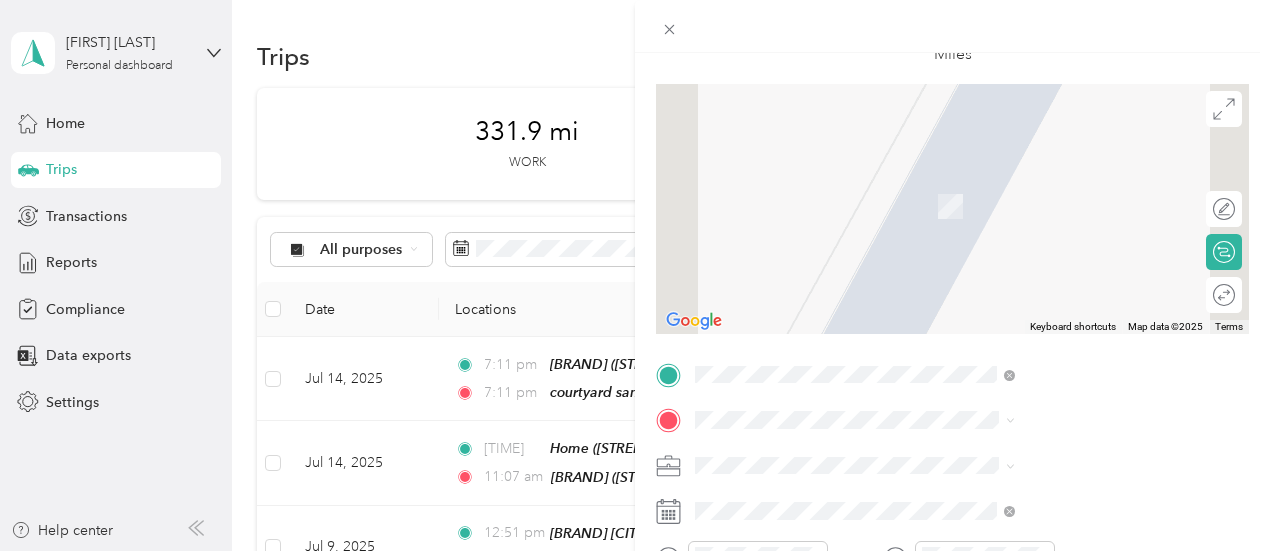 click on "[BRAND] [CITY] [NUMBER] [STREET], [CITY], [POSTAL_CODE], [CITY], [STATE], [COUNTRY]" at bounding box center (1082, 289) 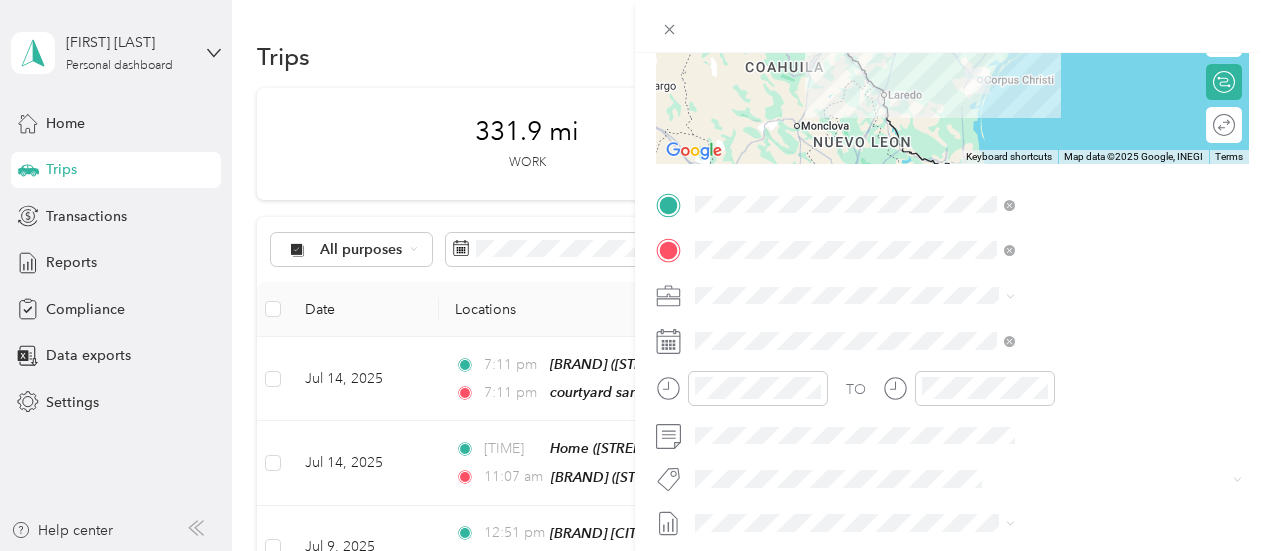 scroll, scrollTop: 311, scrollLeft: 0, axis: vertical 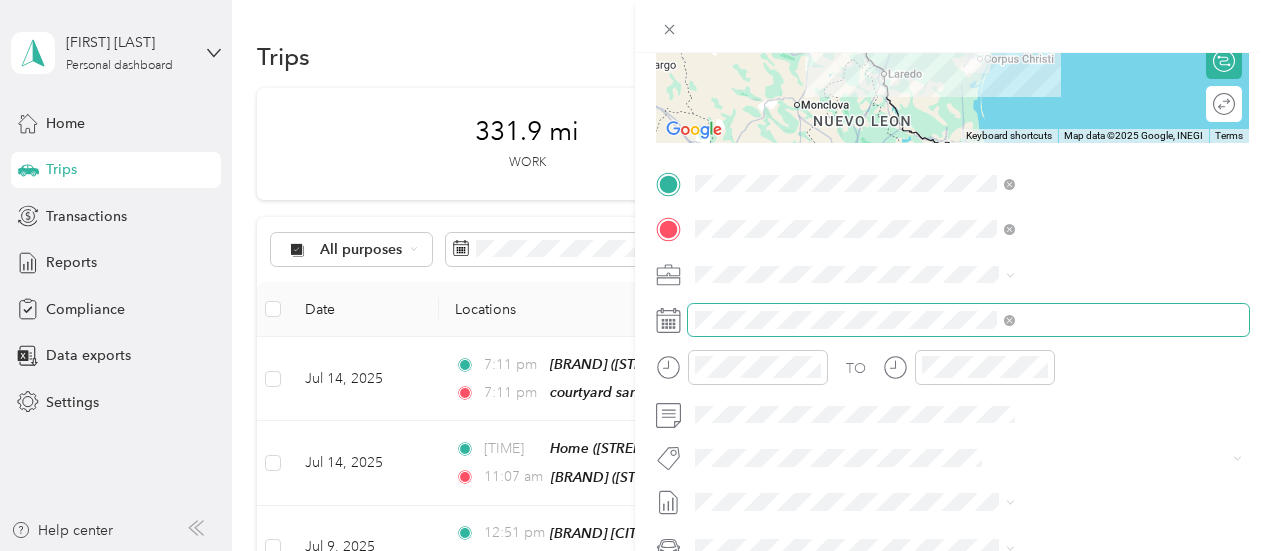 click at bounding box center (968, 320) 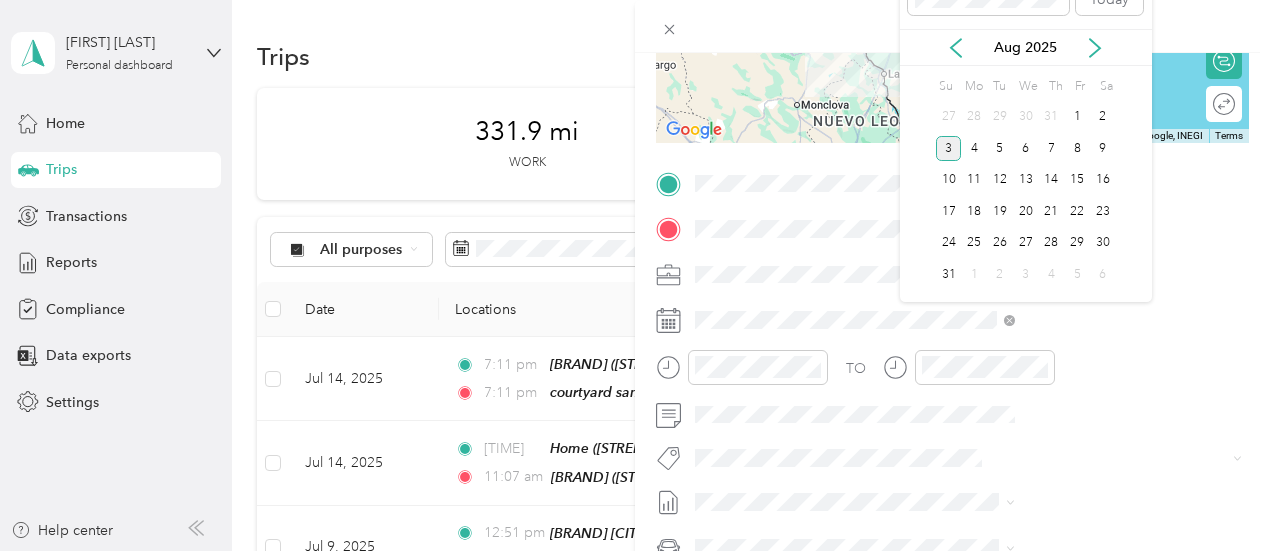 click on "Aug 2025" at bounding box center (1026, 47) 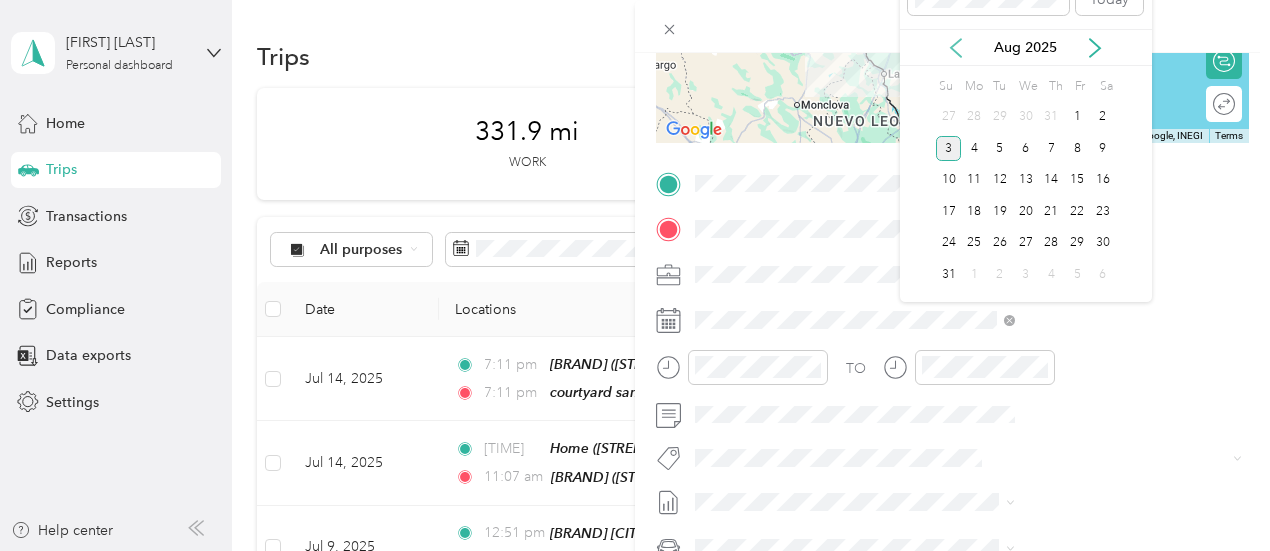click 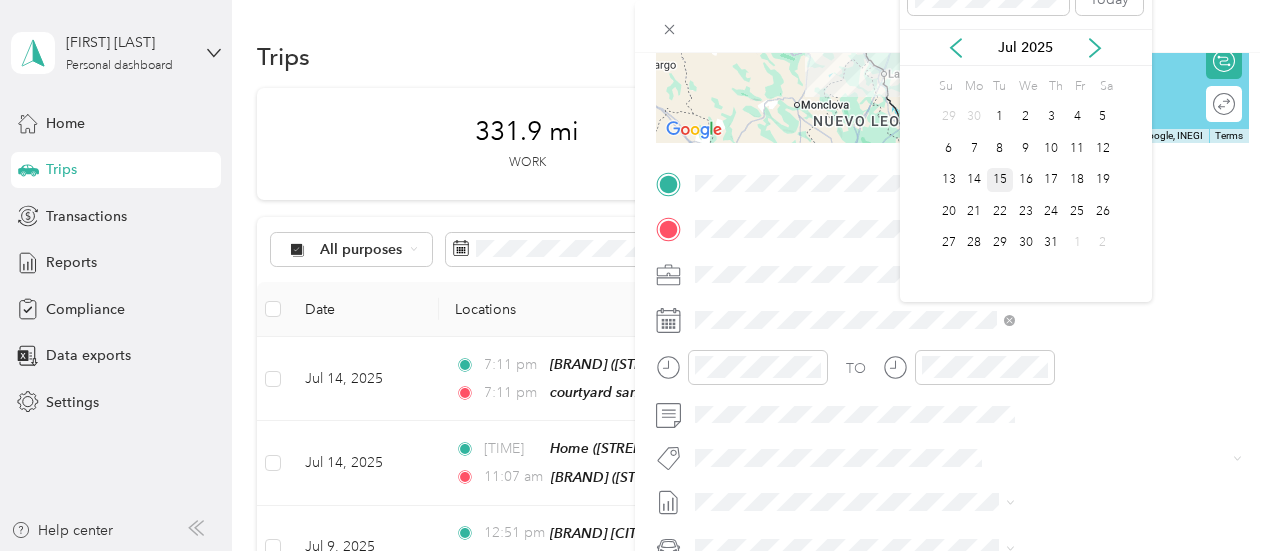 click on "15" at bounding box center (1000, 180) 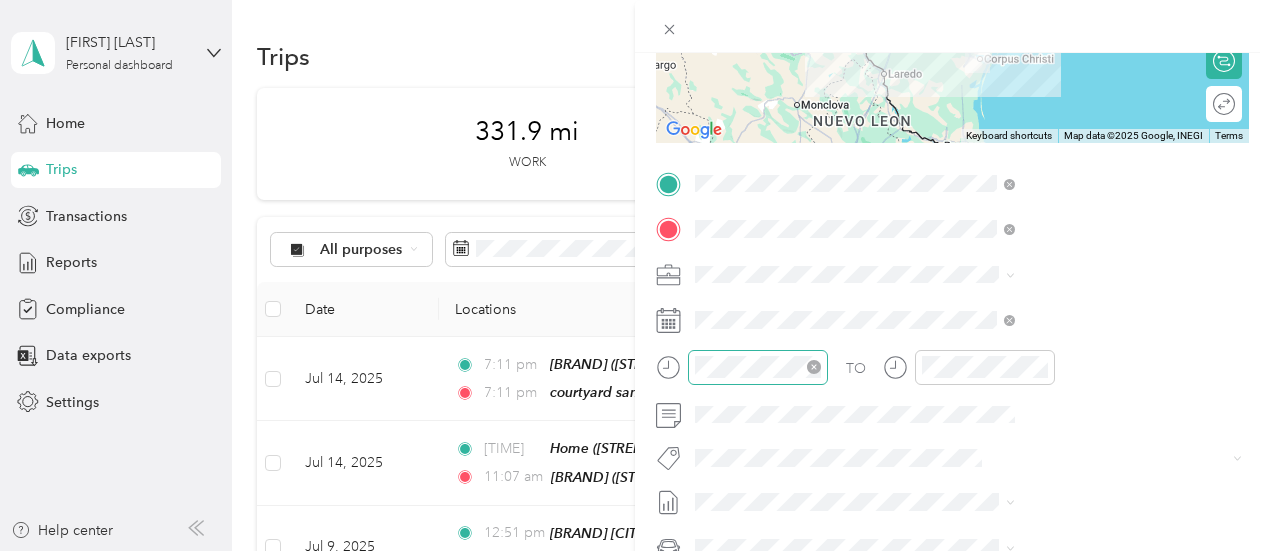 click 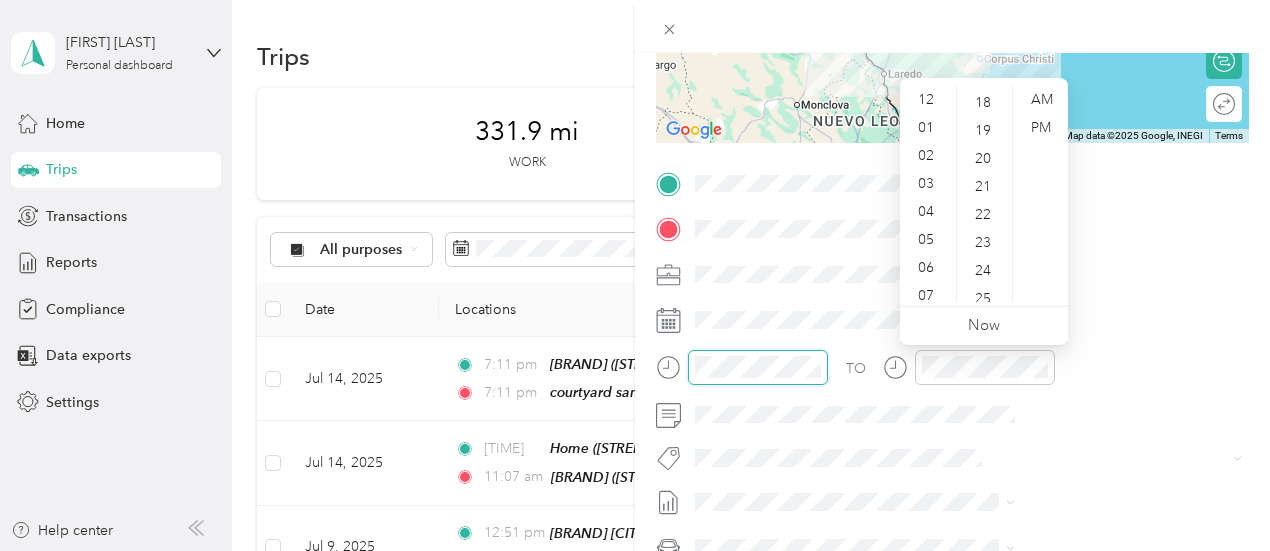 scroll, scrollTop: 504, scrollLeft: 0, axis: vertical 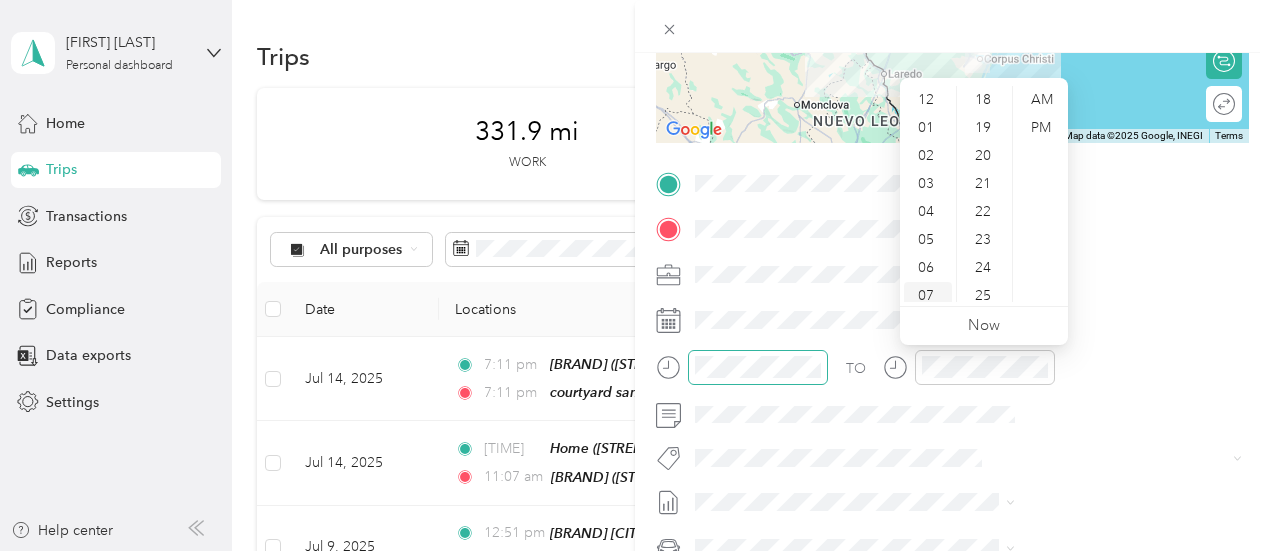 click on "07" at bounding box center (928, 296) 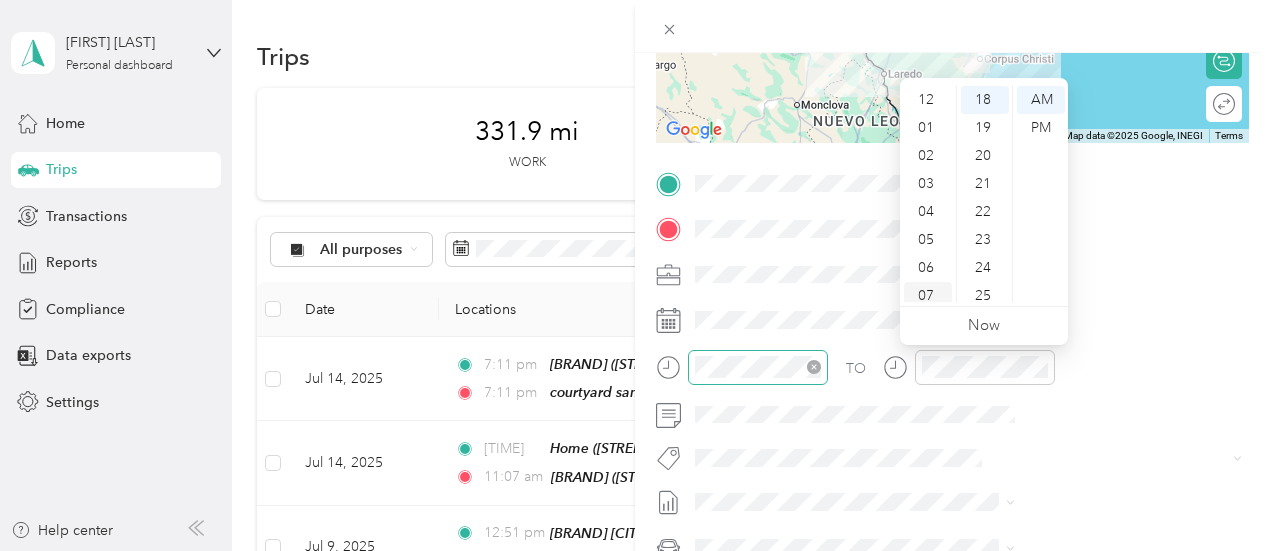 scroll, scrollTop: 120, scrollLeft: 0, axis: vertical 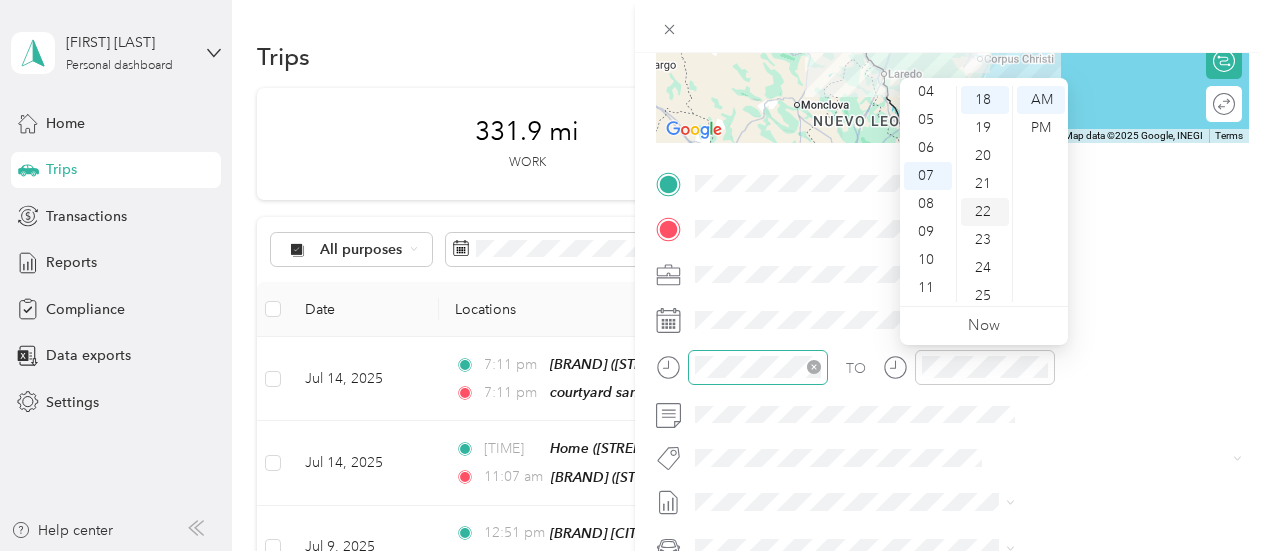 click on "22" at bounding box center [985, 212] 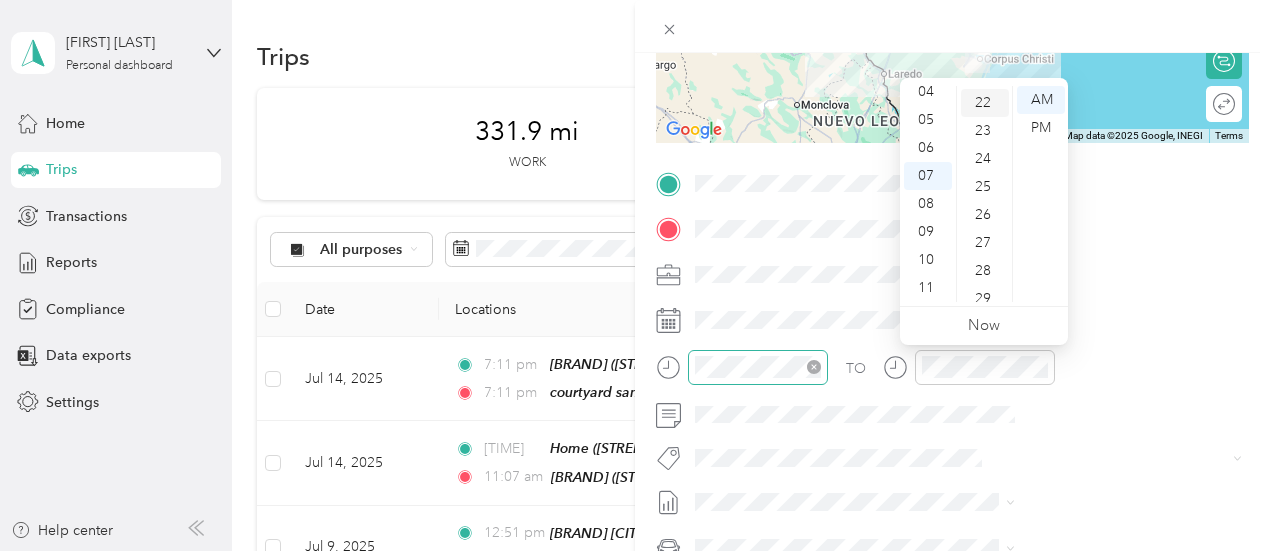 scroll, scrollTop: 616, scrollLeft: 0, axis: vertical 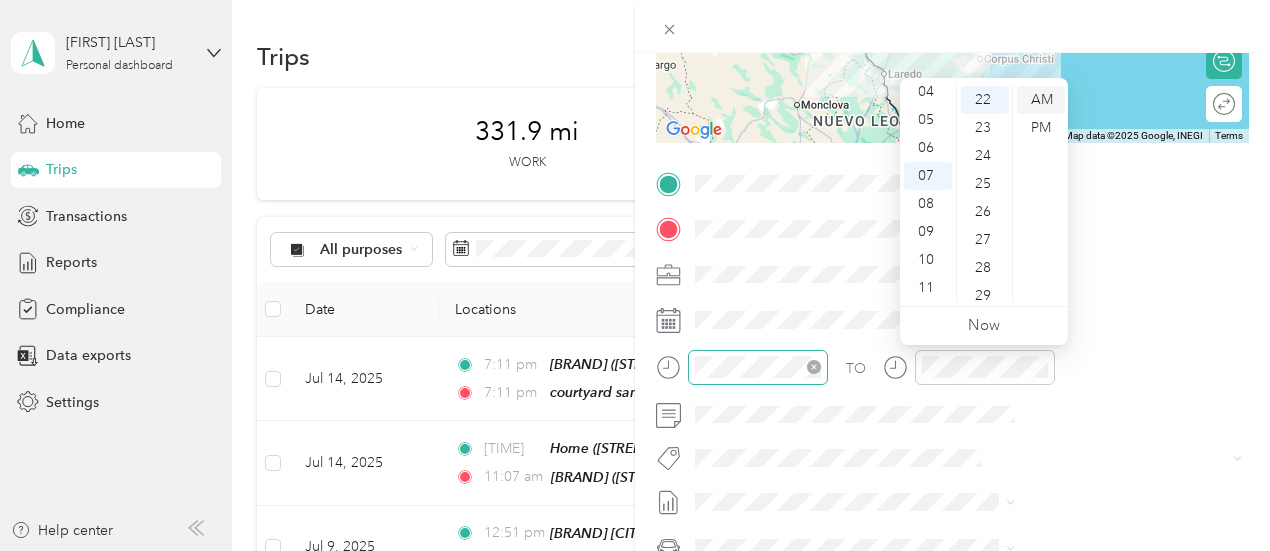 click on "AM" at bounding box center [1041, 100] 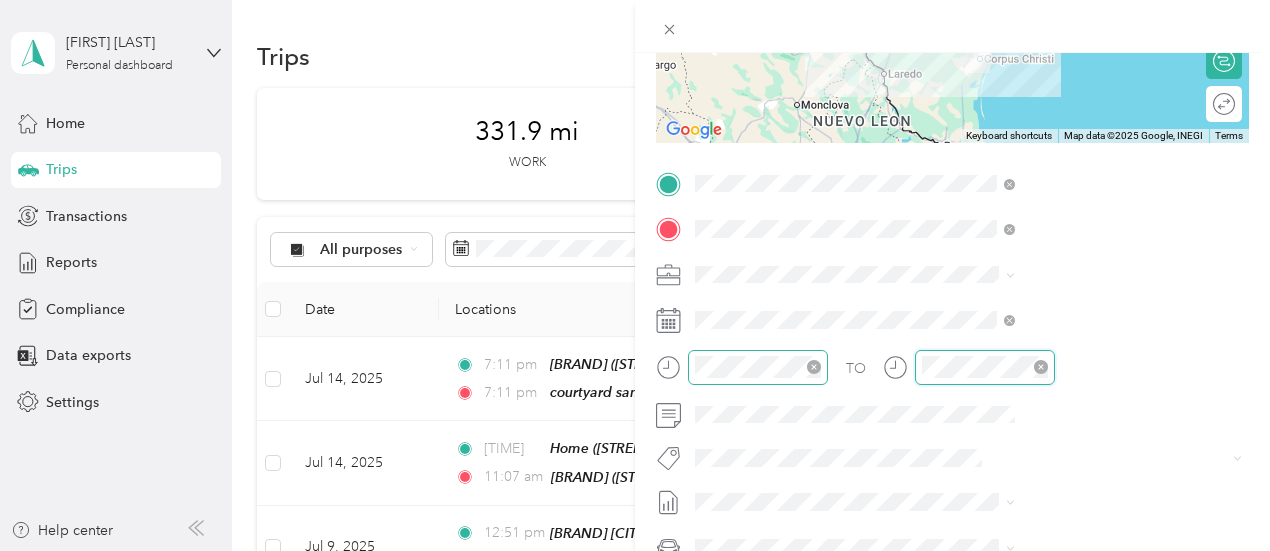 scroll, scrollTop: 120, scrollLeft: 0, axis: vertical 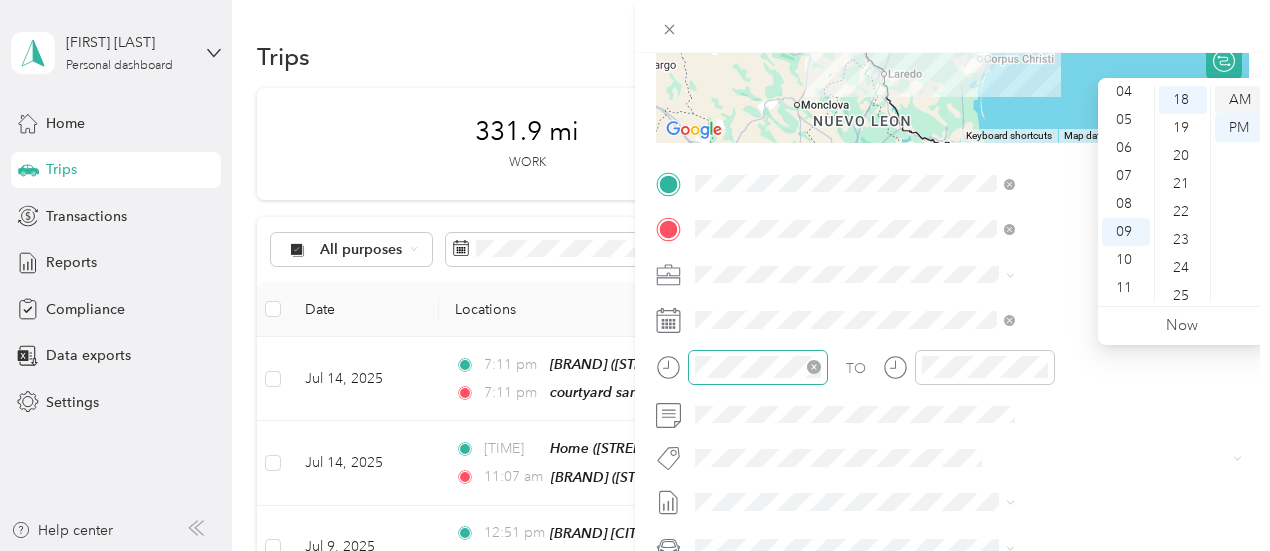 click on "AM" at bounding box center [1239, 100] 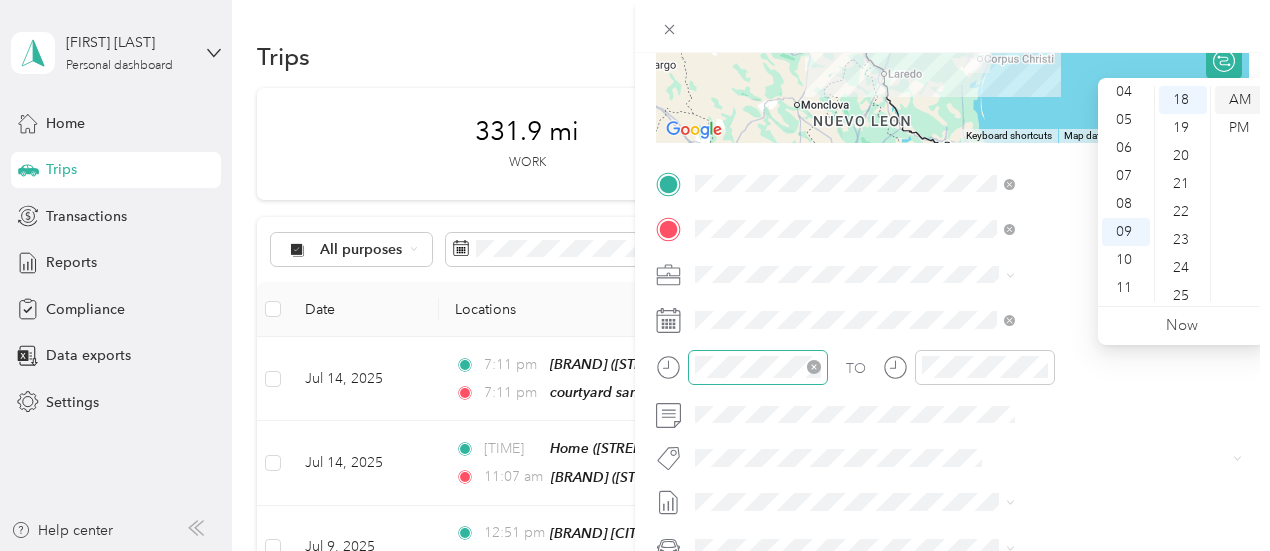 click on "AM" at bounding box center (1239, 100) 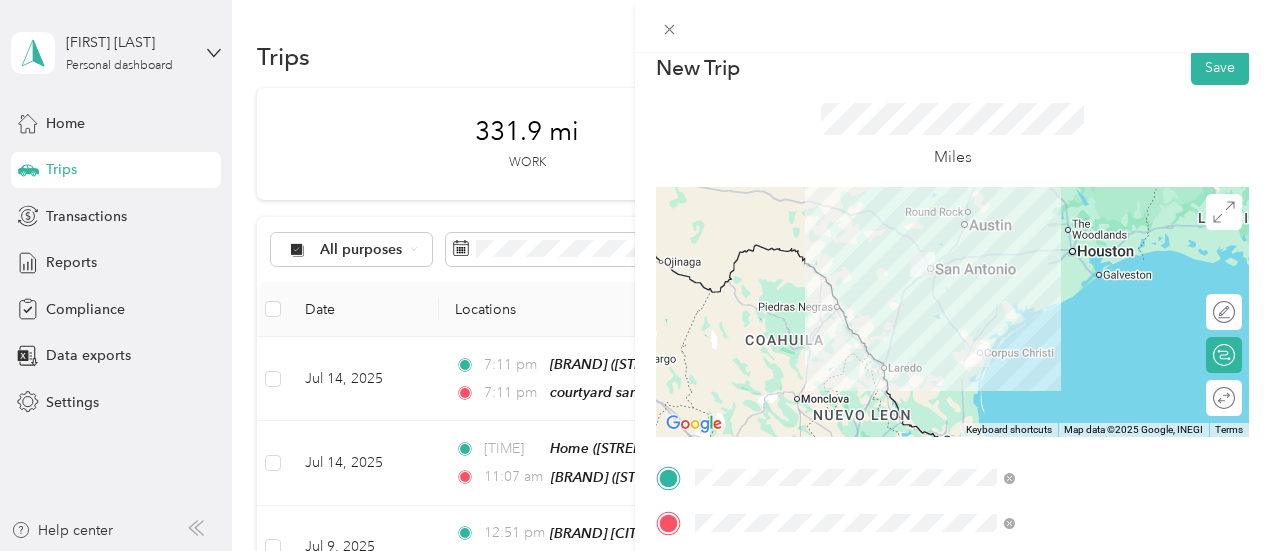scroll, scrollTop: 0, scrollLeft: 0, axis: both 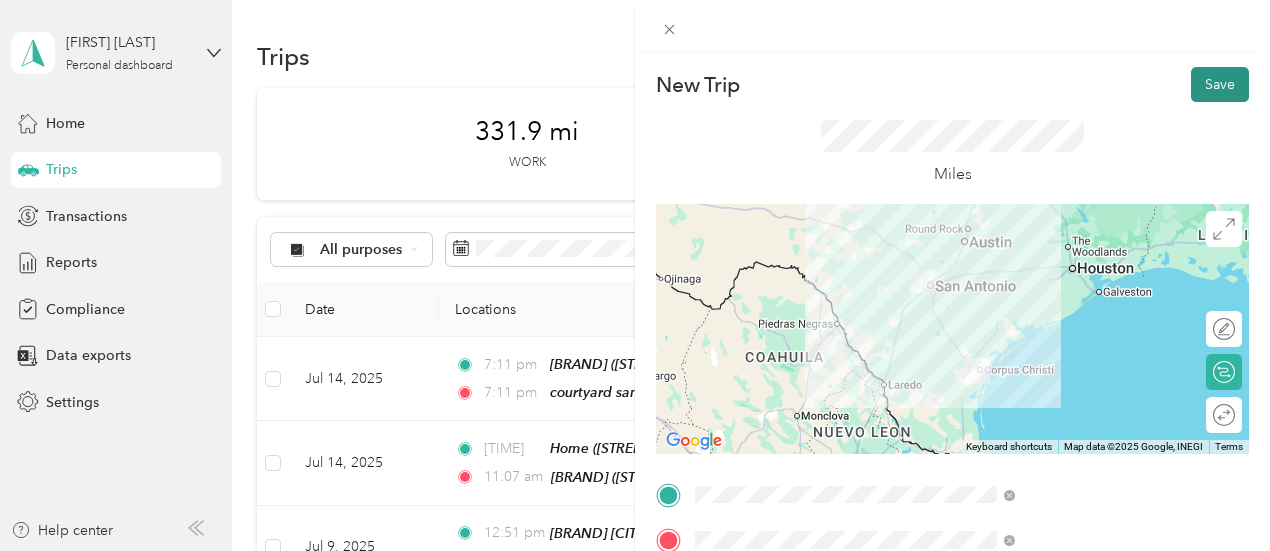 click on "Save" at bounding box center [1220, 84] 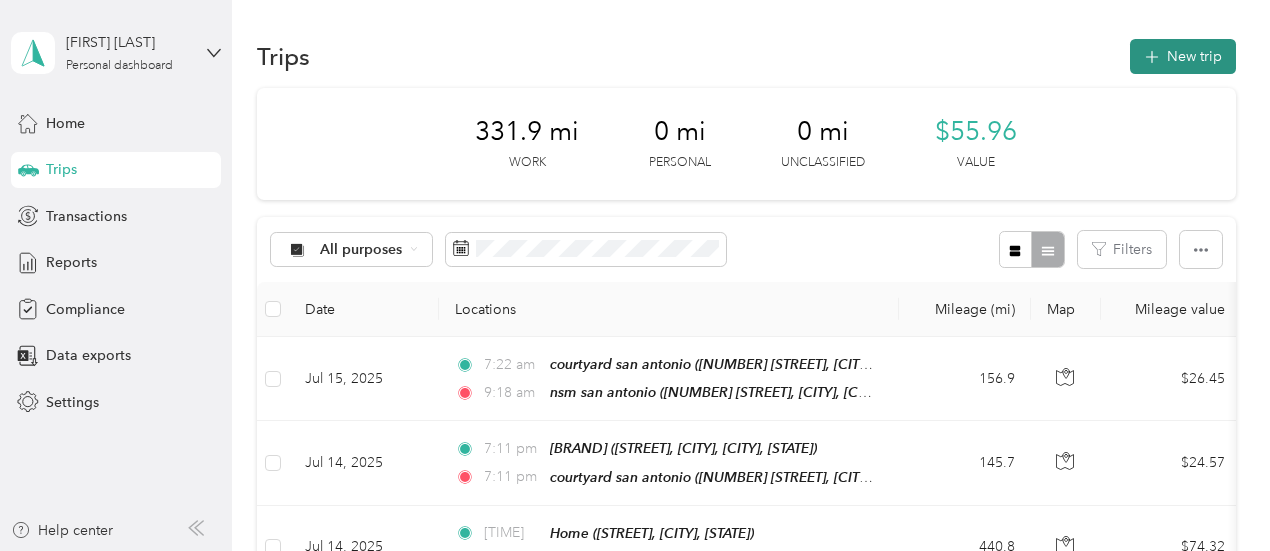 click on "New trip" at bounding box center (1183, 56) 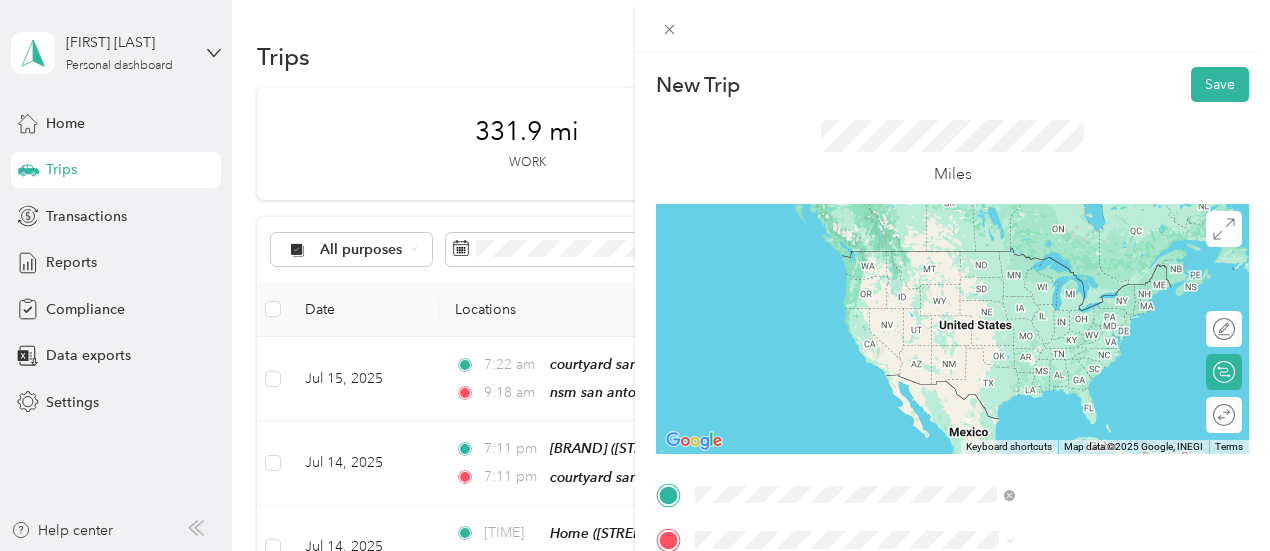 click on "[BRAND] [CITY] [NUMBER] [STREET], [CITY], [POSTAL_CODE], [CITY], [STATE], [COUNTRY]" at bounding box center (1082, 459) 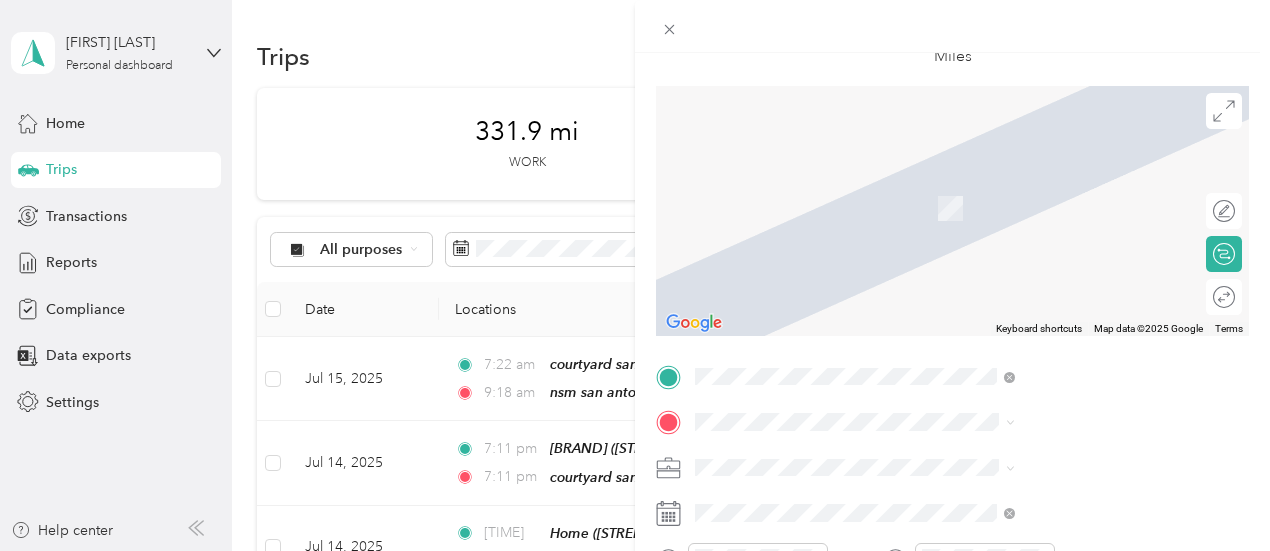 scroll, scrollTop: 120, scrollLeft: 0, axis: vertical 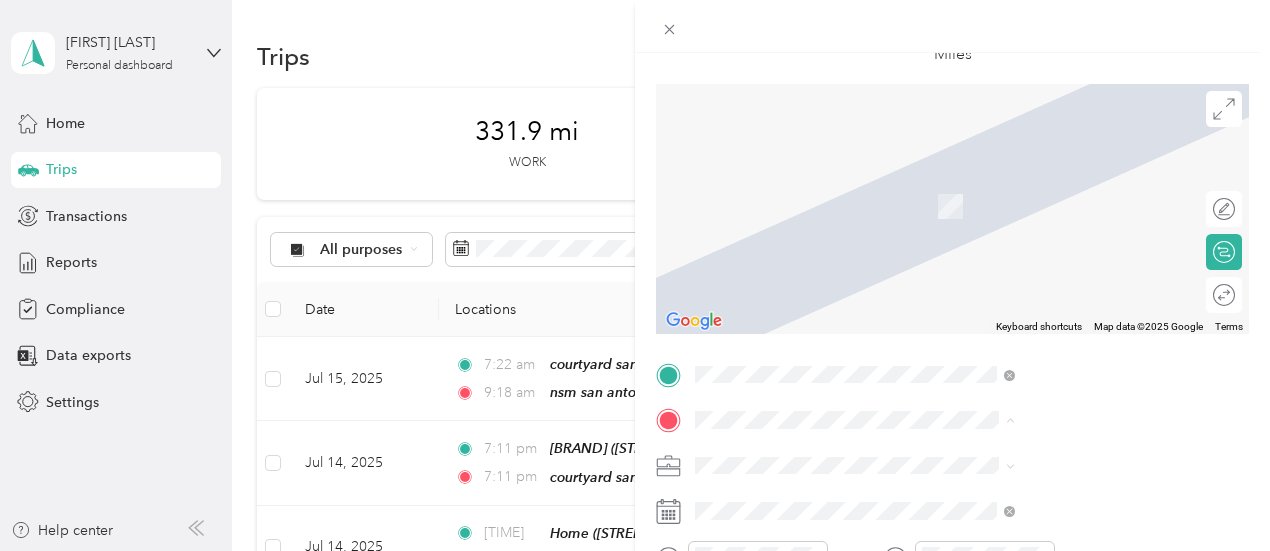 click on "Home [STREET], [POSTAL CODE], [CITY], [STATE], [COUNTRY]" at bounding box center (1082, 374) 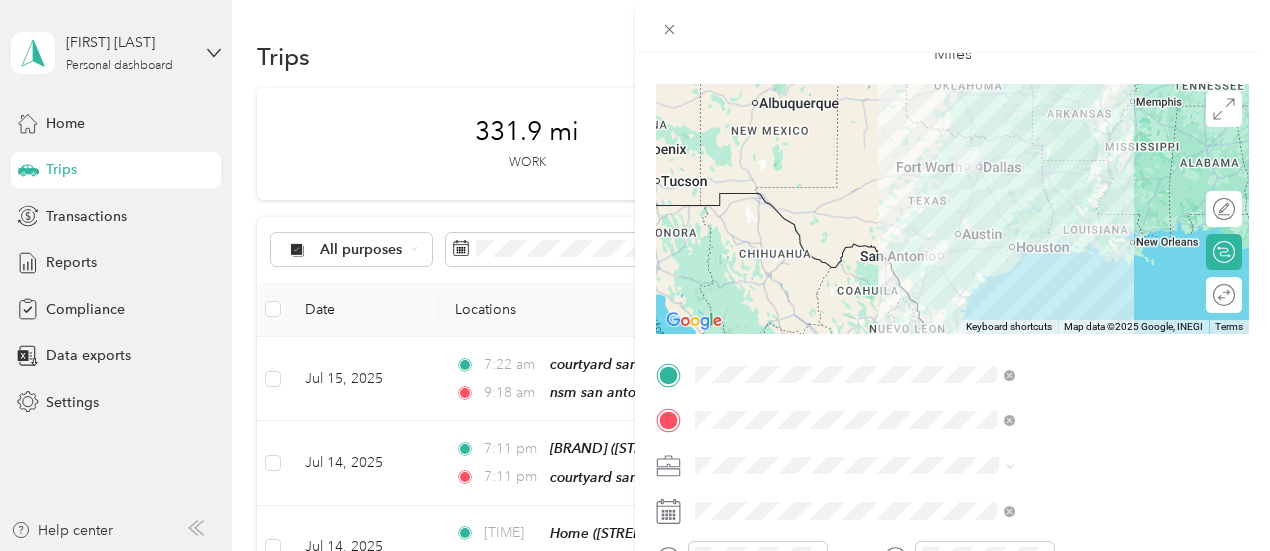 scroll, scrollTop: 222, scrollLeft: 0, axis: vertical 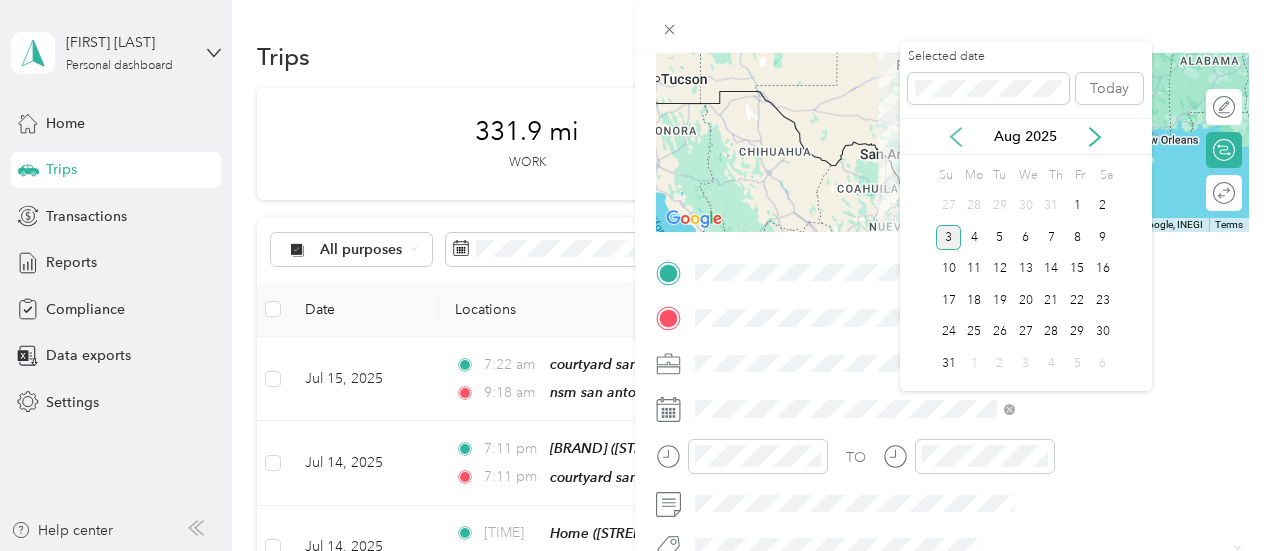 click 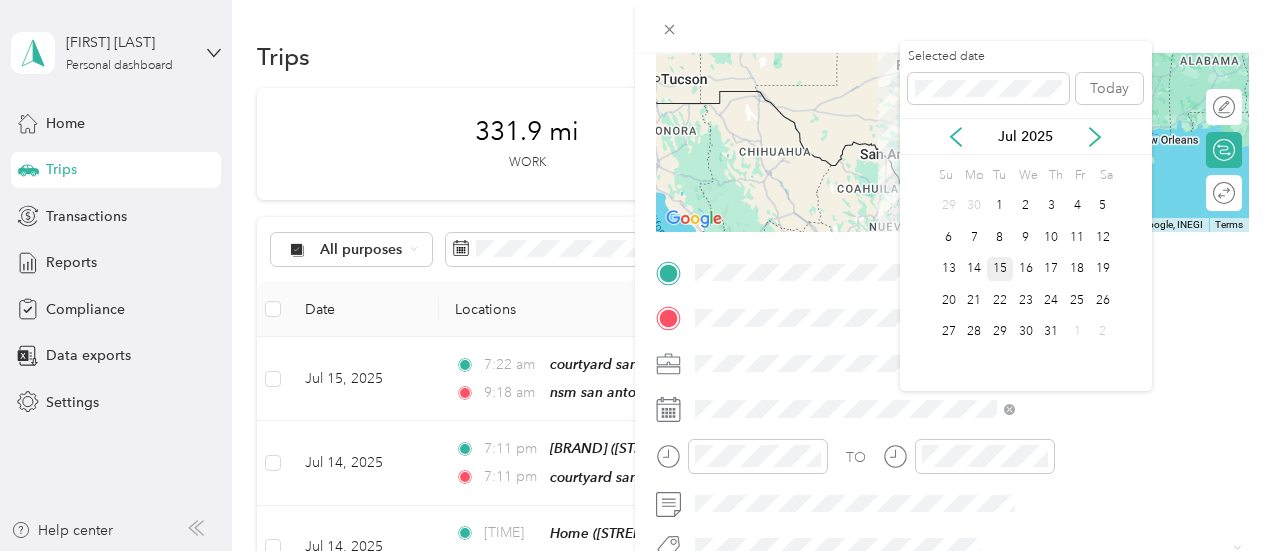click on "15" at bounding box center (1000, 269) 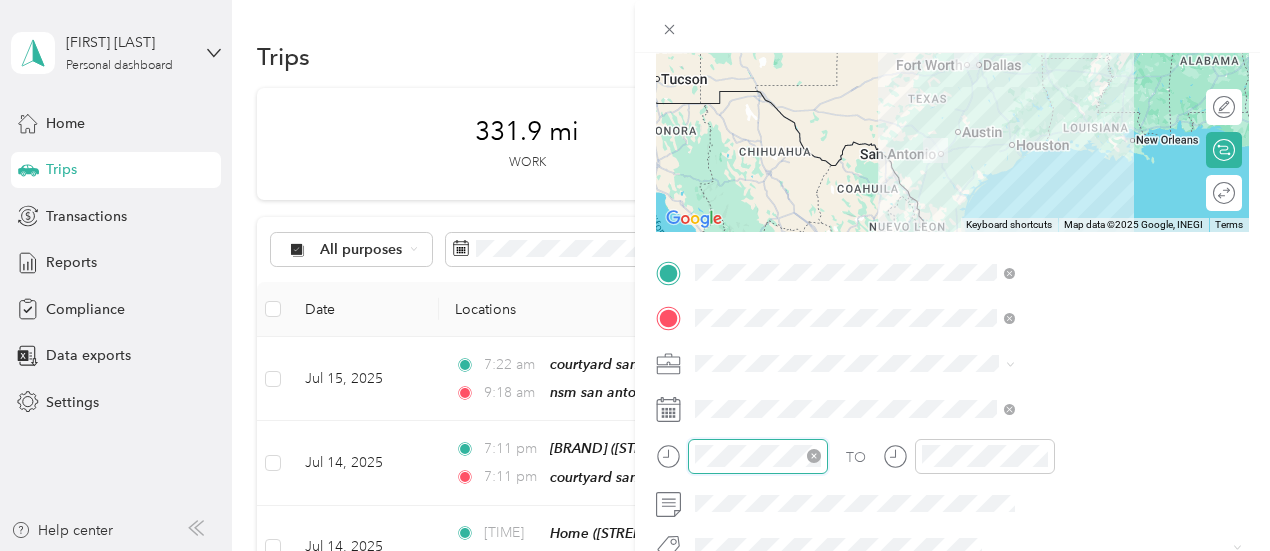 click at bounding box center [758, 456] 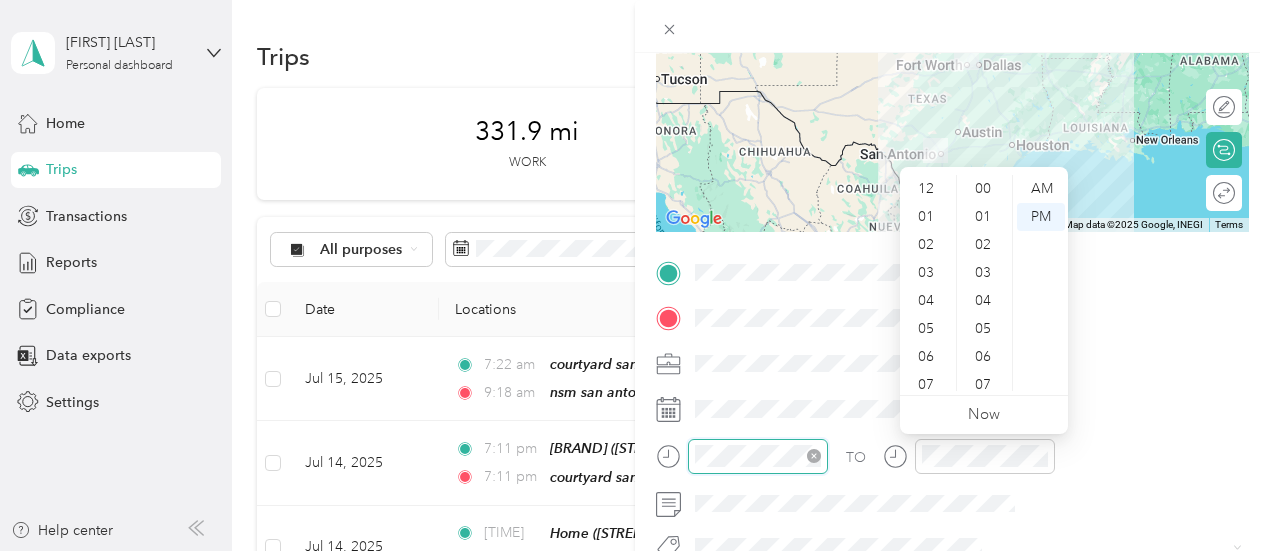 scroll, scrollTop: 560, scrollLeft: 0, axis: vertical 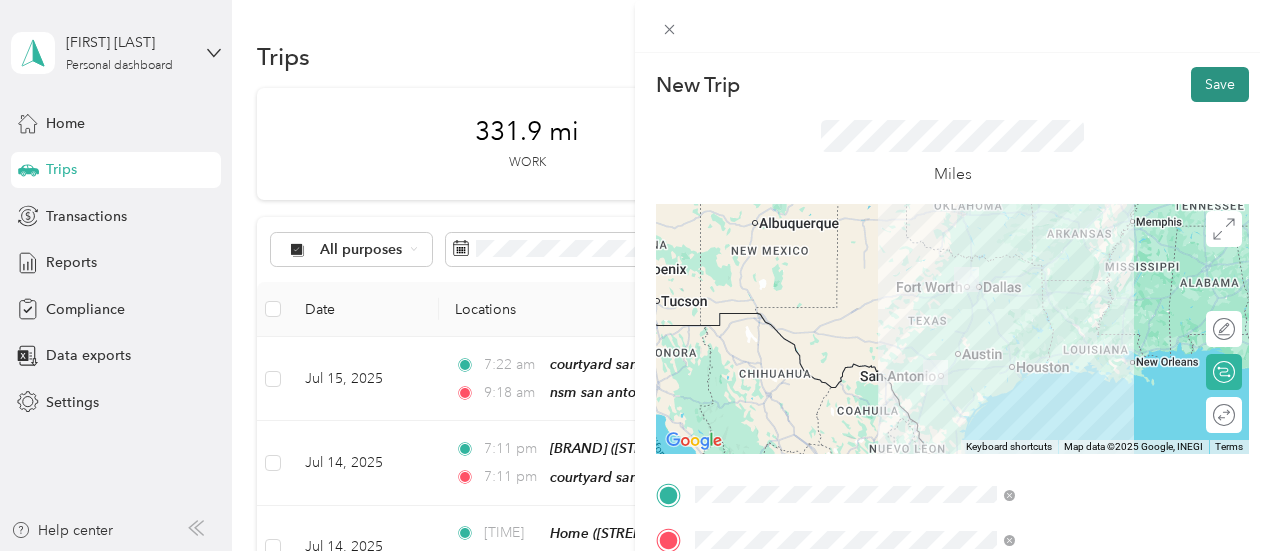 click on "Save" at bounding box center (1220, 84) 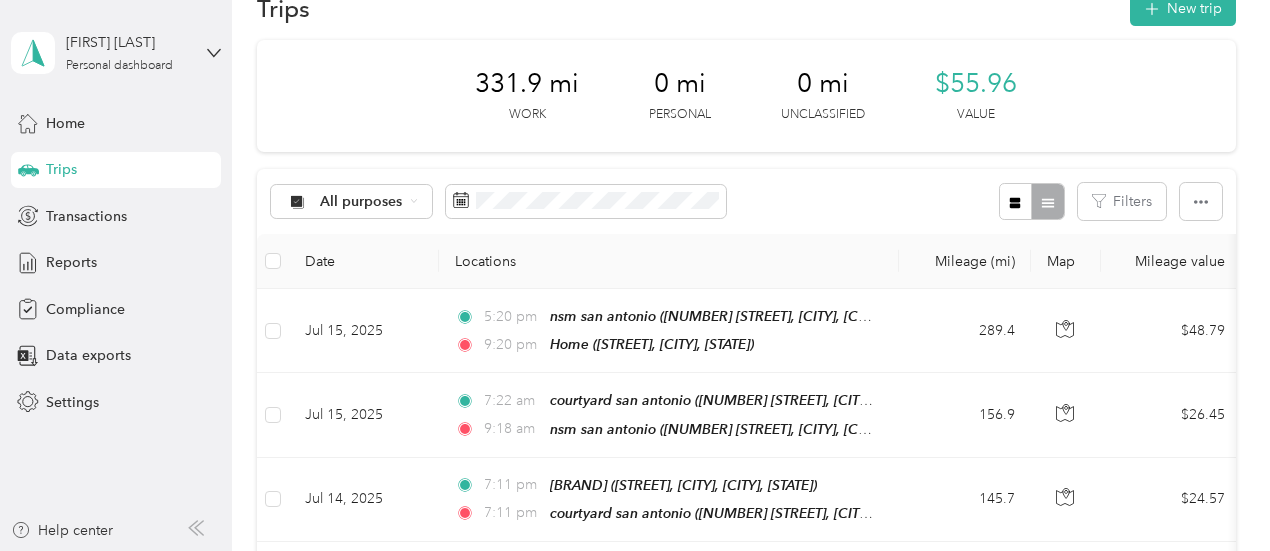 scroll, scrollTop: 0, scrollLeft: 0, axis: both 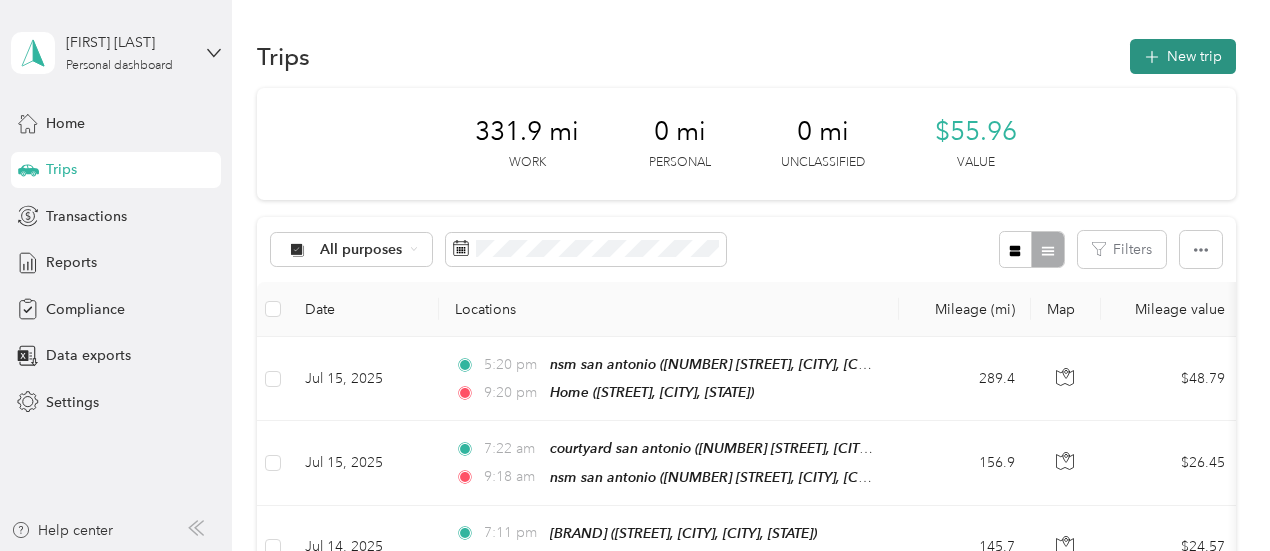 click on "New trip" at bounding box center (1183, 56) 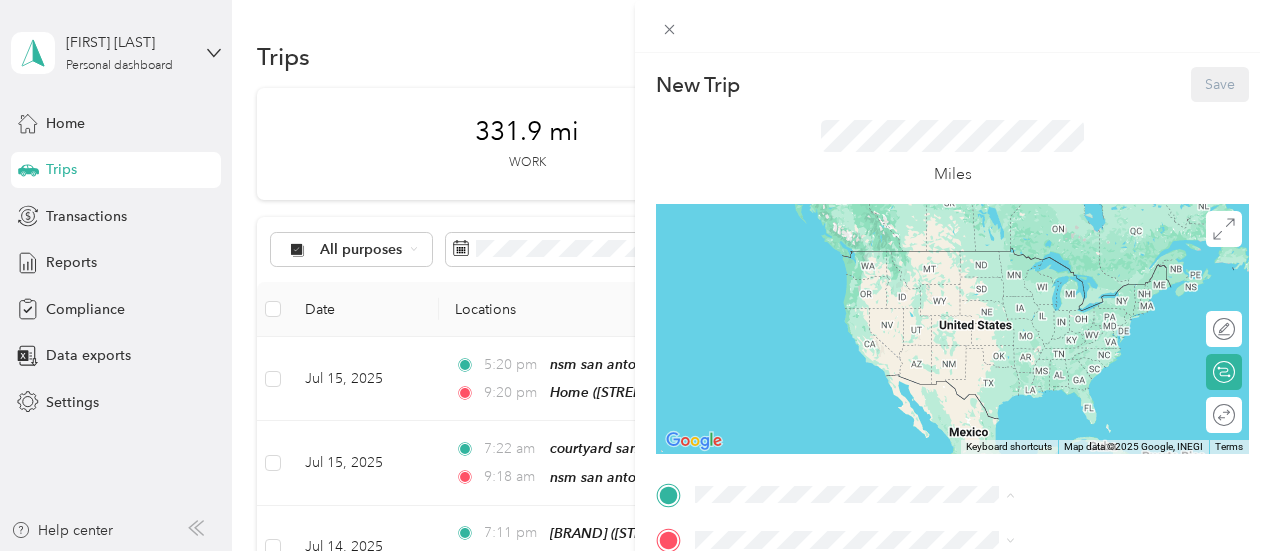 click on "[STREET], [POSTAL_CODE], [CITY], [STATE], [COUNTRY]" at bounding box center (1055, 459) 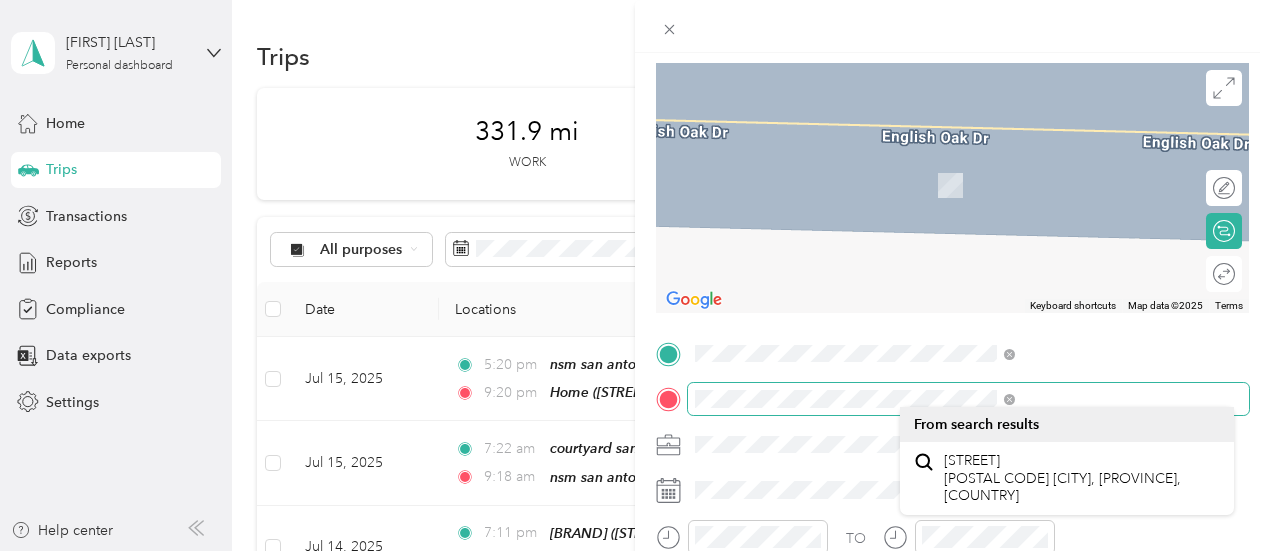scroll, scrollTop: 170, scrollLeft: 0, axis: vertical 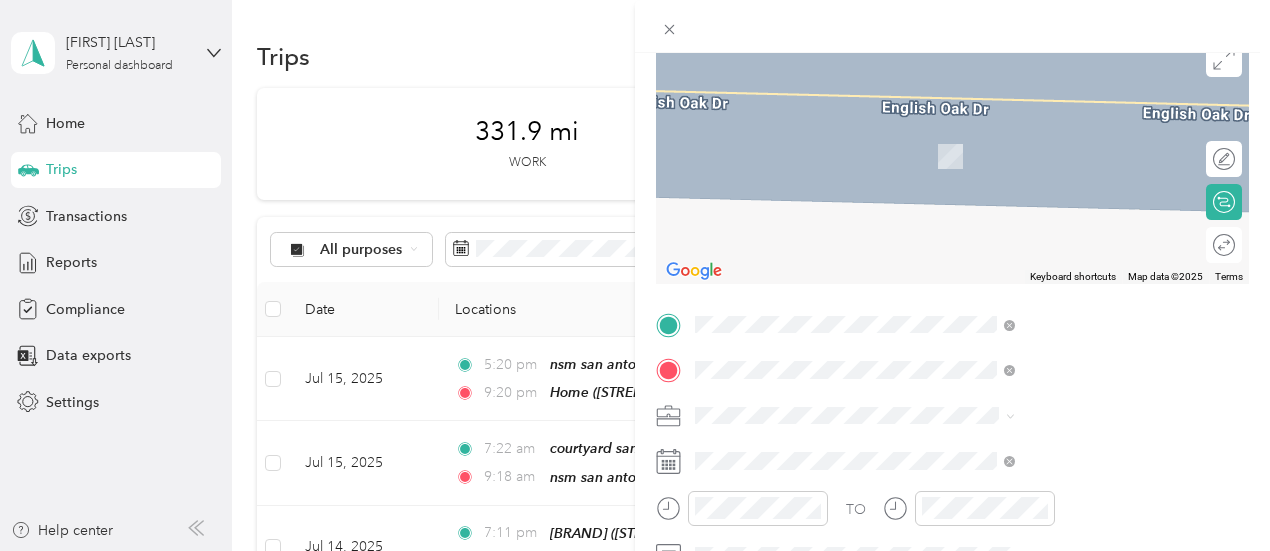 click on "[CITY]
[STATE], [COUNTRY]" at bounding box center [1009, 135] 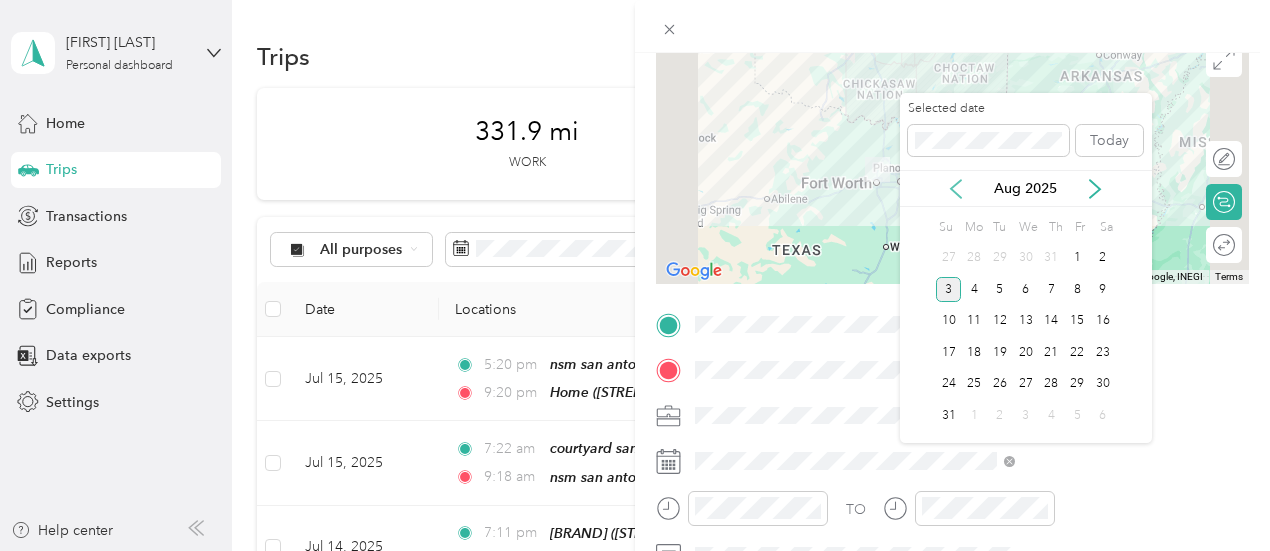 click 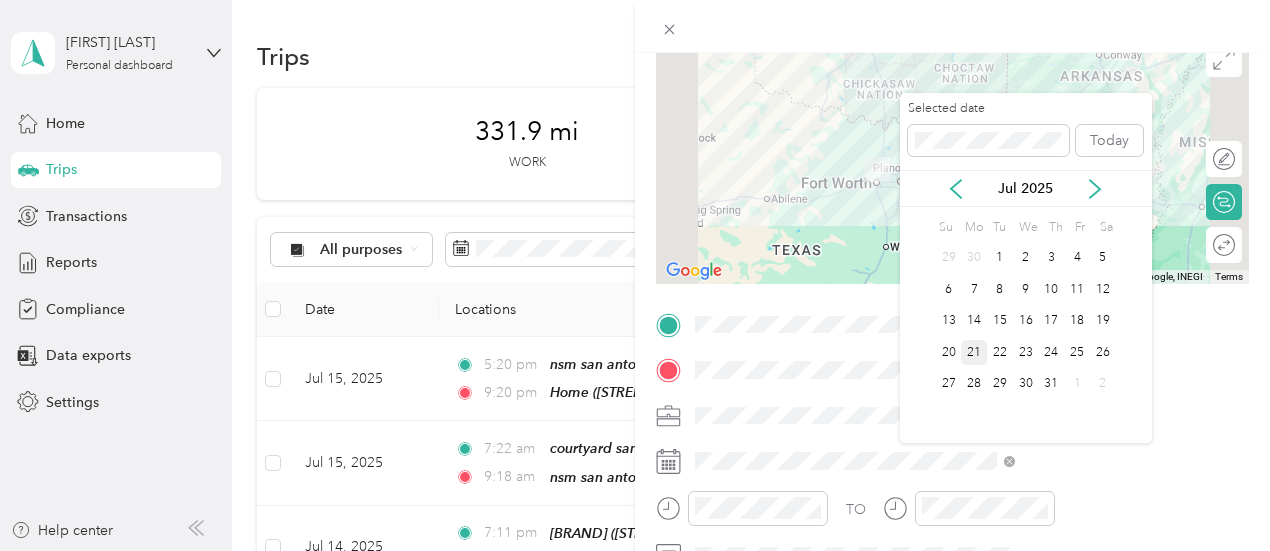 click on "21" at bounding box center (974, 352) 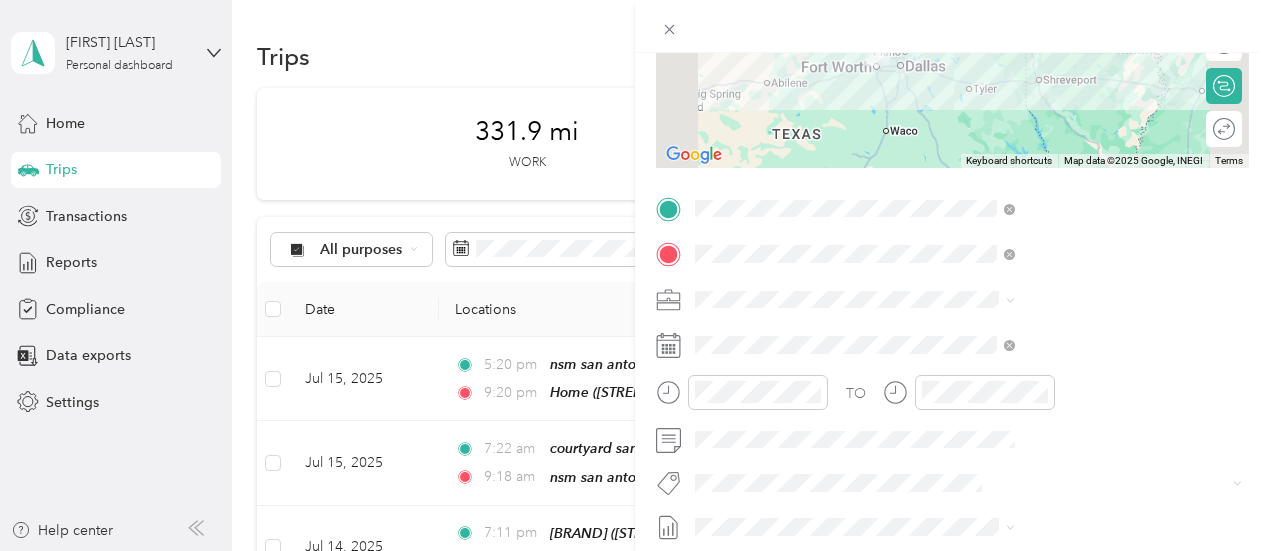 scroll, scrollTop: 340, scrollLeft: 0, axis: vertical 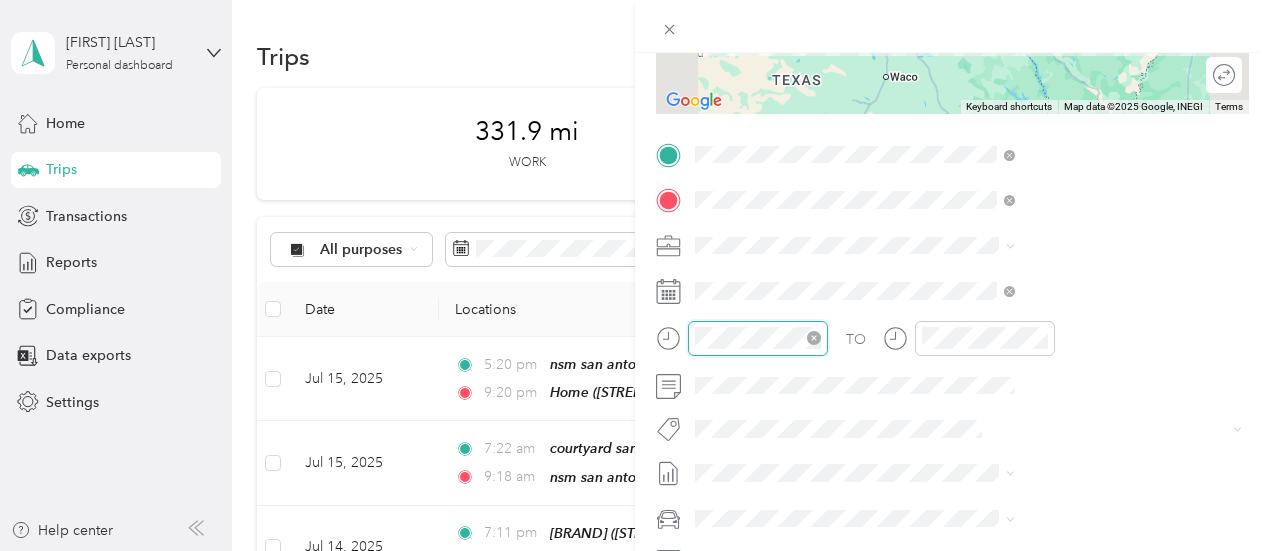 click at bounding box center (758, 338) 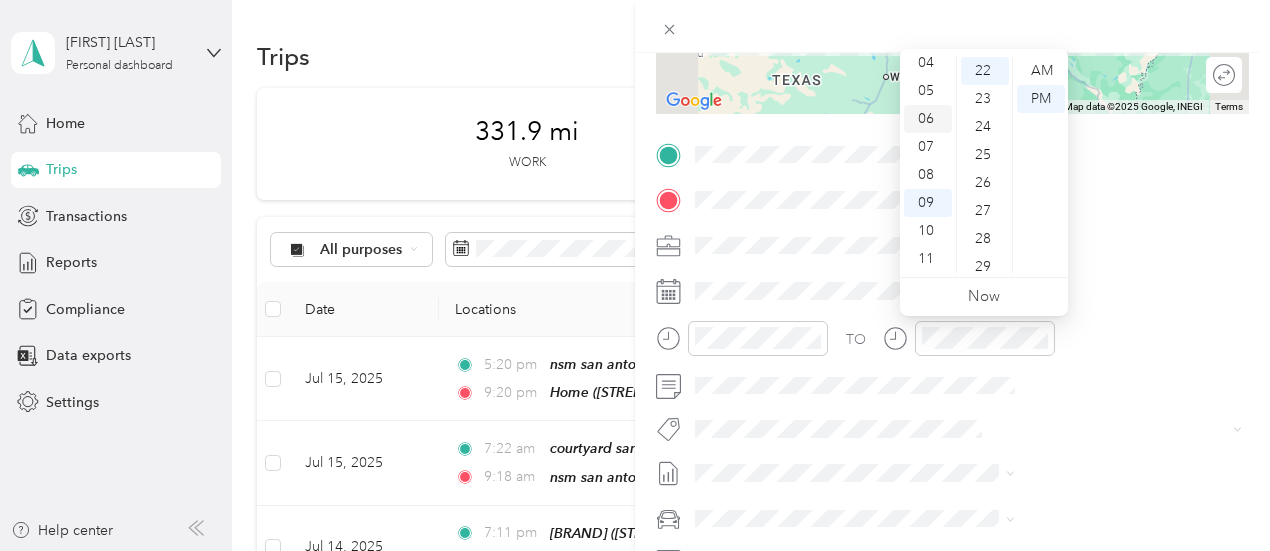 click on "06" at bounding box center [928, 119] 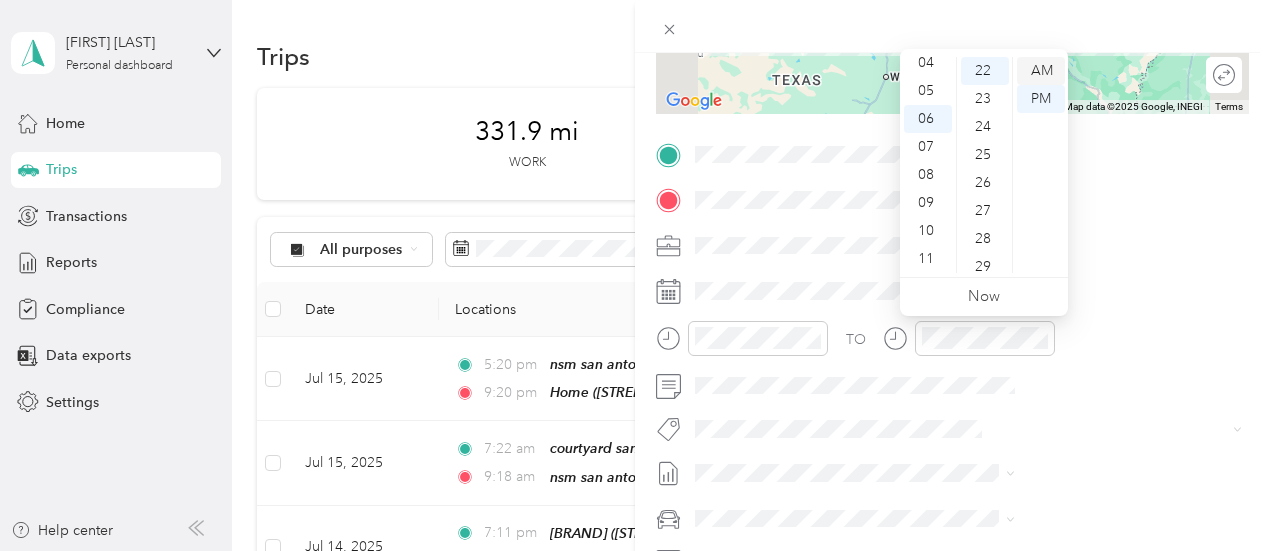 click on "AM" at bounding box center (1041, 71) 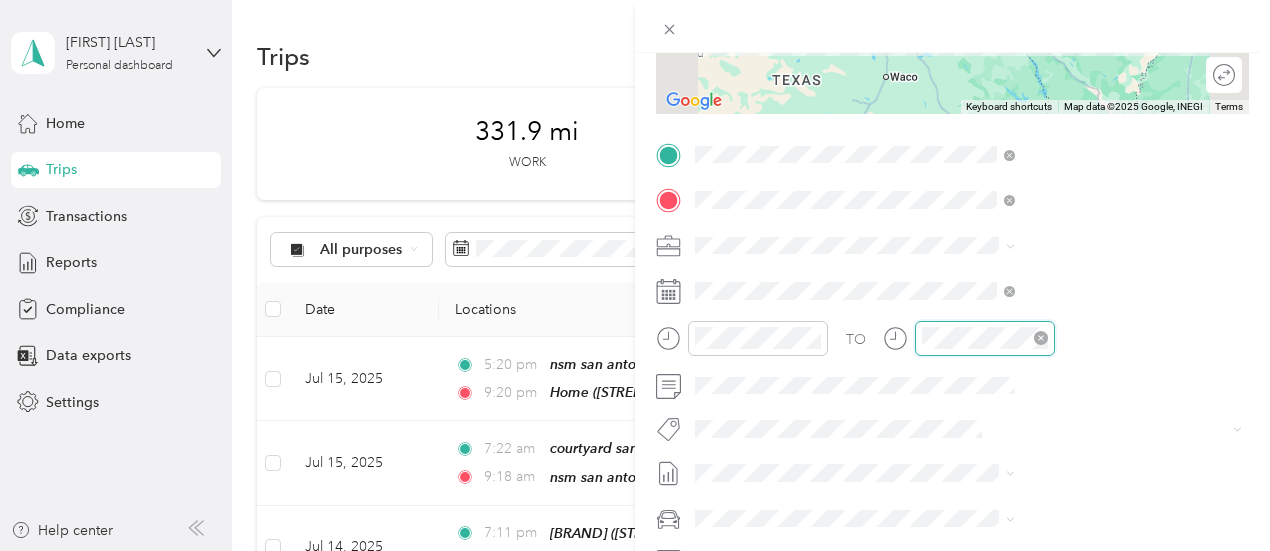 scroll, scrollTop: 609, scrollLeft: 0, axis: vertical 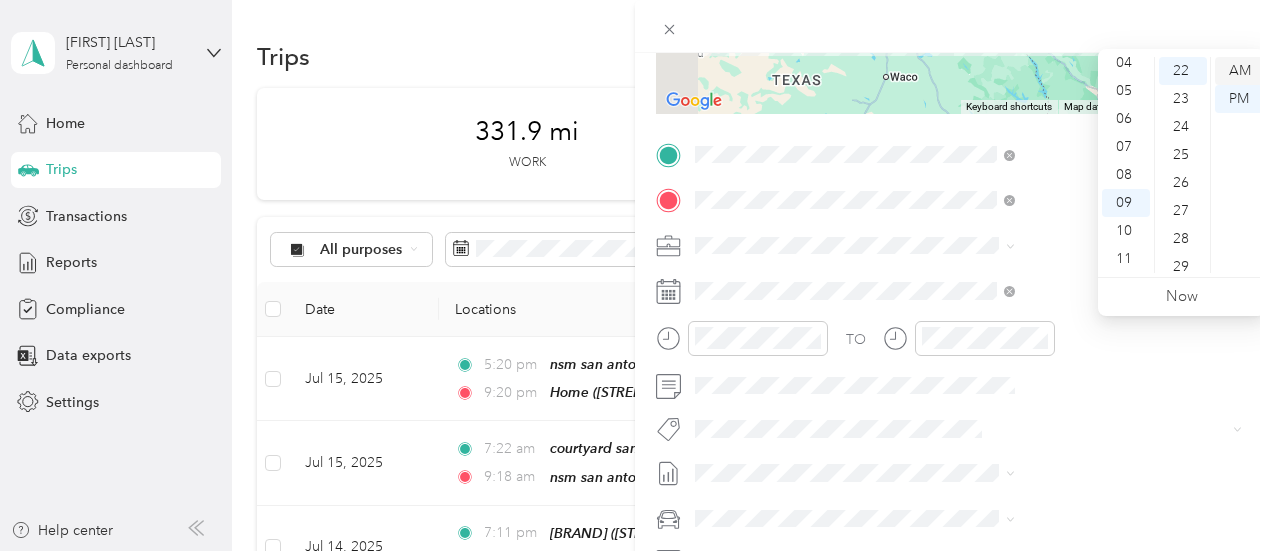 click on "AM" at bounding box center [1239, 71] 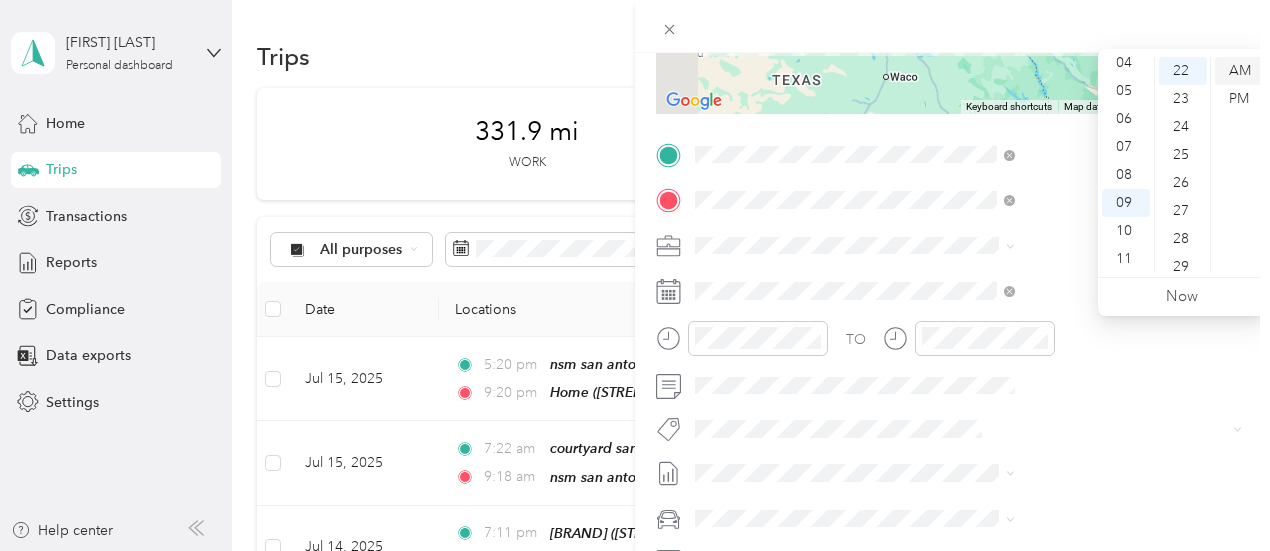 click on "AM" at bounding box center (1239, 71) 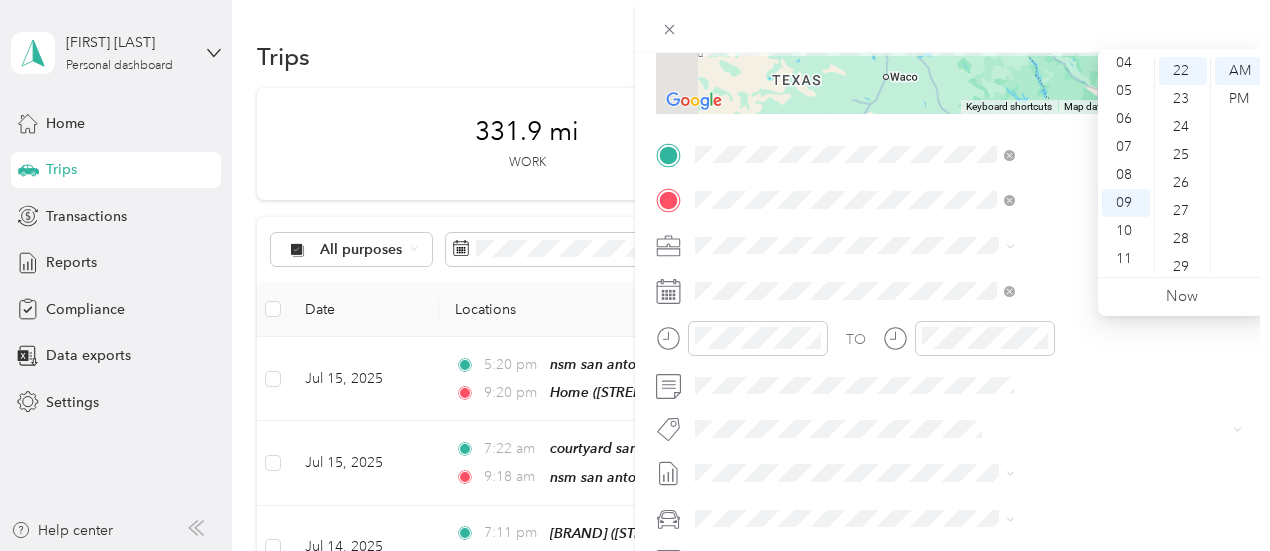 click on "New Trip Save This trip cannot be edited because it is either under review, approved, or paid. Contact your Team Manager to edit it. Miles To navigate the map with touch gestures double-tap and hold your finger on the map, then drag the map. ← Move left → Move right ↑ Move up ↓ Move down + Zoom in - Zoom out Home Jump left by 75% End Jump right by 75% Page Up Jump up by 75% Page Down Jump down by 75% Keyboard shortcuts Map Data Map data ©2025 Google, INEGI Map data ©2025 Google, INEGI 100 km  Click to toggle between metric and imperial units Terms Report a map error Edit route Calculate route Round trip TO Add photo" at bounding box center (635, 275) 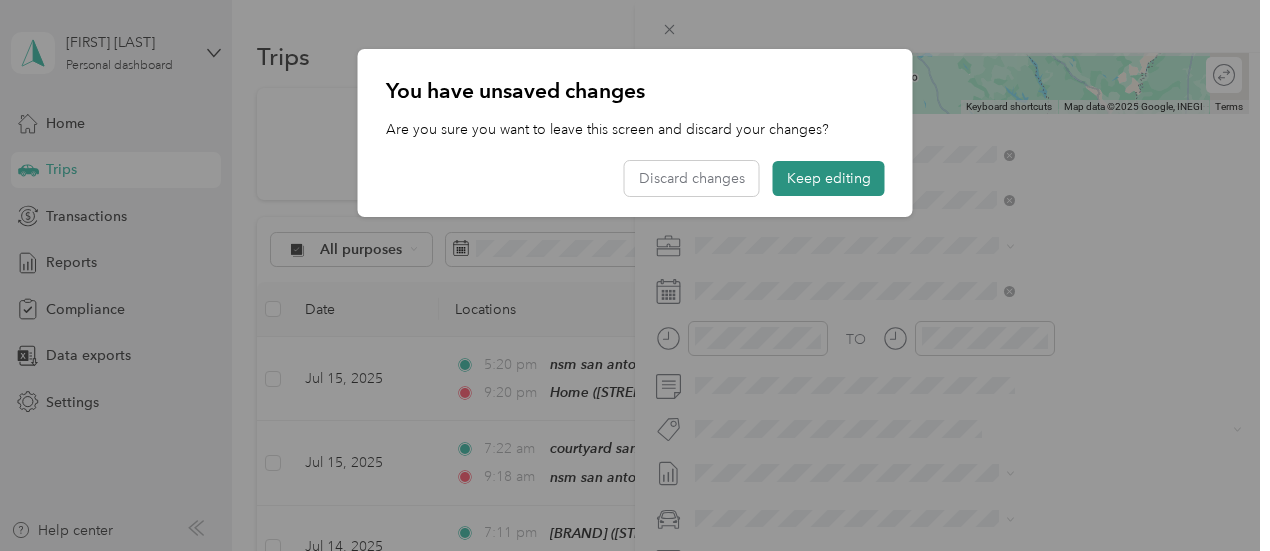 click on "Keep editing" at bounding box center (829, 178) 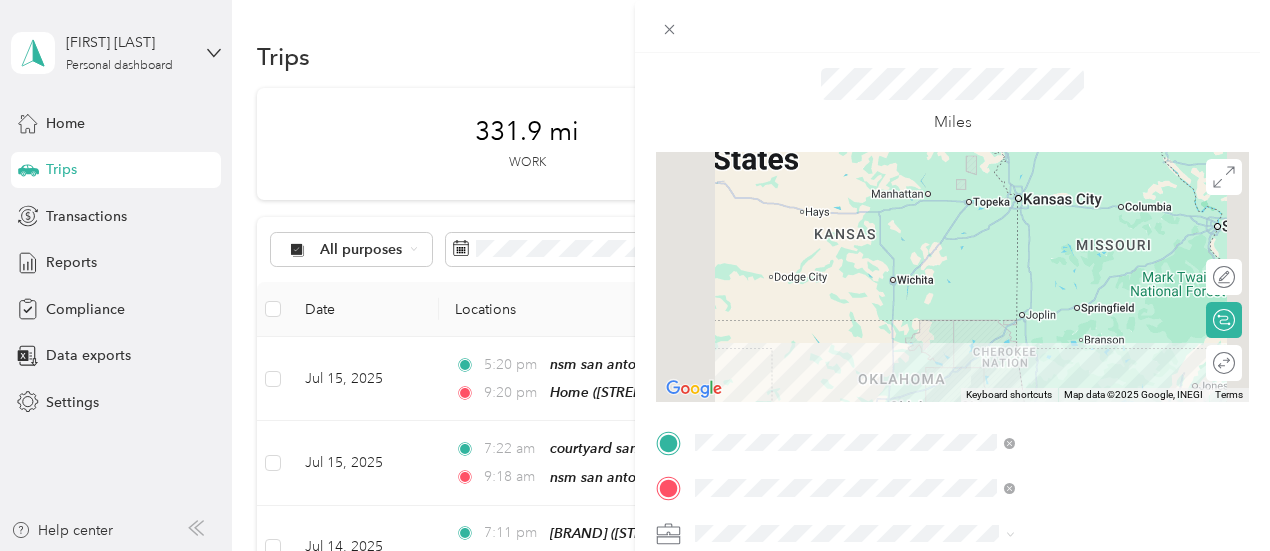 scroll, scrollTop: 0, scrollLeft: 0, axis: both 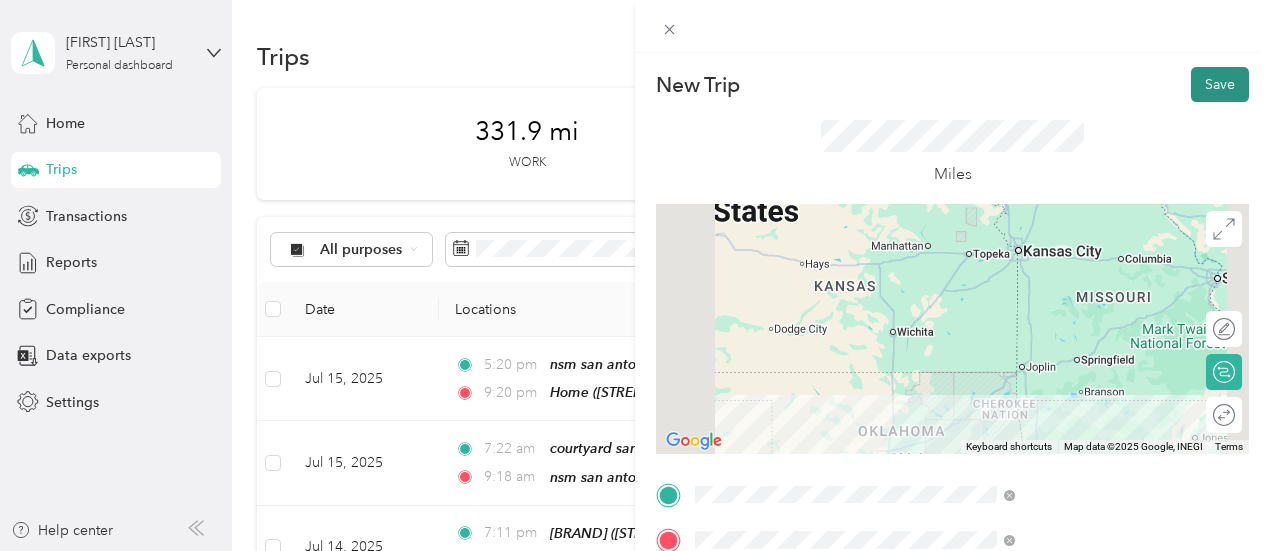 click on "Save" at bounding box center [1220, 84] 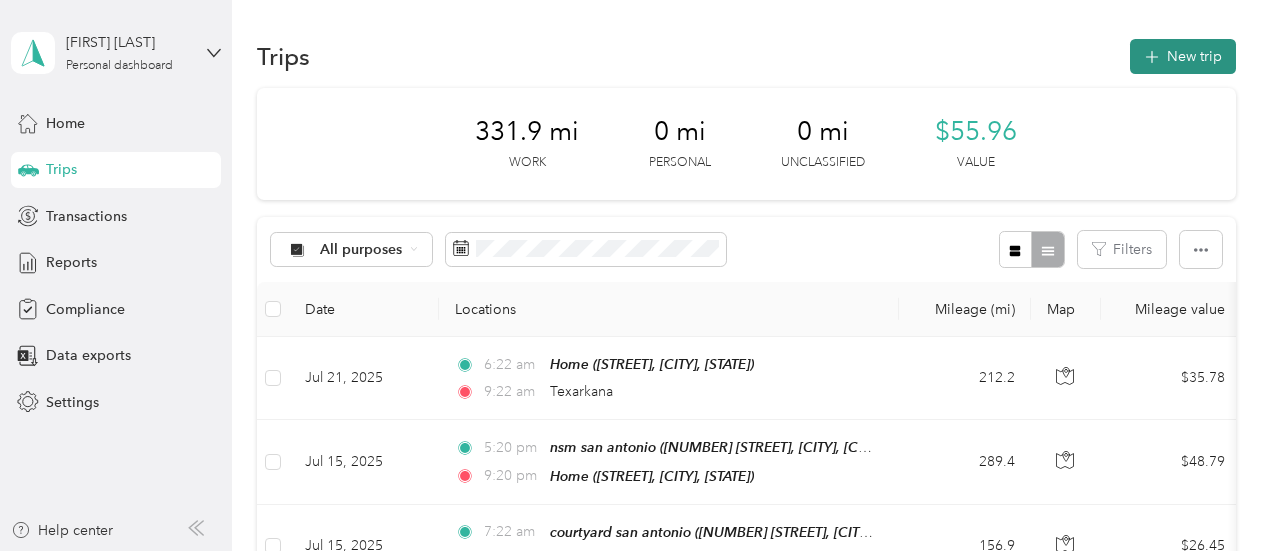 click on "New trip" at bounding box center [1183, 56] 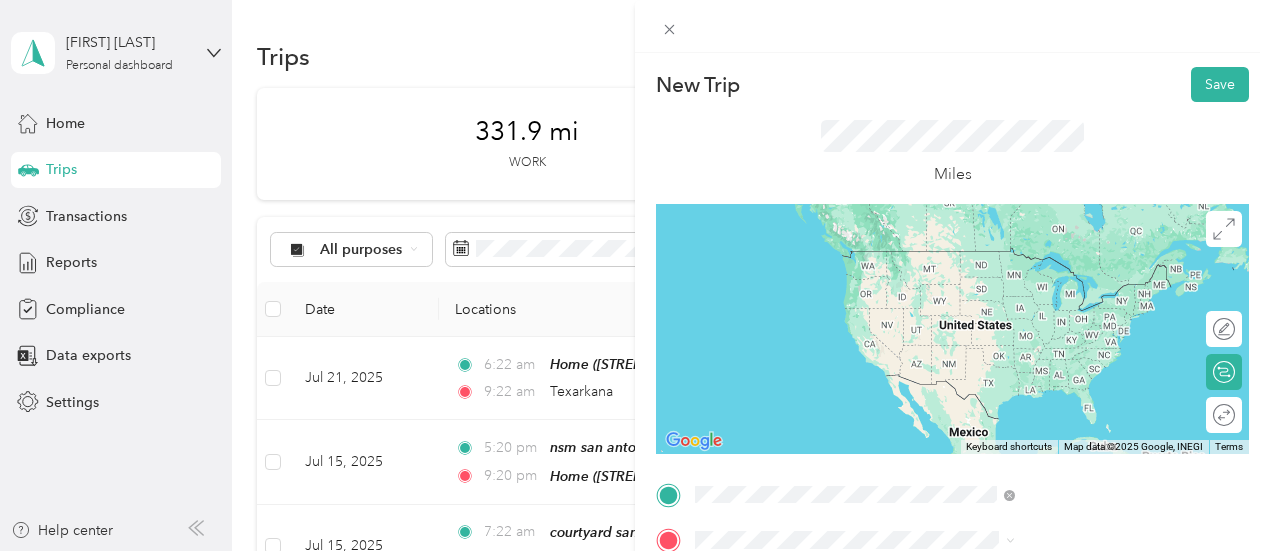 click on "[CITY]
[STATE], [COUNTRY]" at bounding box center [1009, 259] 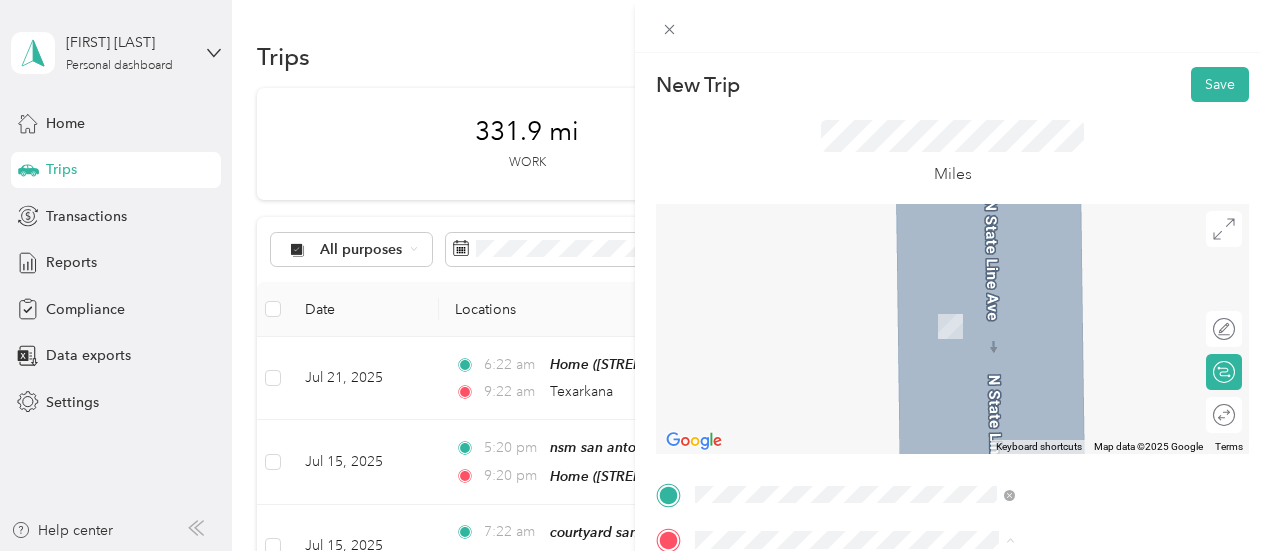 click on "[STREET], [POSTAL_CODE], [CITY], [STATE], [COUNTRY]" at bounding box center (1055, 505) 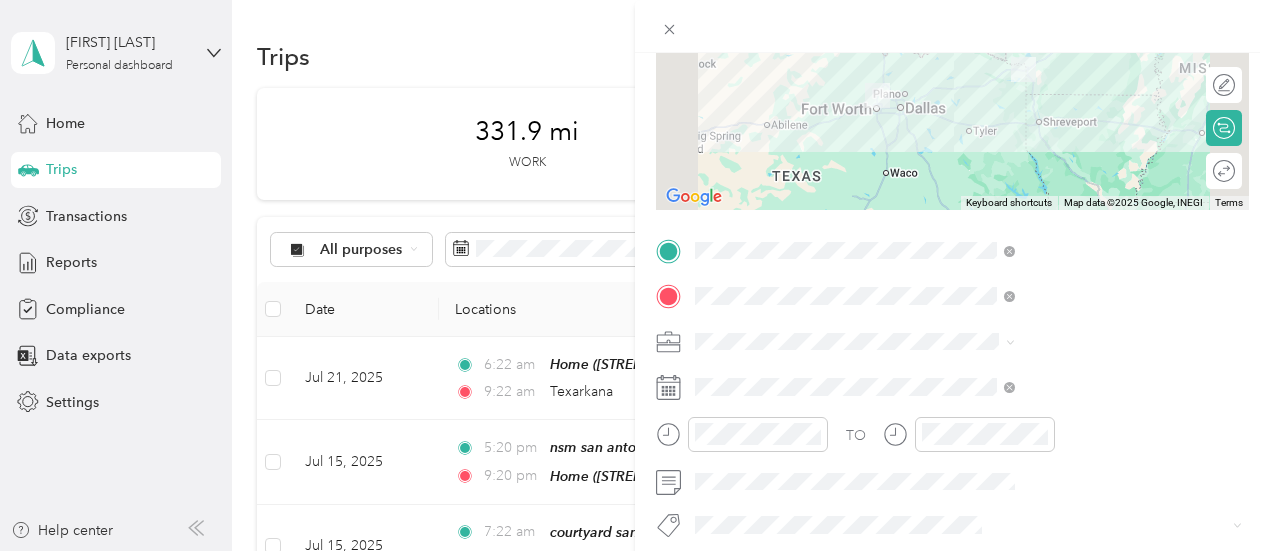 scroll, scrollTop: 277, scrollLeft: 0, axis: vertical 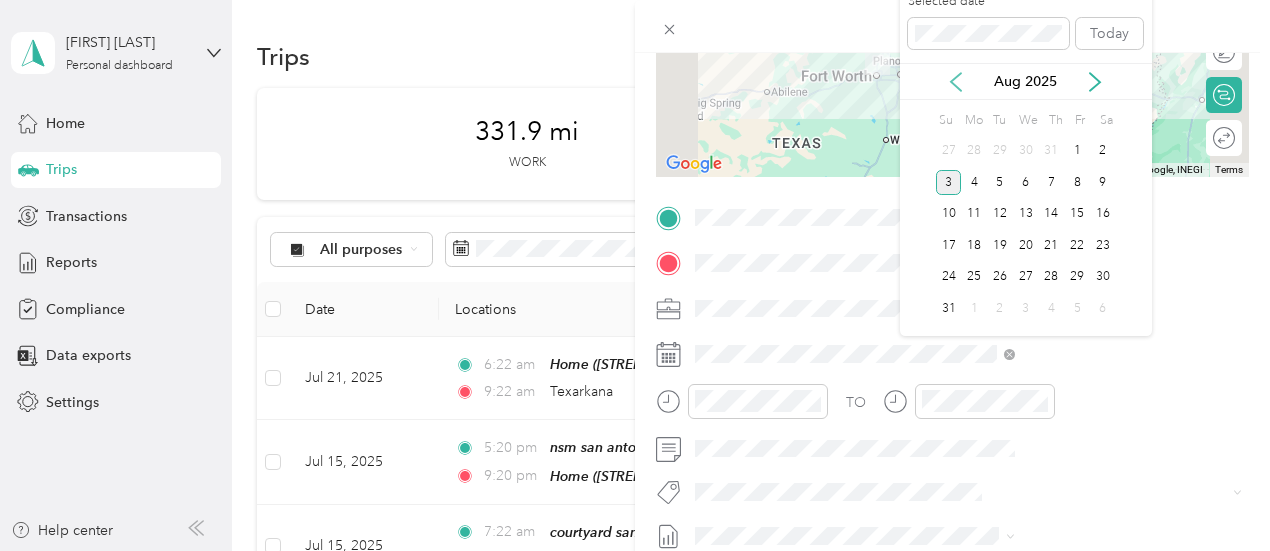 click 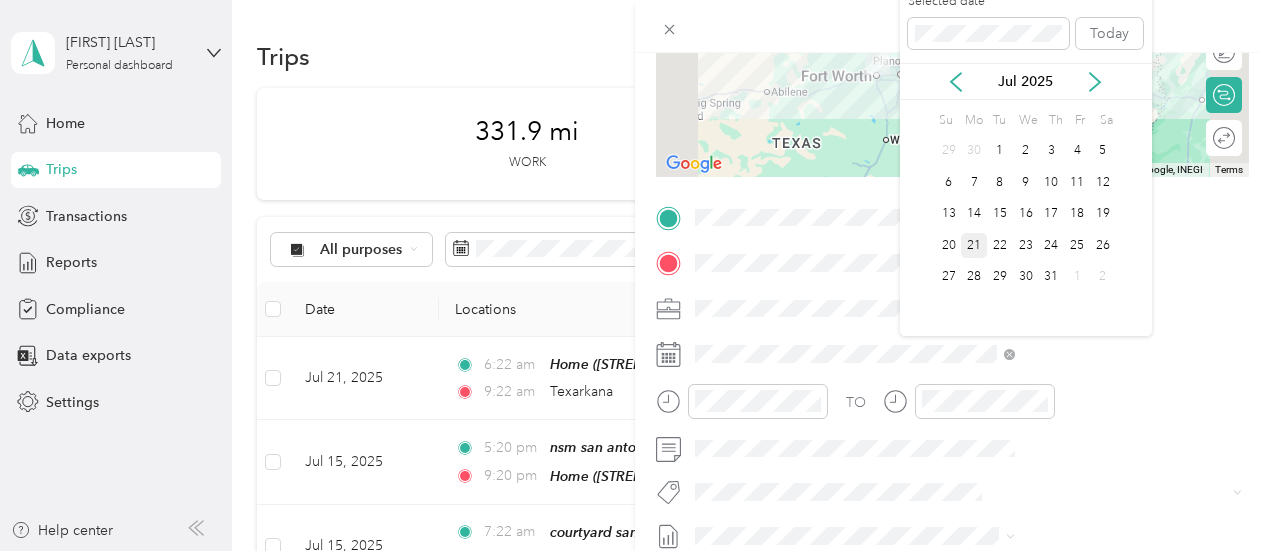click on "21" at bounding box center (974, 245) 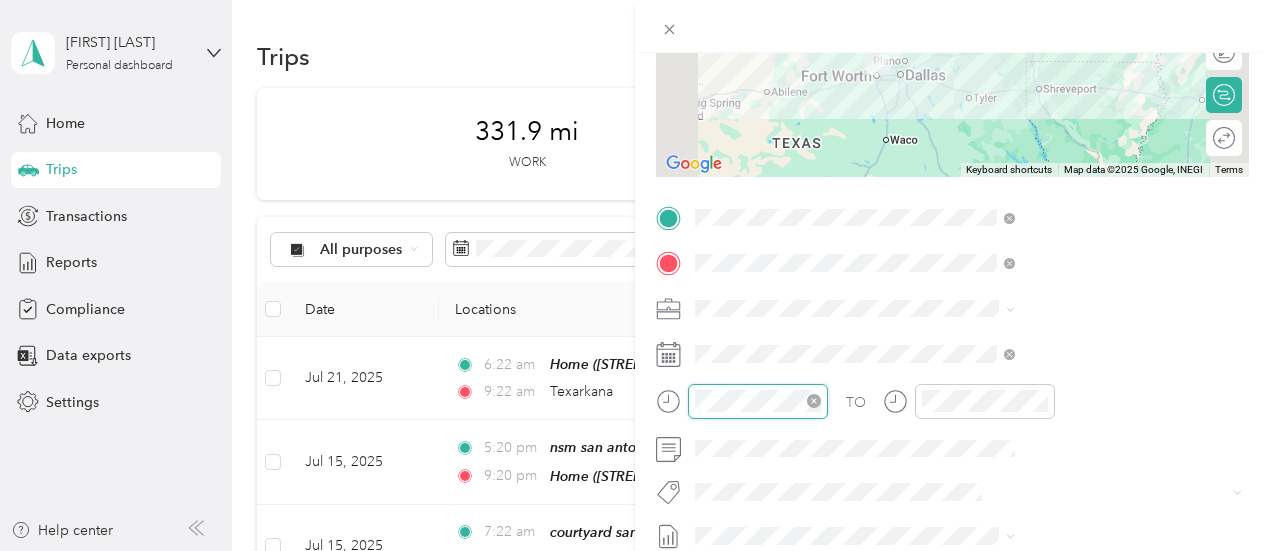 click at bounding box center [758, 401] 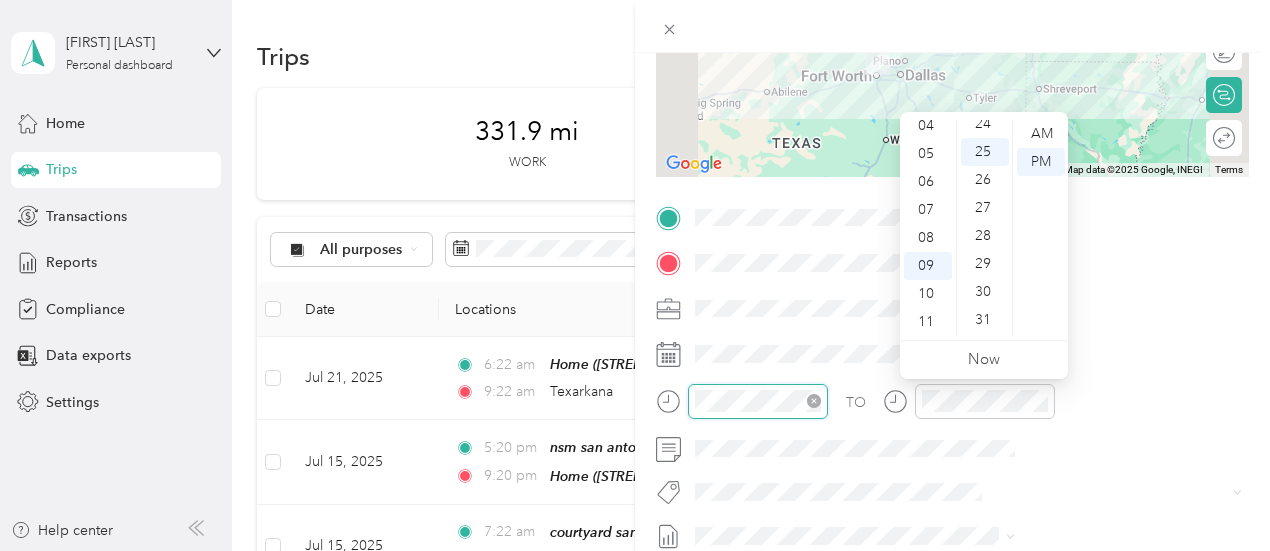 scroll, scrollTop: 700, scrollLeft: 0, axis: vertical 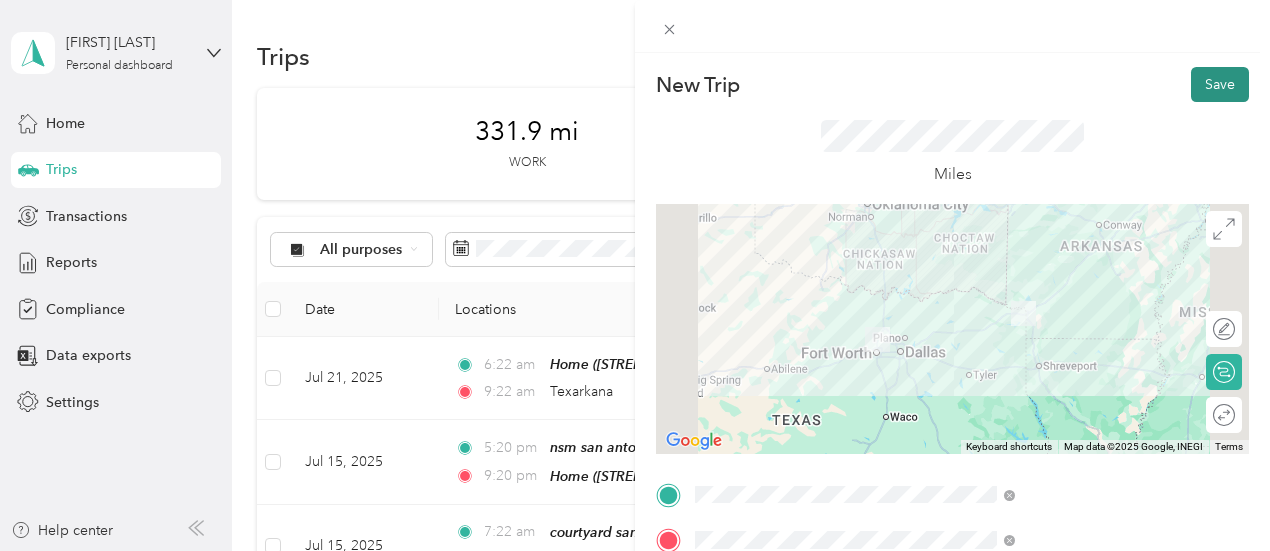 click on "Save" at bounding box center (1220, 84) 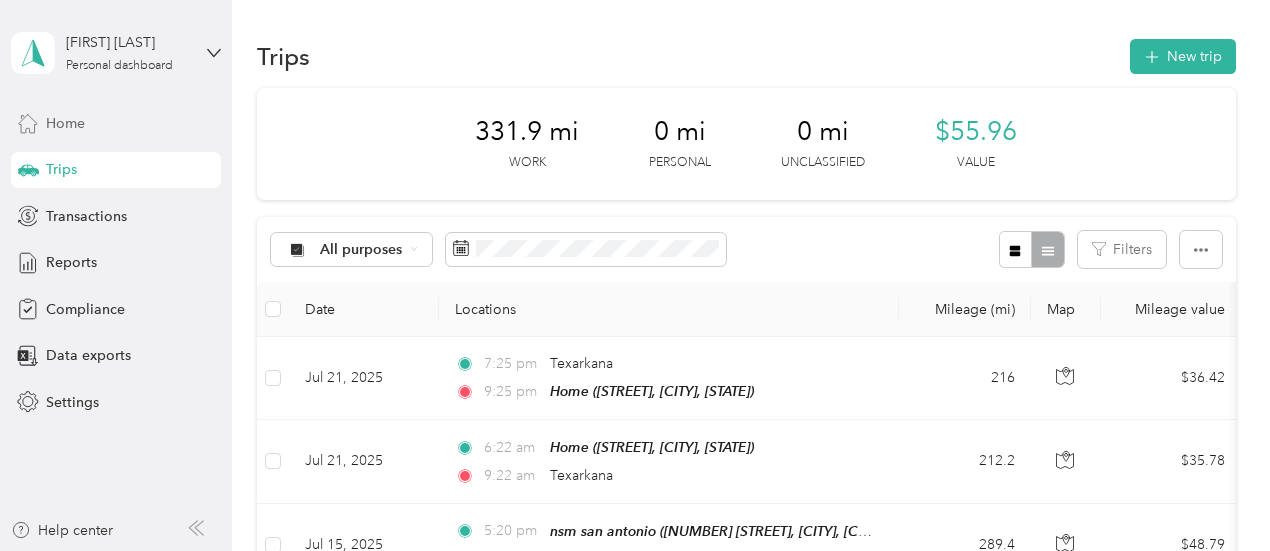 click on "Home" at bounding box center [65, 123] 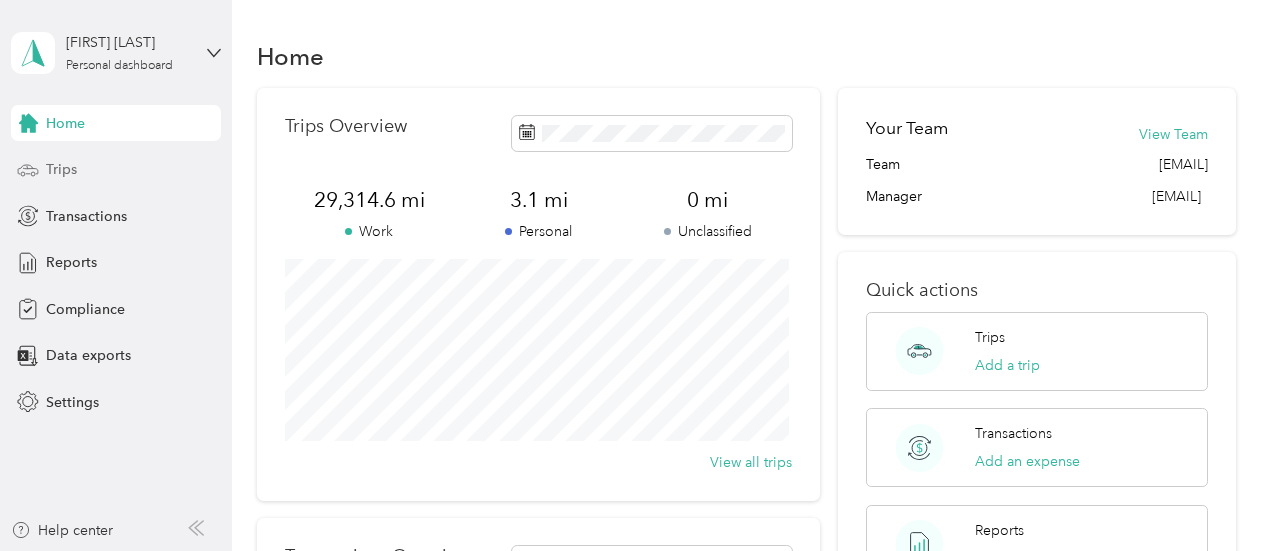 click on "Trips" at bounding box center [61, 169] 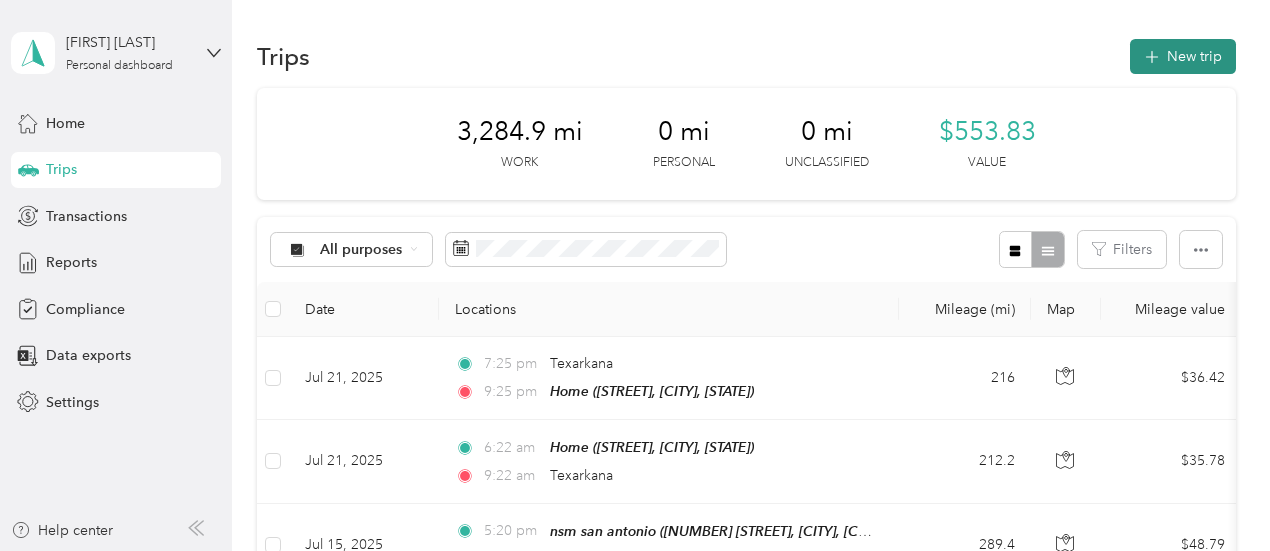 click on "New trip" at bounding box center [1183, 56] 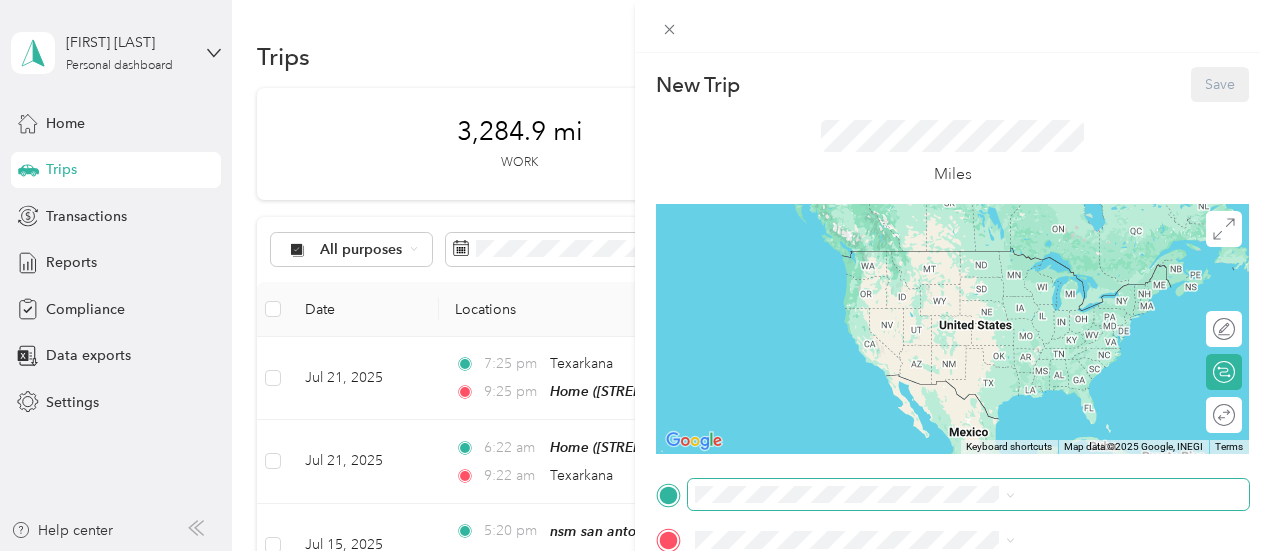 click at bounding box center [968, 495] 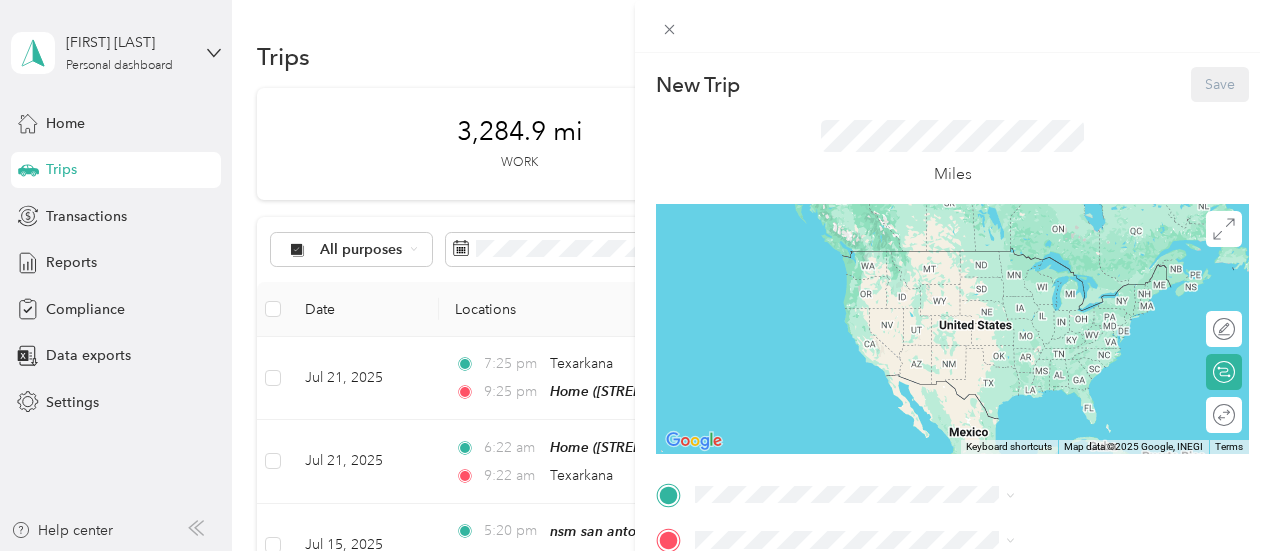 click on "Home" at bounding box center [1082, 425] 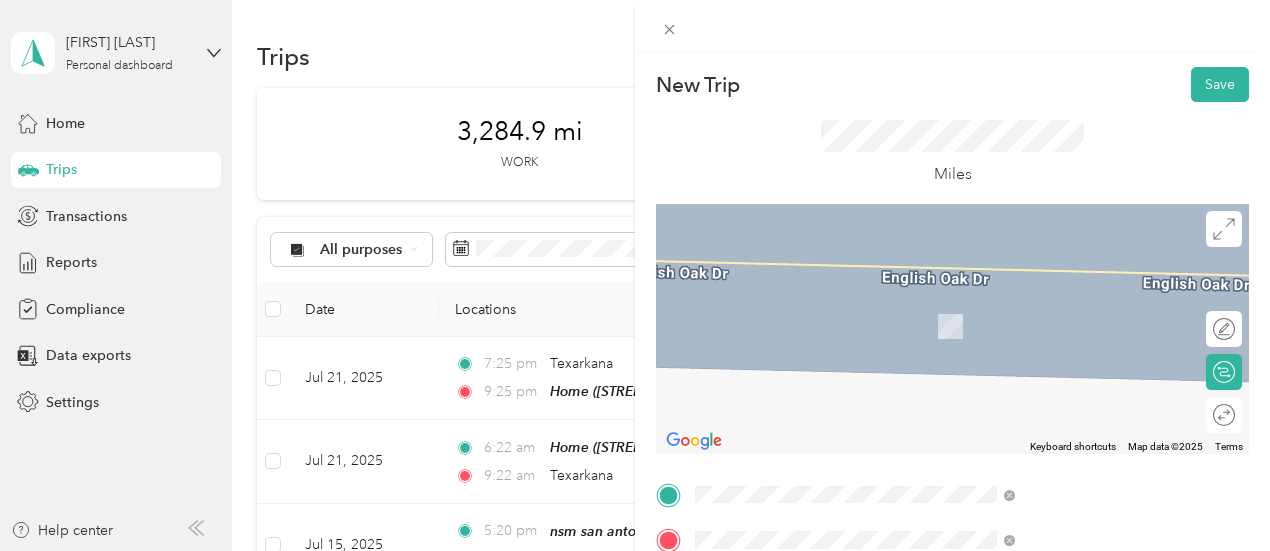 click on "[CITY]
[STATE], [COUNTRY]" at bounding box center (1009, 305) 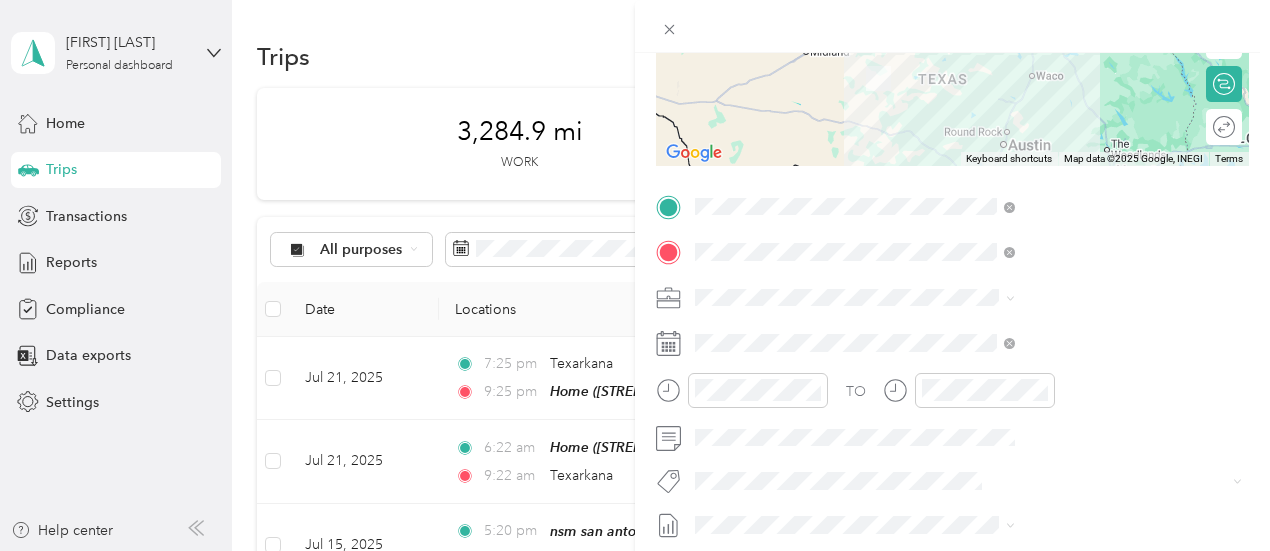scroll, scrollTop: 292, scrollLeft: 0, axis: vertical 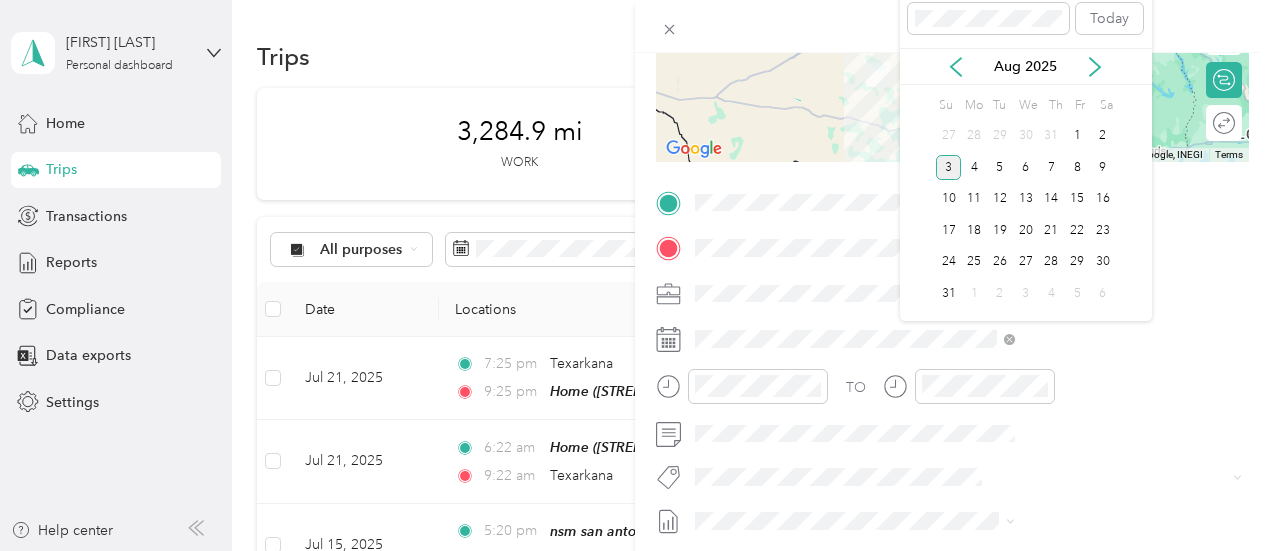 click on "Aug 2025" at bounding box center [1026, 66] 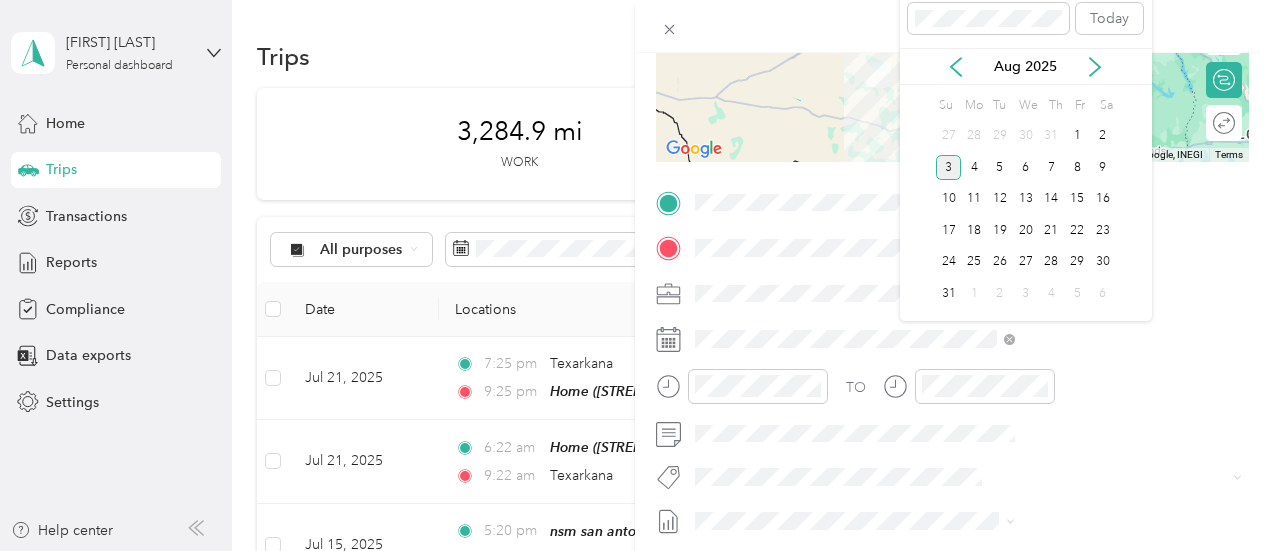 click on "Aug 2025" at bounding box center (1026, 66) 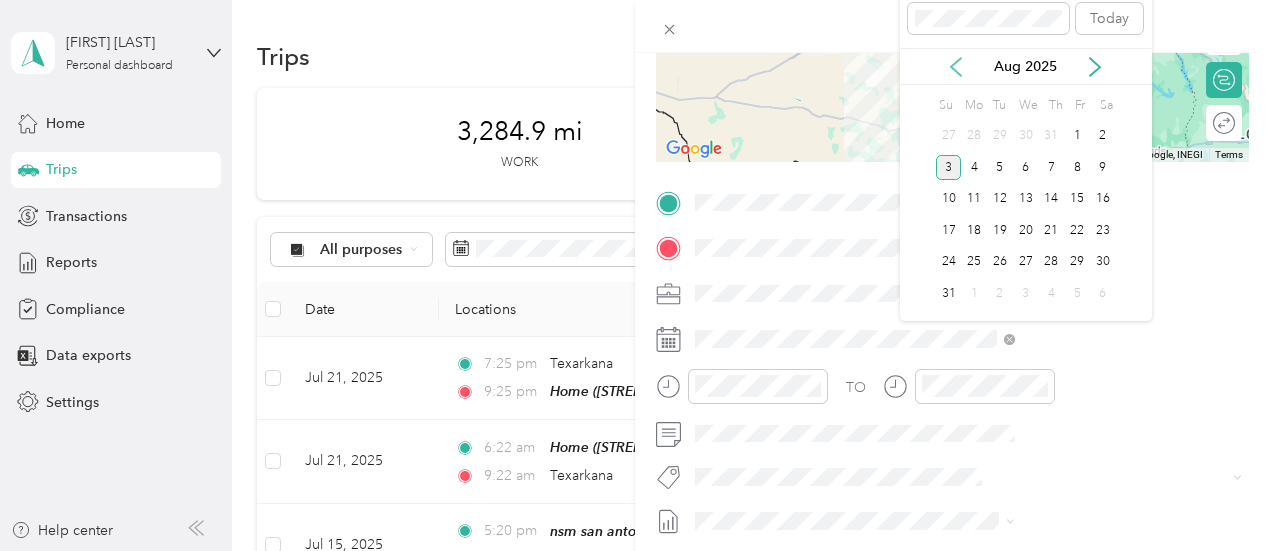 click 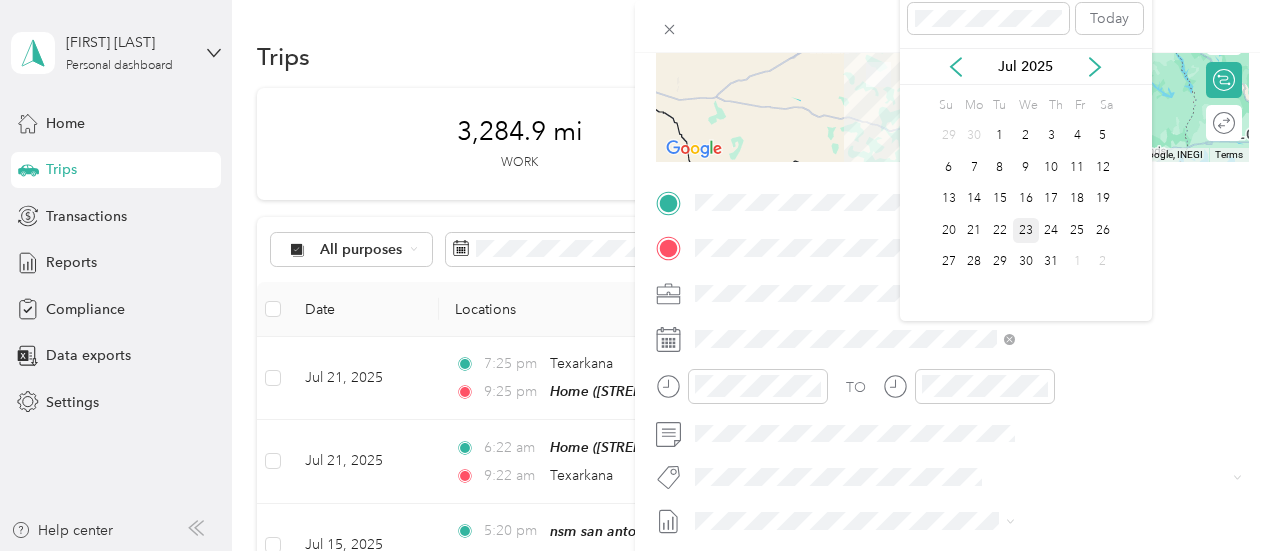 click on "23" at bounding box center [1026, 230] 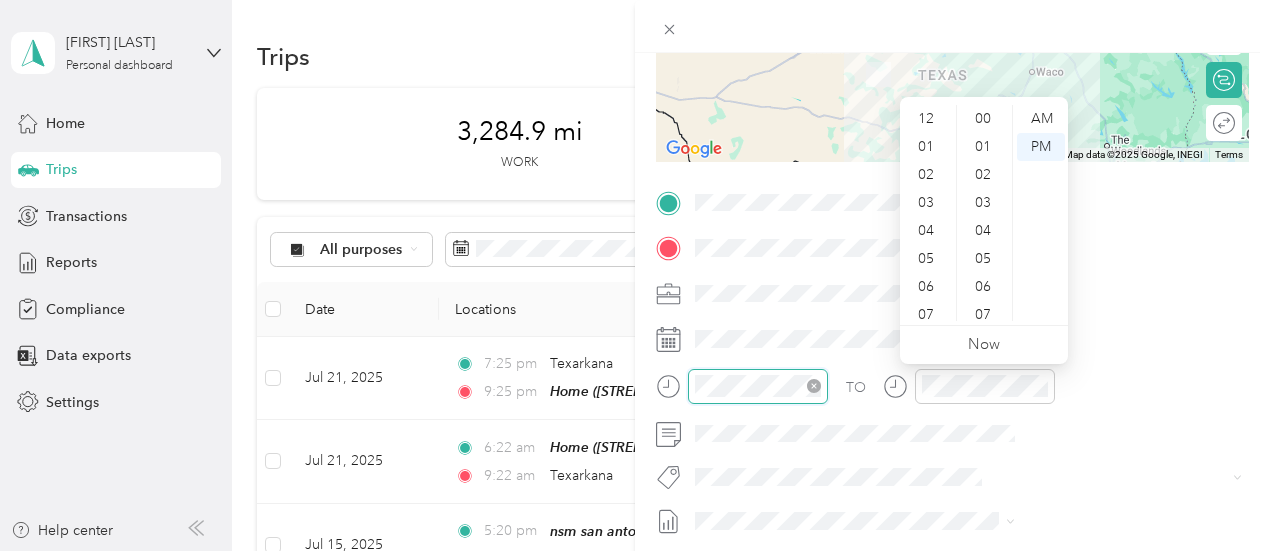 scroll, scrollTop: 756, scrollLeft: 0, axis: vertical 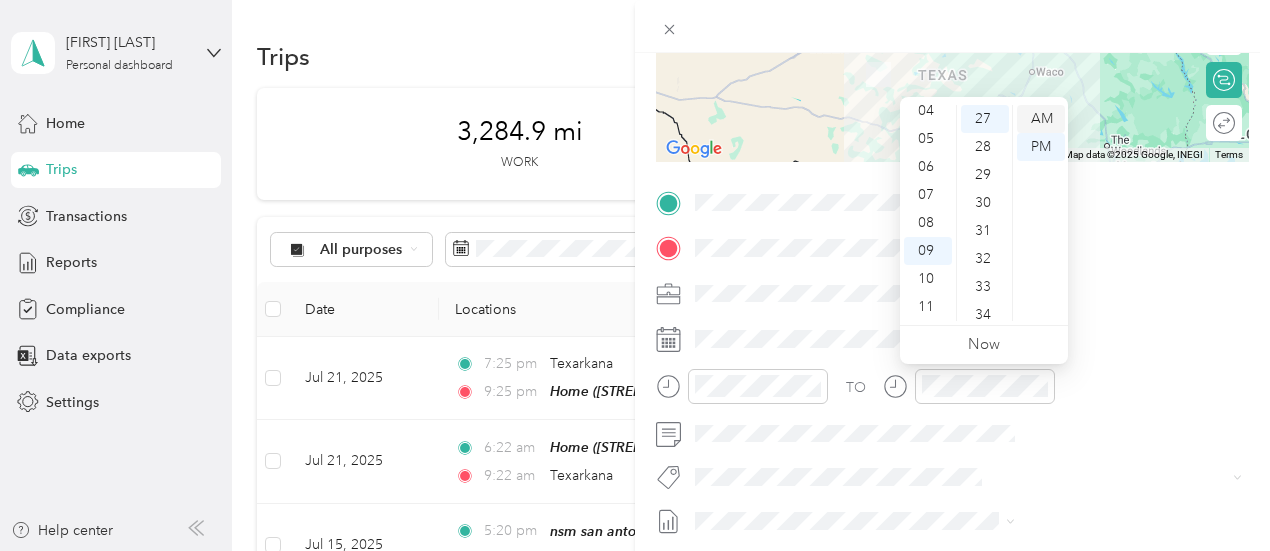 click on "AM" at bounding box center [1041, 119] 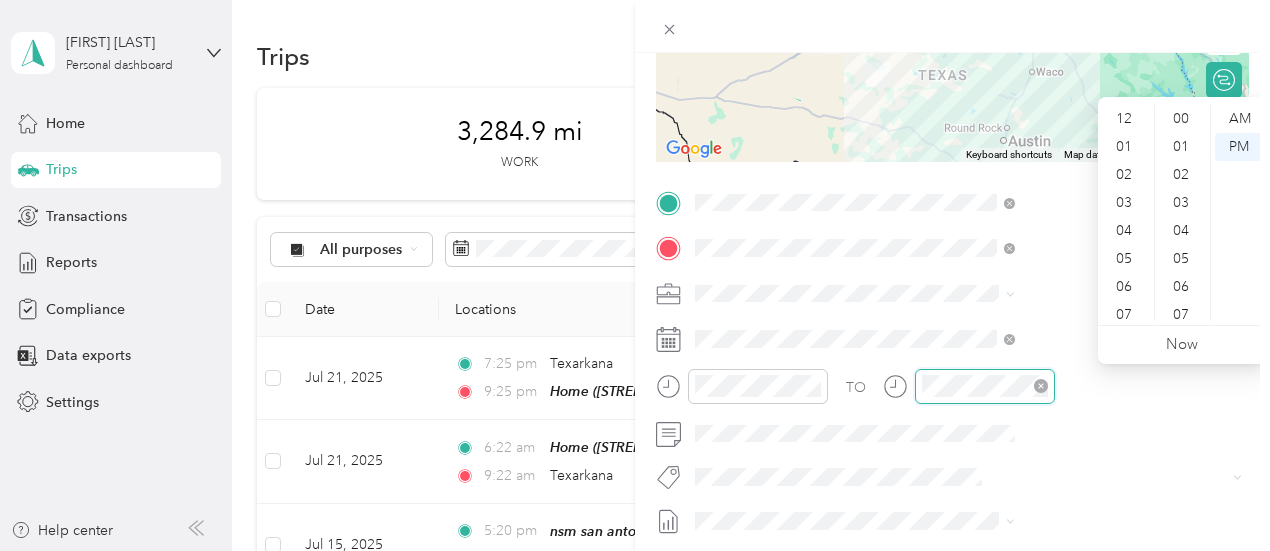 scroll, scrollTop: 756, scrollLeft: 0, axis: vertical 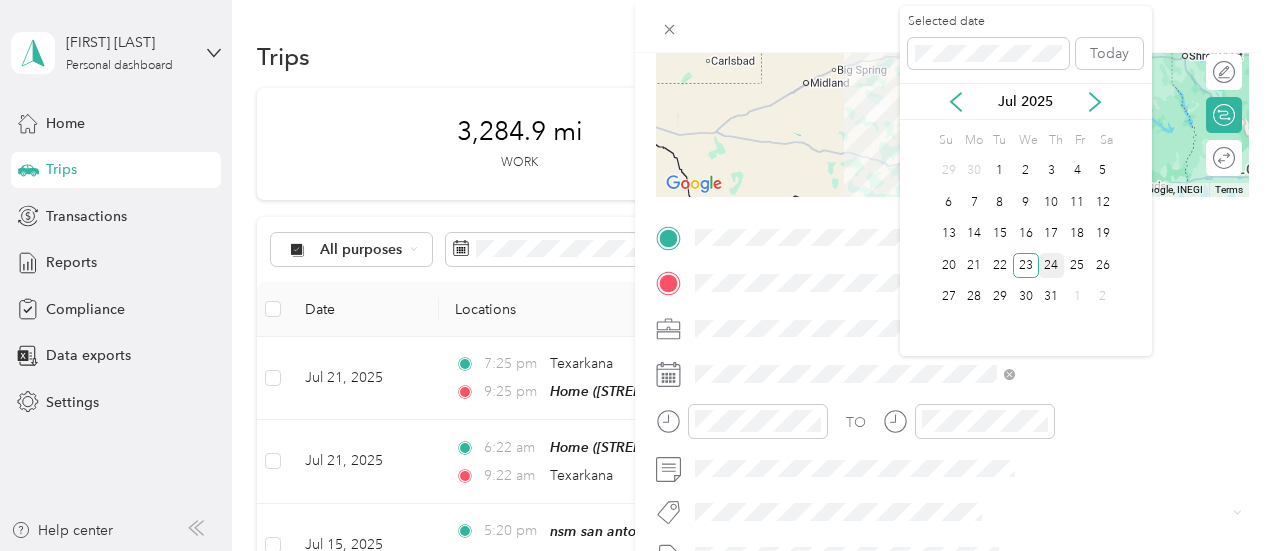 click on "24" at bounding box center (1052, 265) 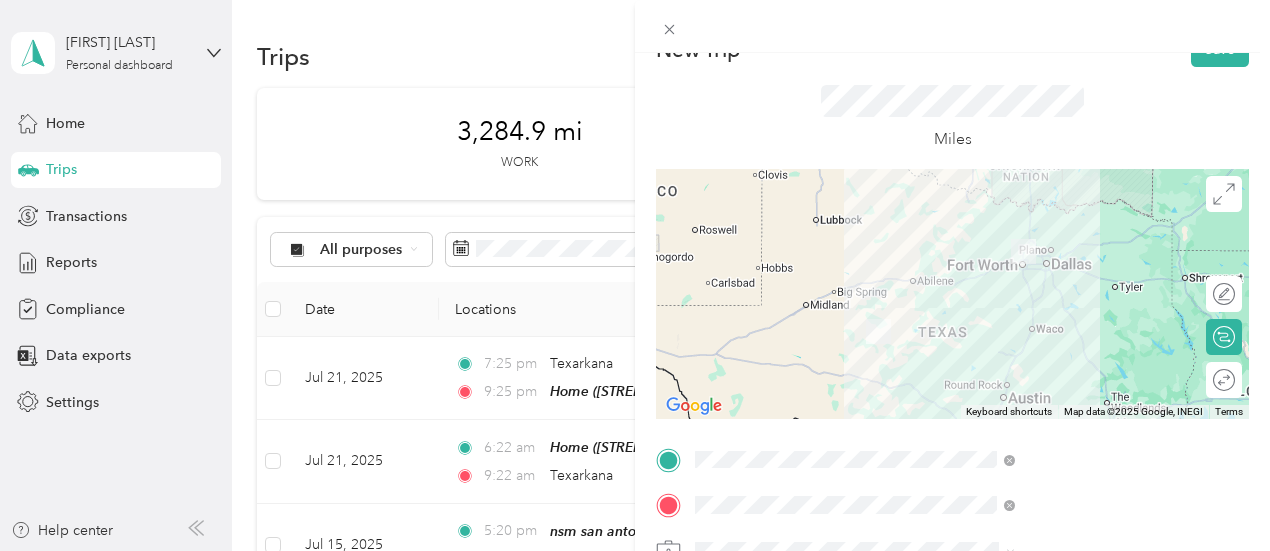 scroll, scrollTop: 0, scrollLeft: 0, axis: both 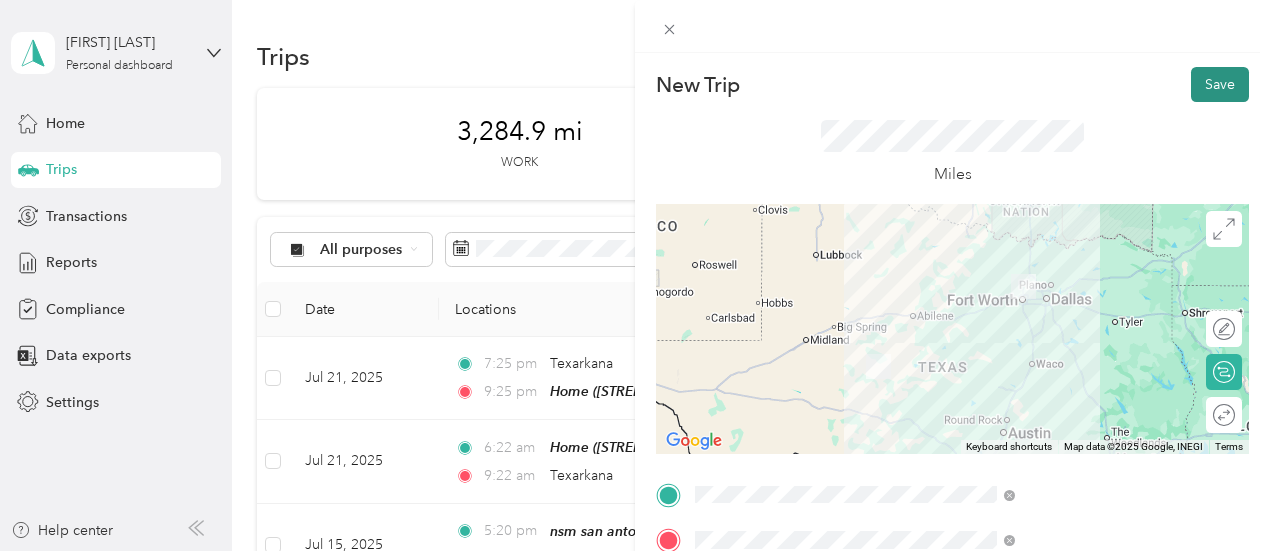 click on "Save" at bounding box center (1220, 84) 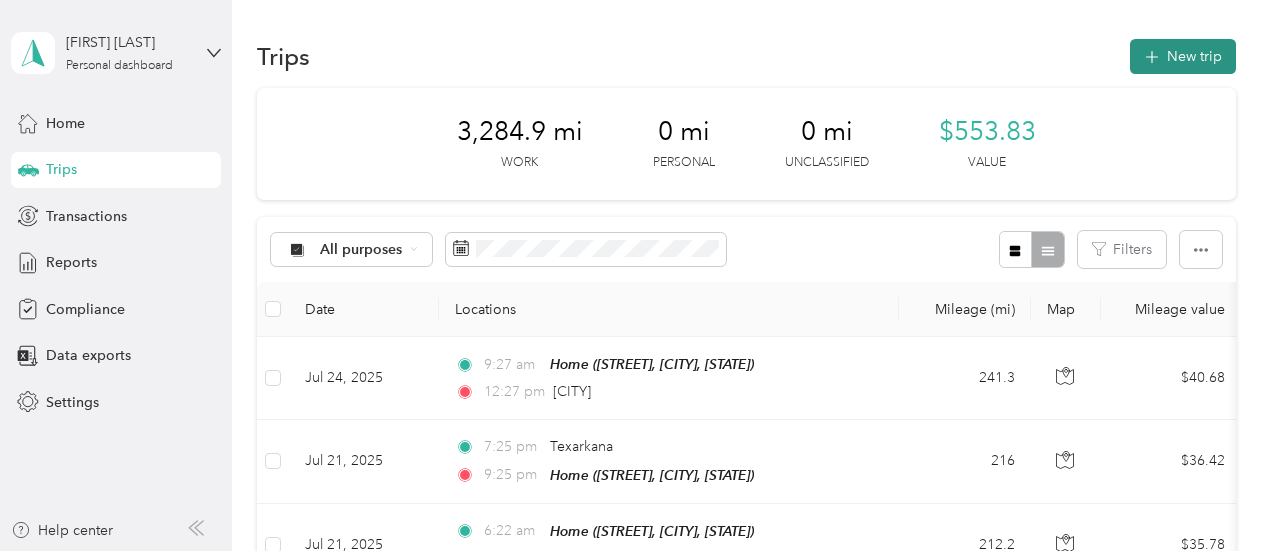 click on "New trip" at bounding box center (1183, 56) 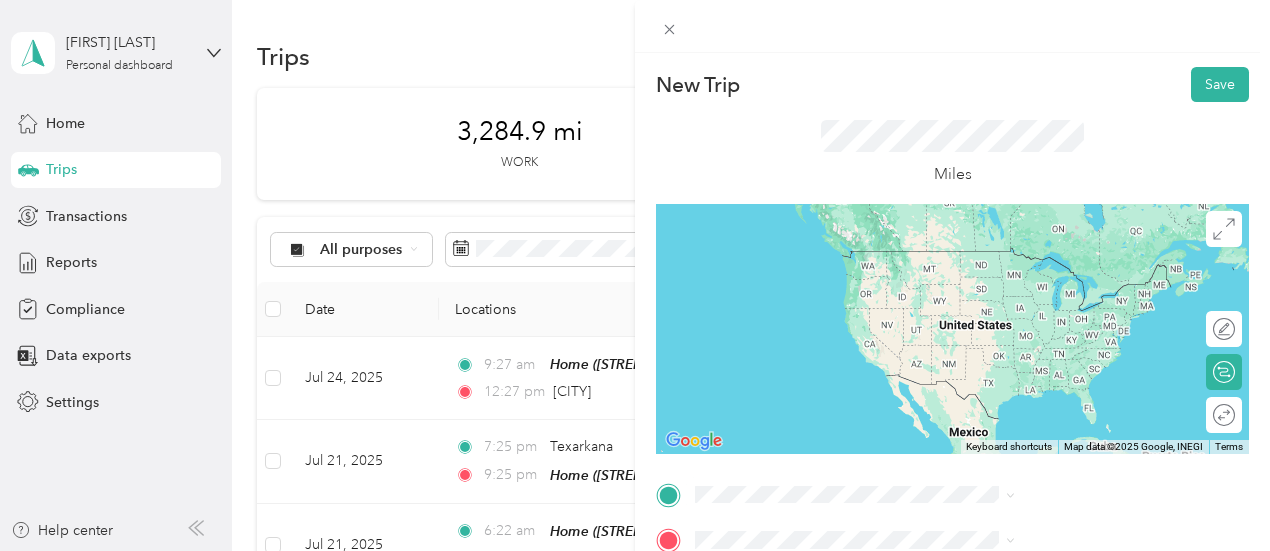 click on "[CITY]
[STATE], [COUNTRY]" at bounding box center (1067, 256) 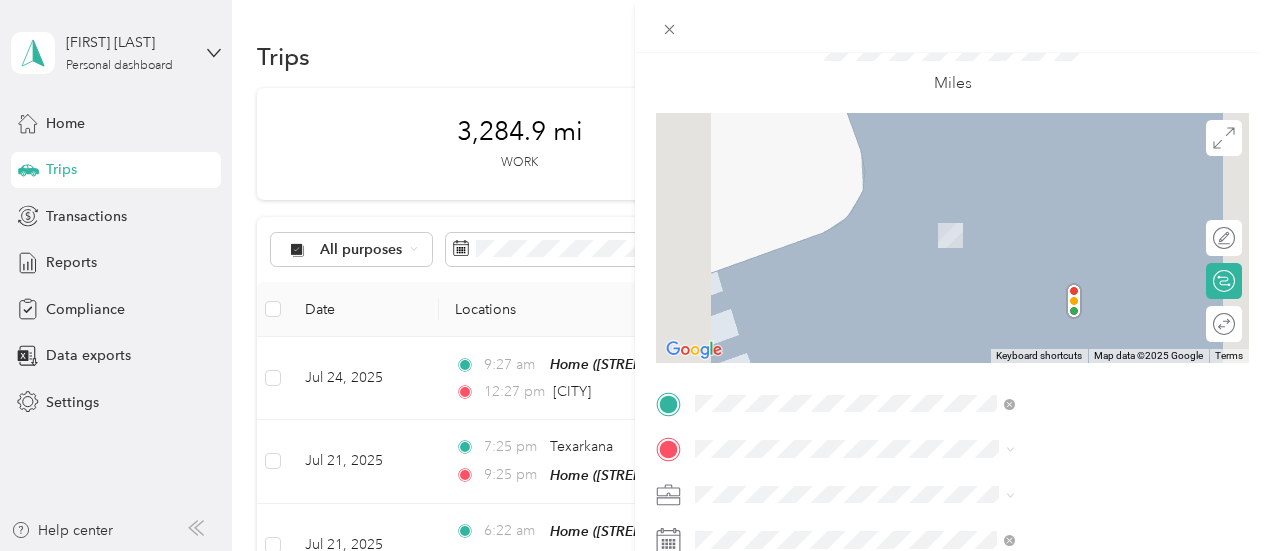 scroll, scrollTop: 120, scrollLeft: 0, axis: vertical 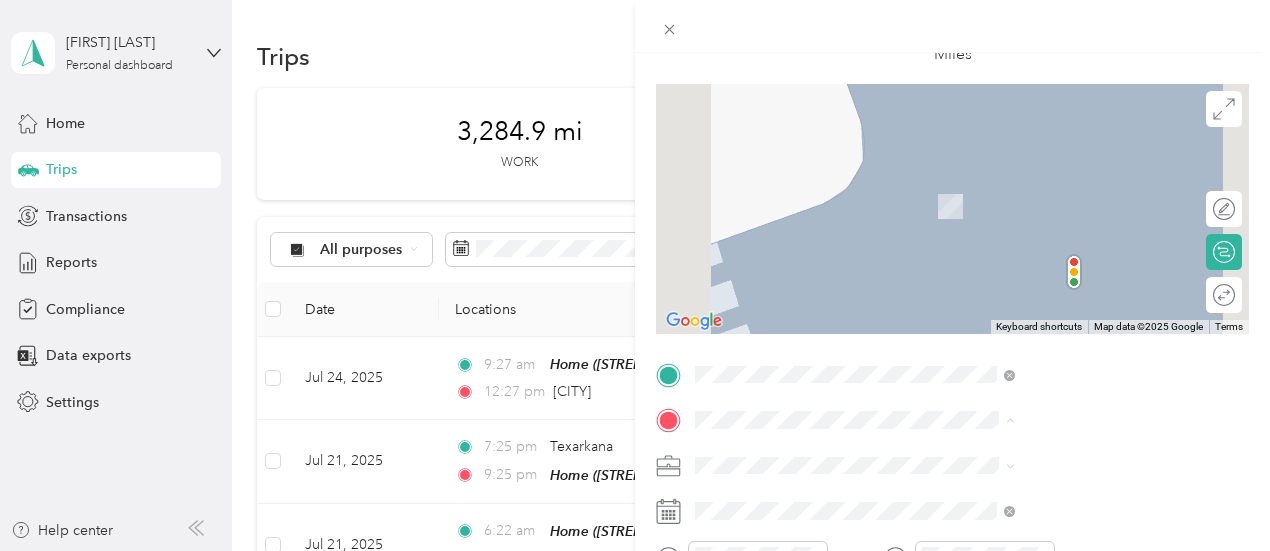 click on "Home" at bounding box center (1082, 352) 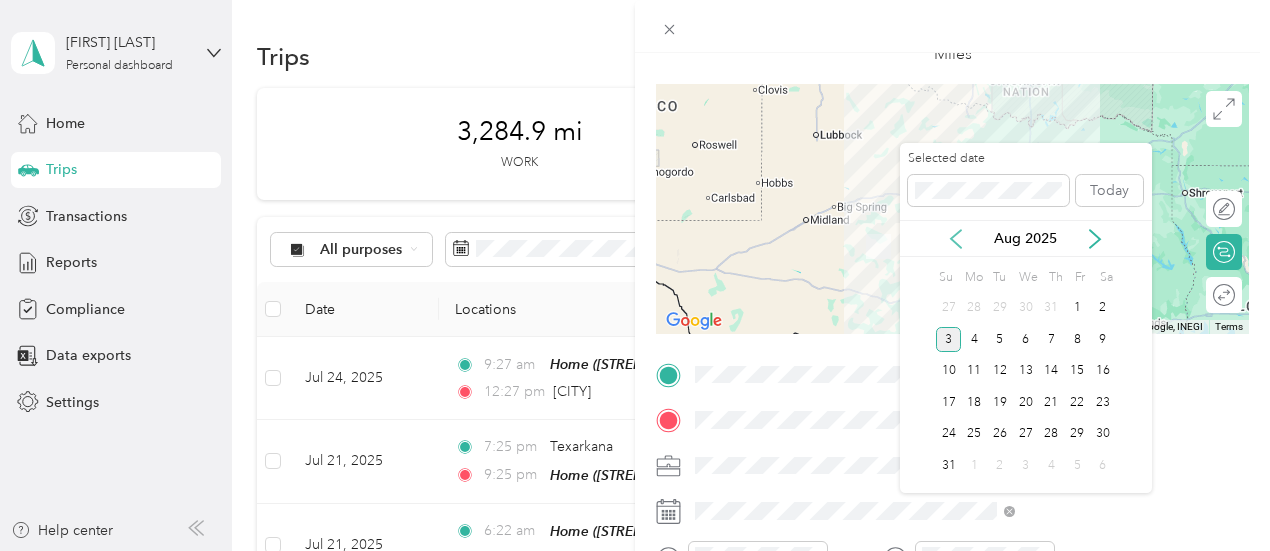 click 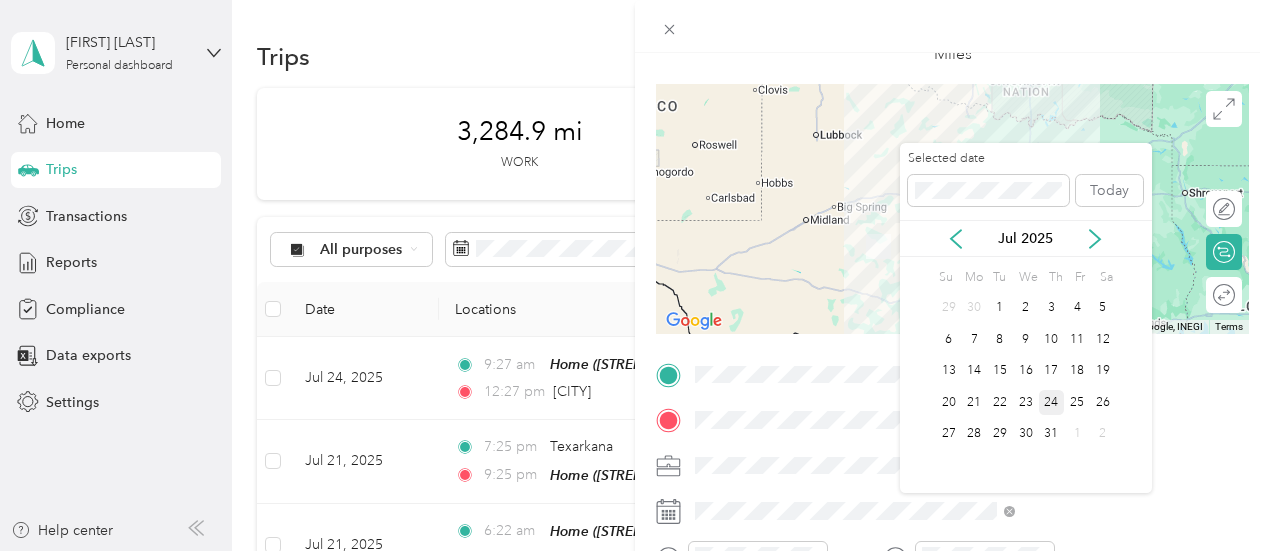 click on "24" at bounding box center [1052, 402] 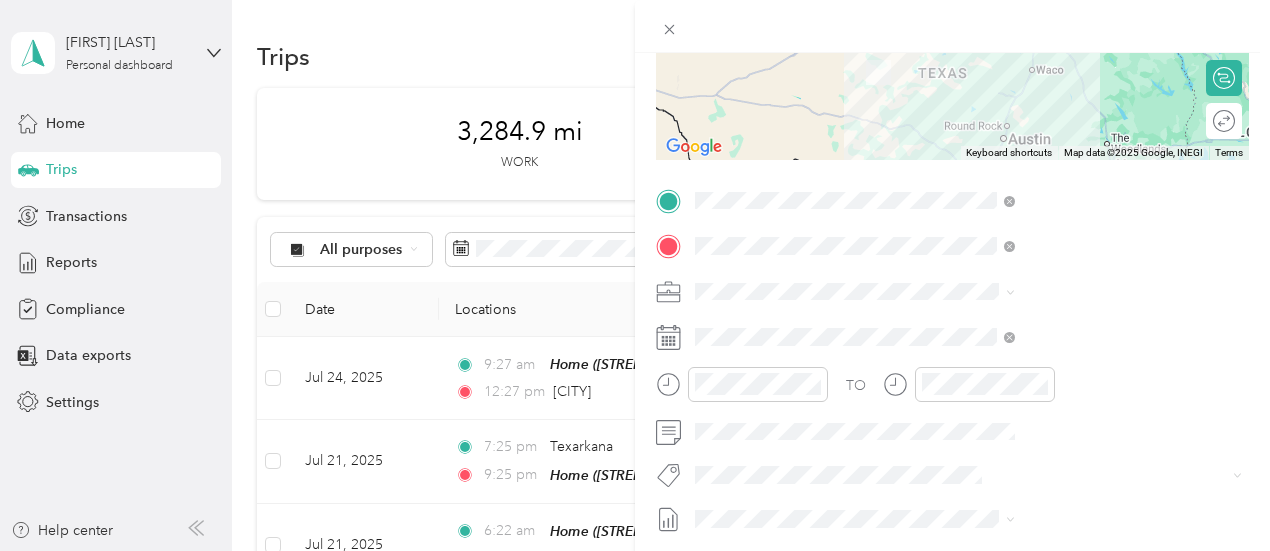 scroll, scrollTop: 304, scrollLeft: 0, axis: vertical 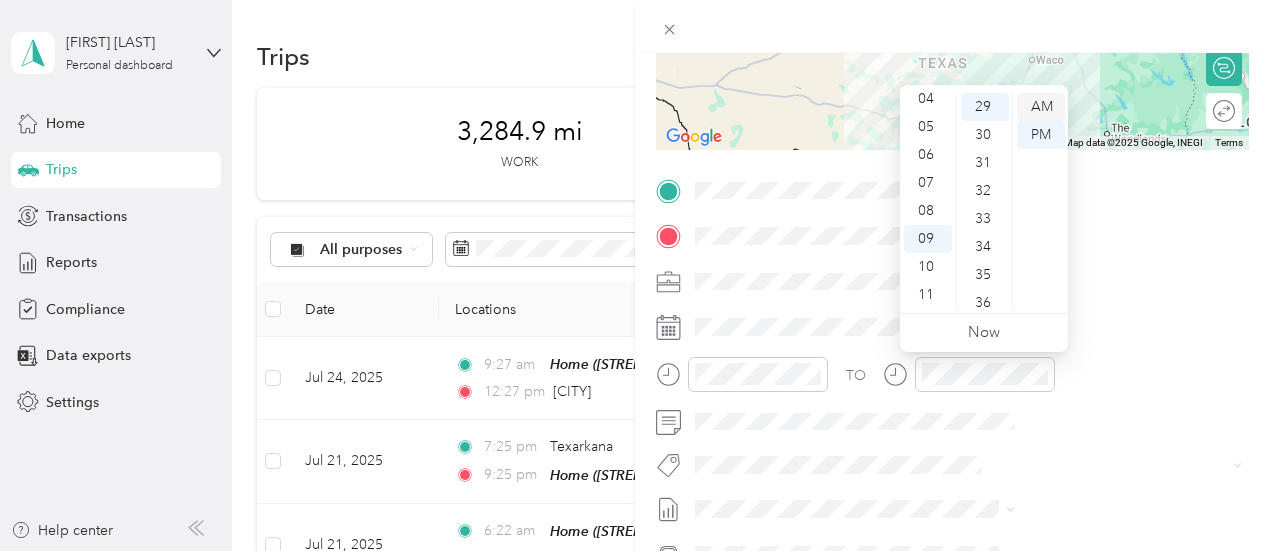 click on "AM" at bounding box center (1041, 107) 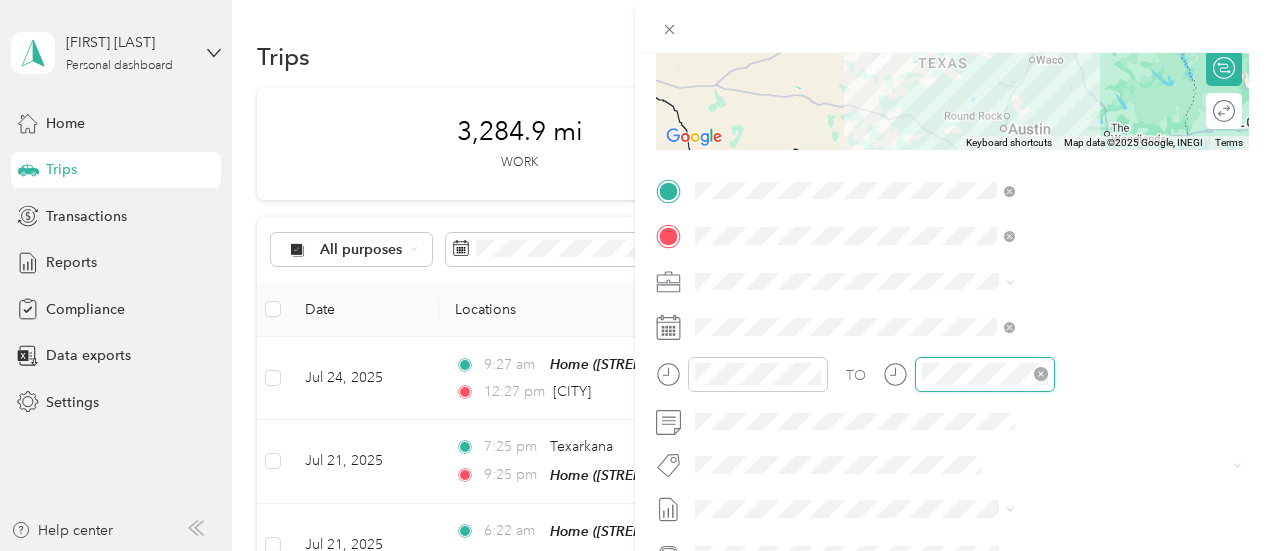 click at bounding box center [985, 374] 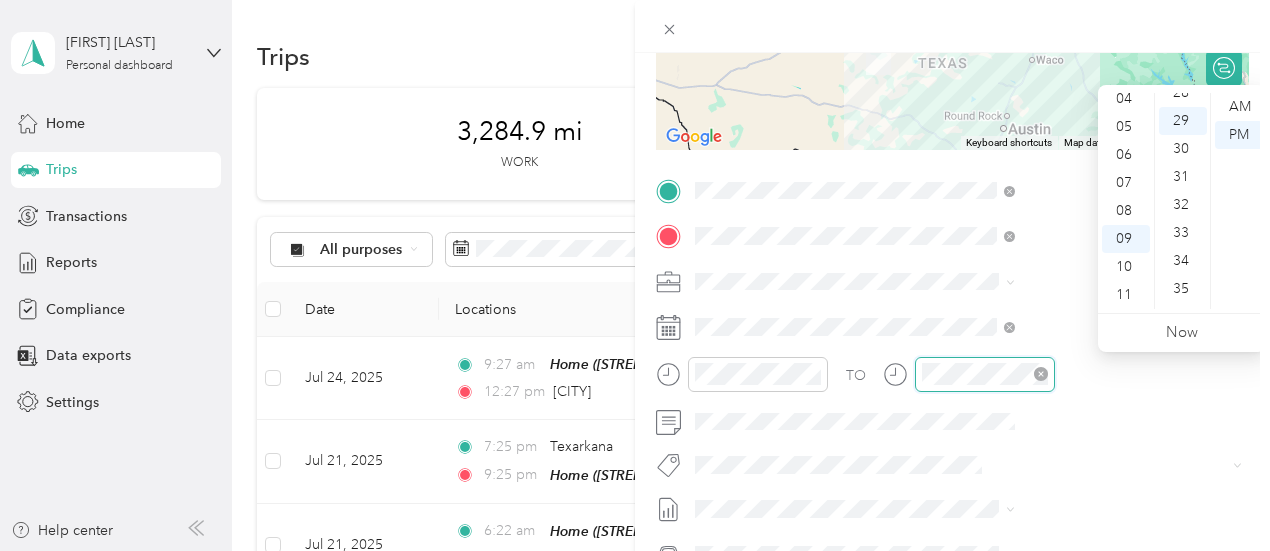 scroll, scrollTop: 812, scrollLeft: 0, axis: vertical 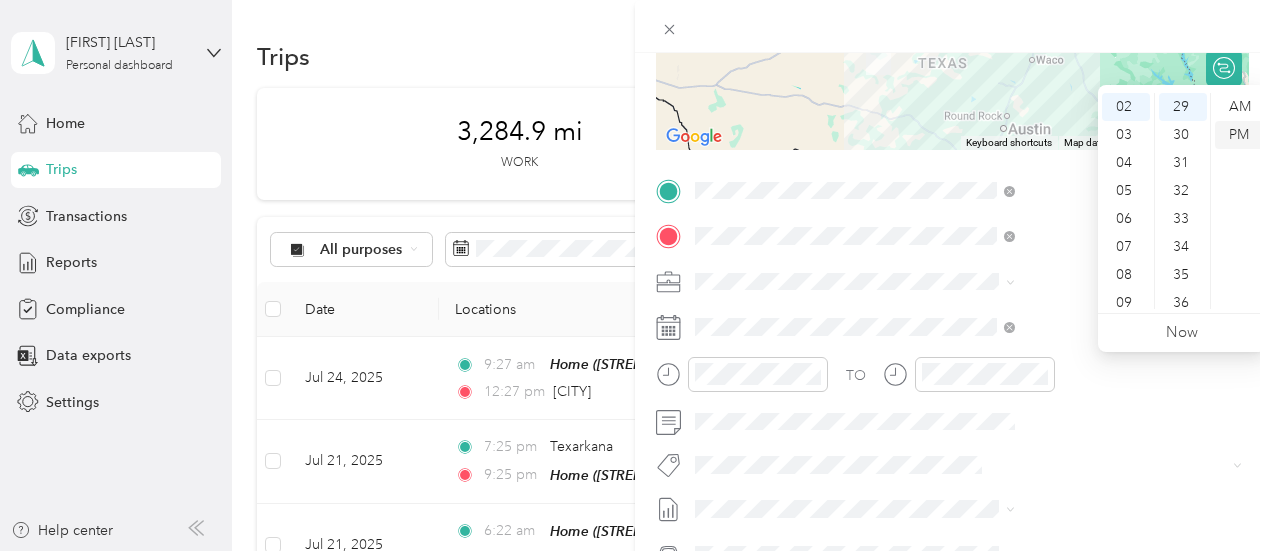 click on "PM" at bounding box center (1239, 135) 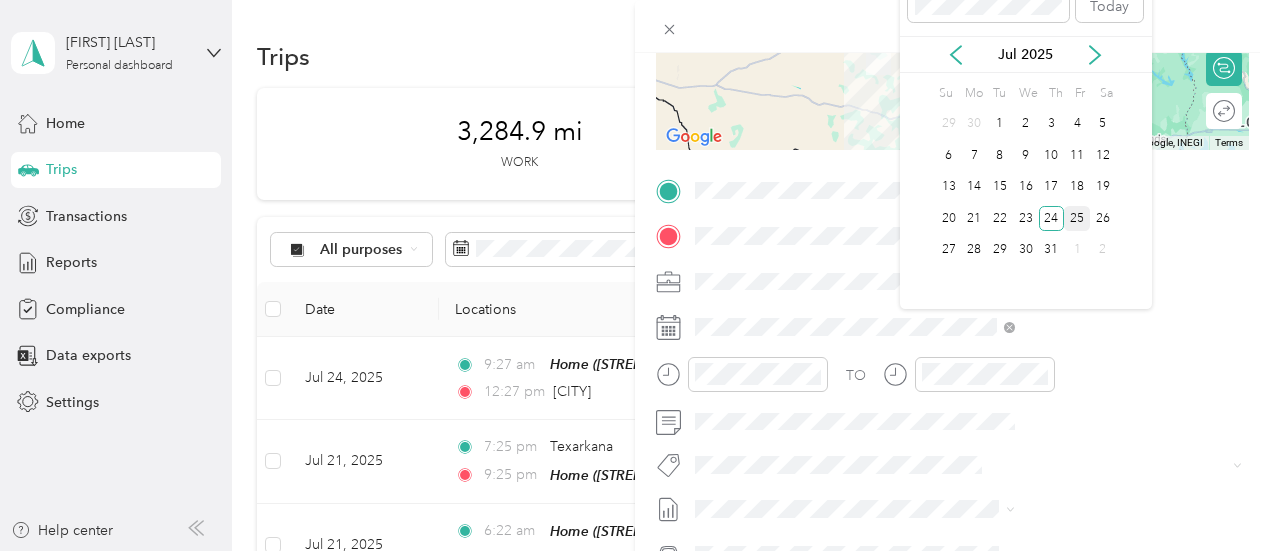 click on "25" at bounding box center (1077, 218) 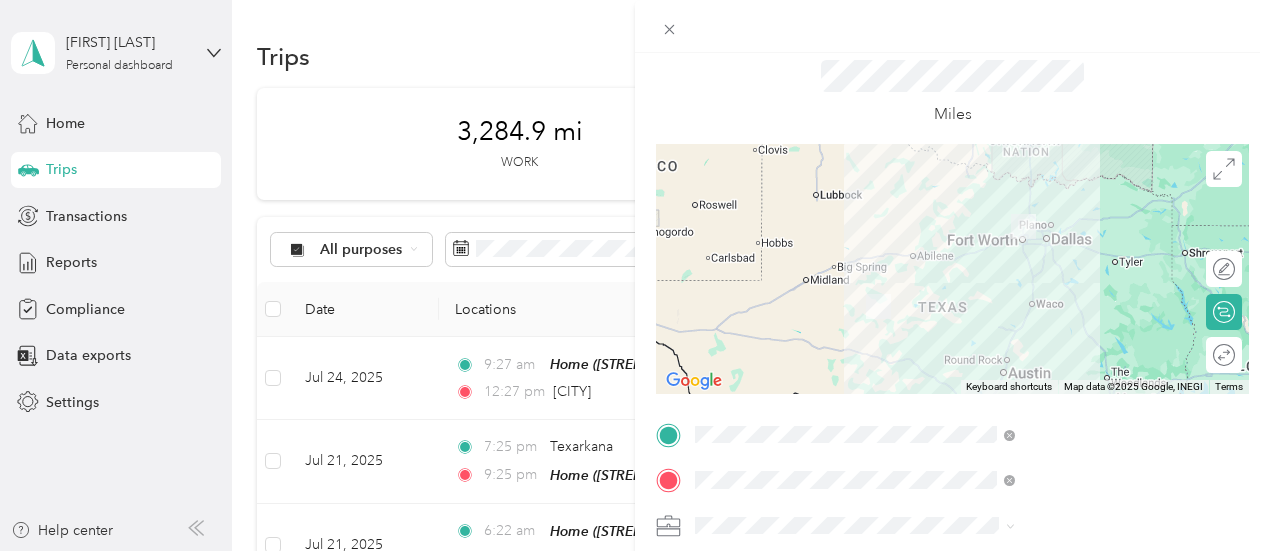 scroll, scrollTop: 0, scrollLeft: 0, axis: both 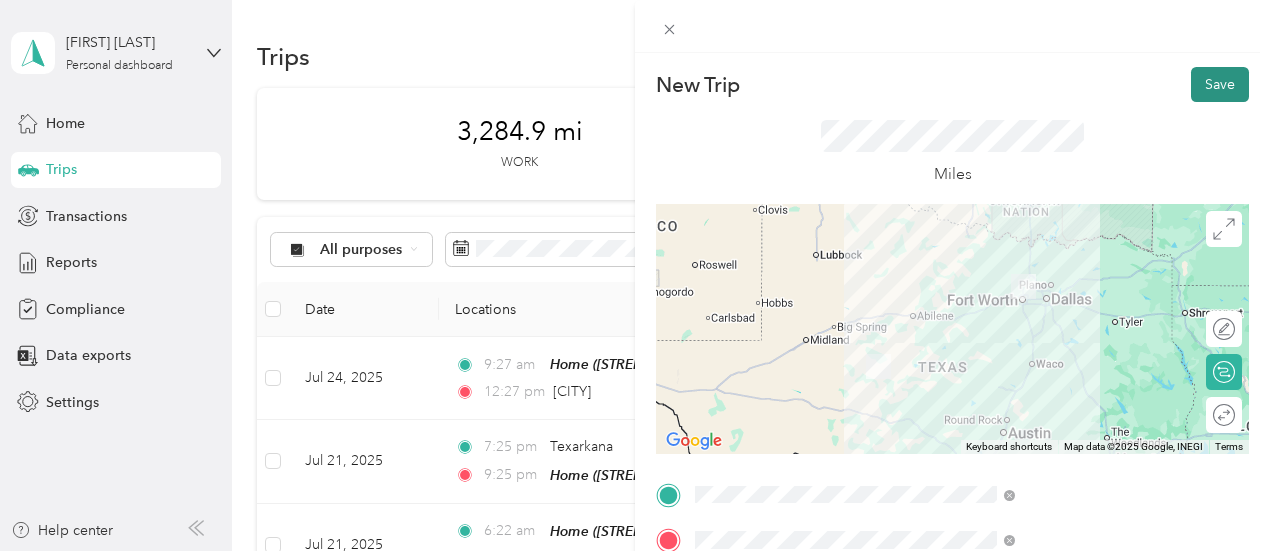 click on "Save" at bounding box center [1220, 84] 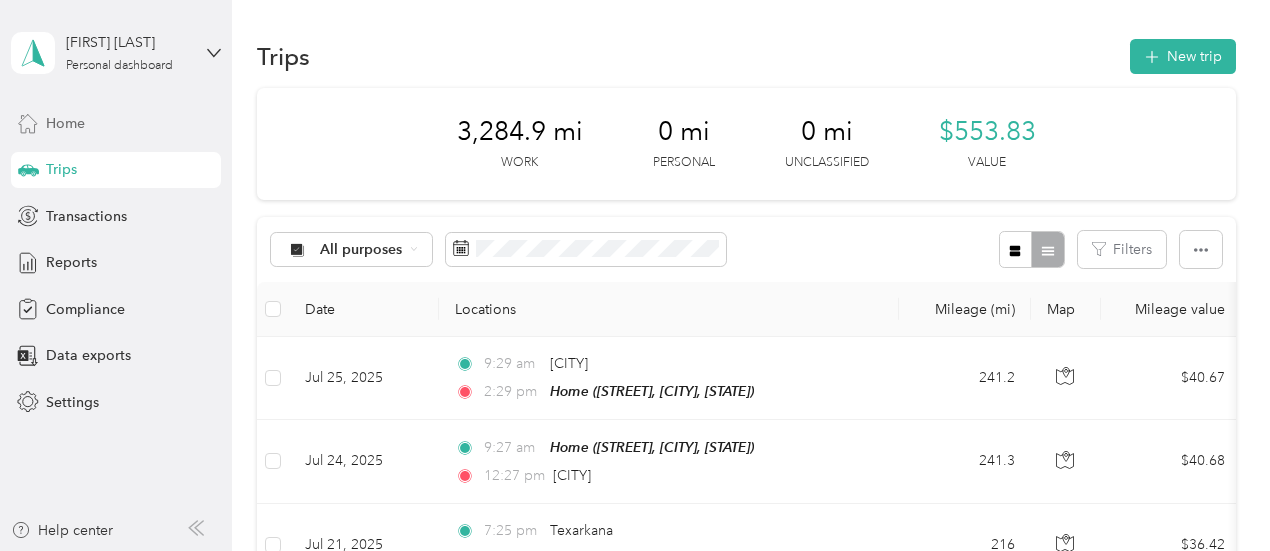 click on "Home" at bounding box center (116, 123) 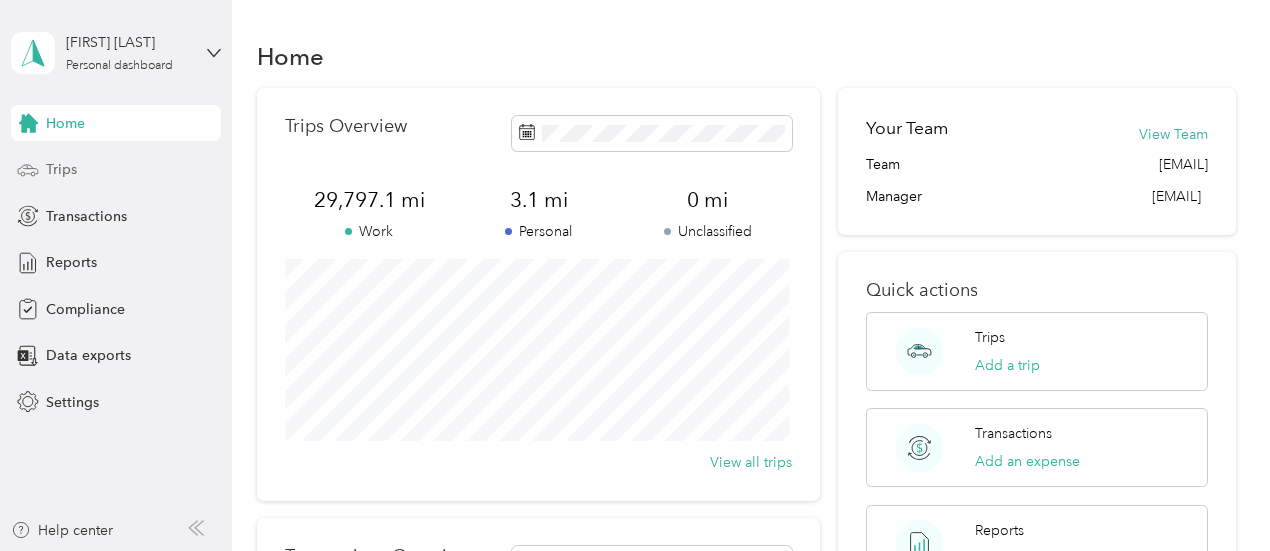 click on "Trips" at bounding box center [61, 169] 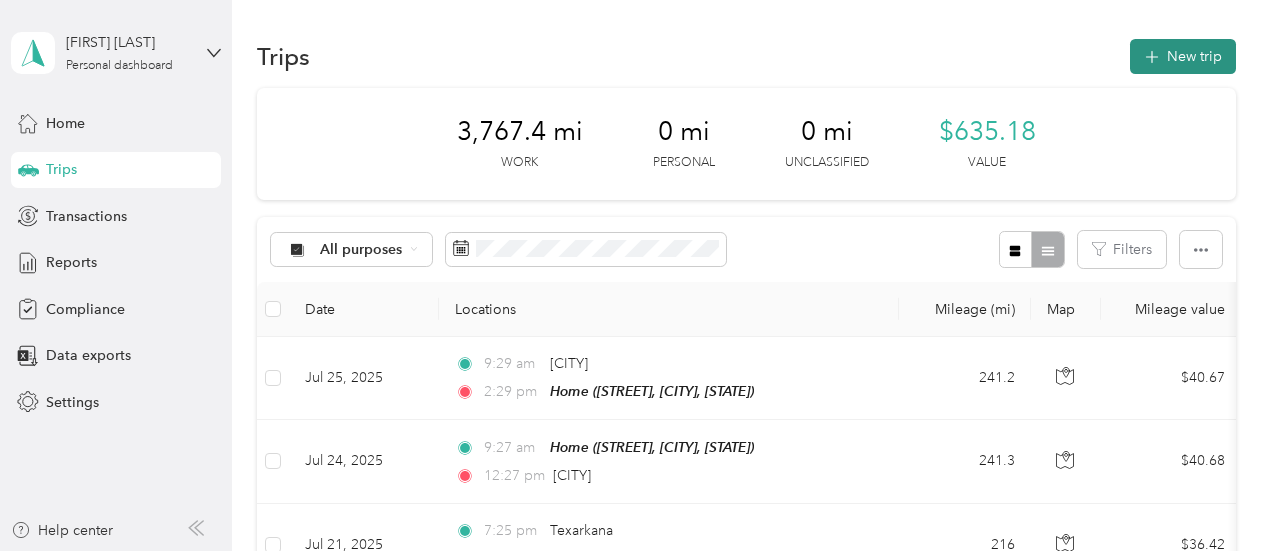 click on "New trip" at bounding box center [1183, 56] 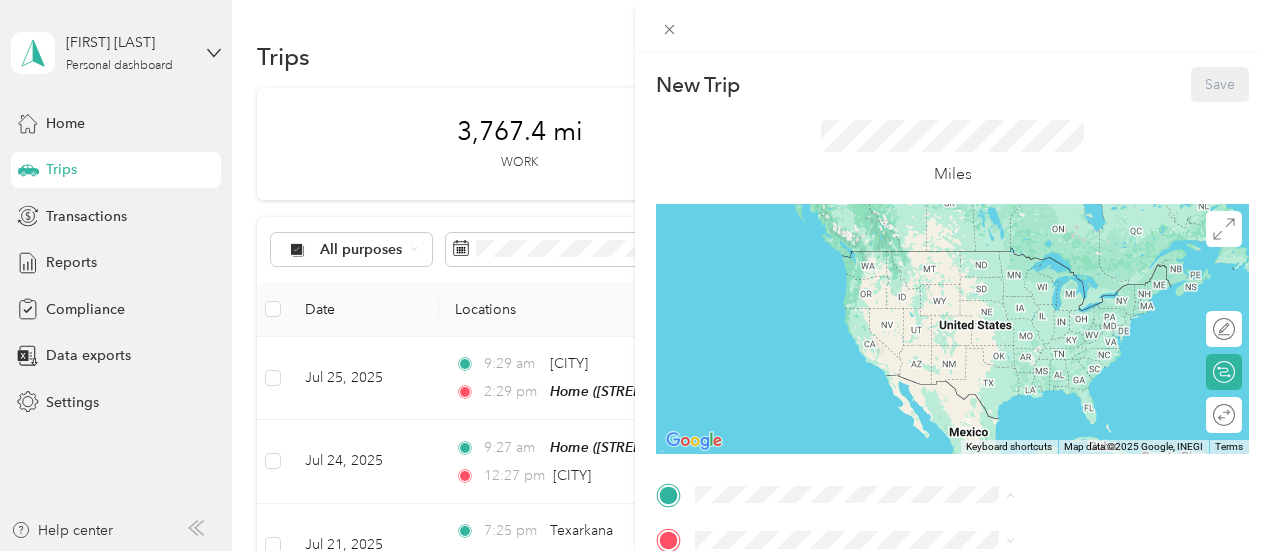 click on "[STREET], [POSTAL_CODE], [CITY], [STATE], [COUNTRY]" at bounding box center (1055, 459) 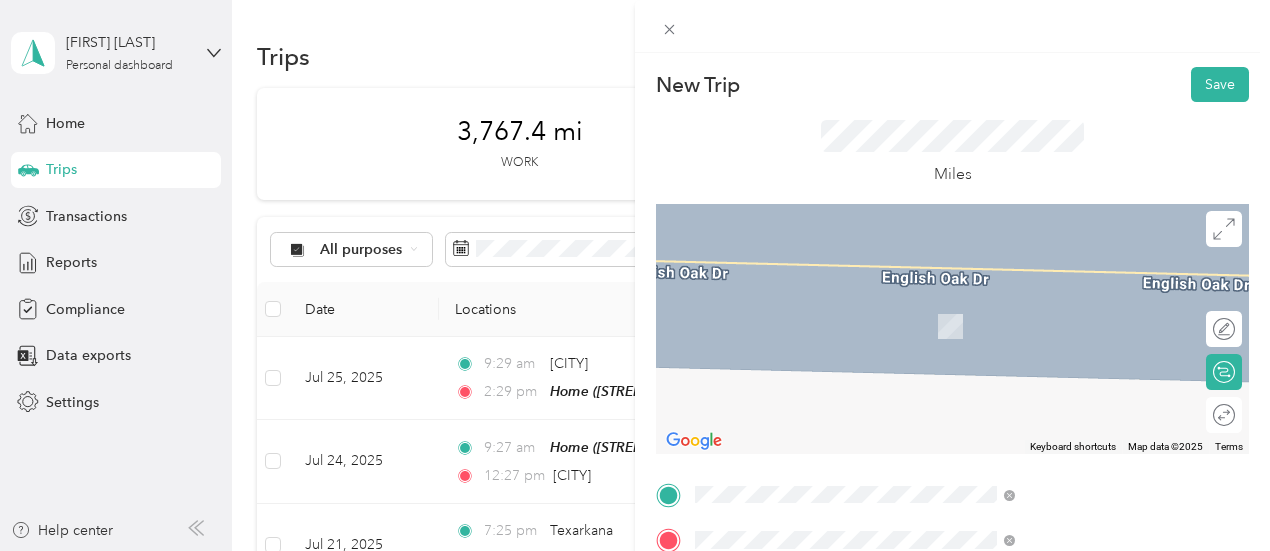 click on "[NUMBER] [STREET], [CITY], [POSTAL_CODE], [CITY], [STATE], [COUNTRY]" at bounding box center [1051, 347] 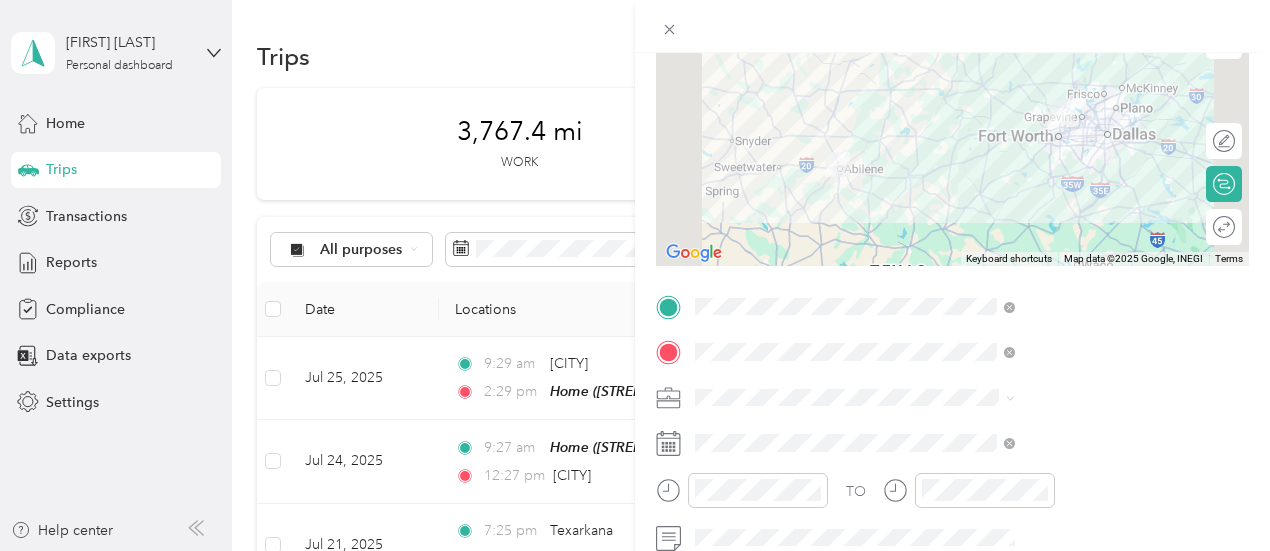 scroll, scrollTop: 222, scrollLeft: 0, axis: vertical 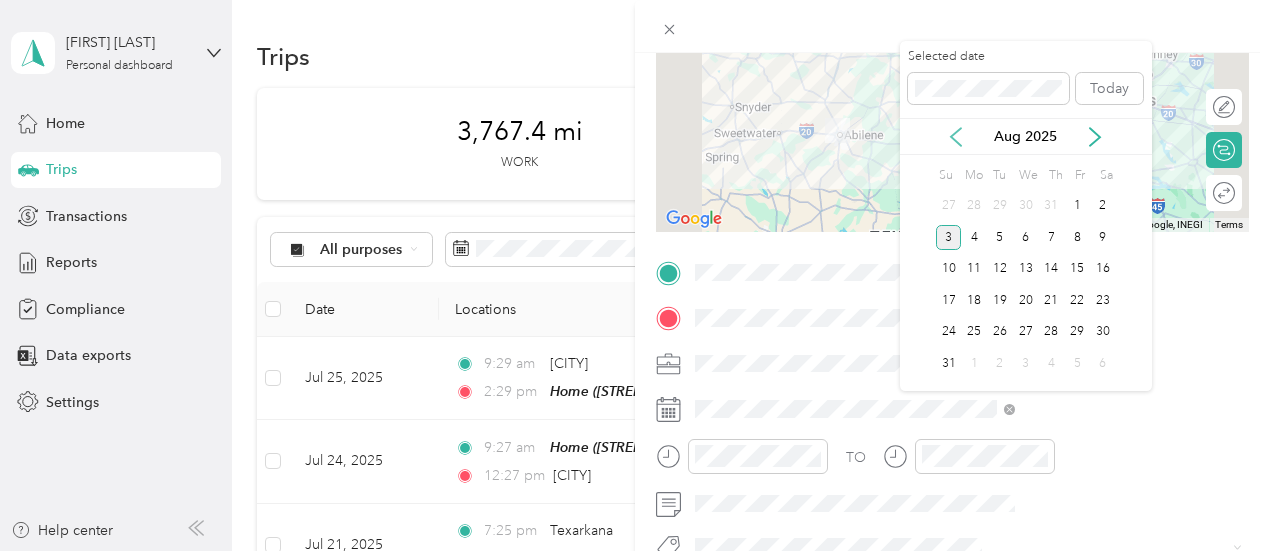 click 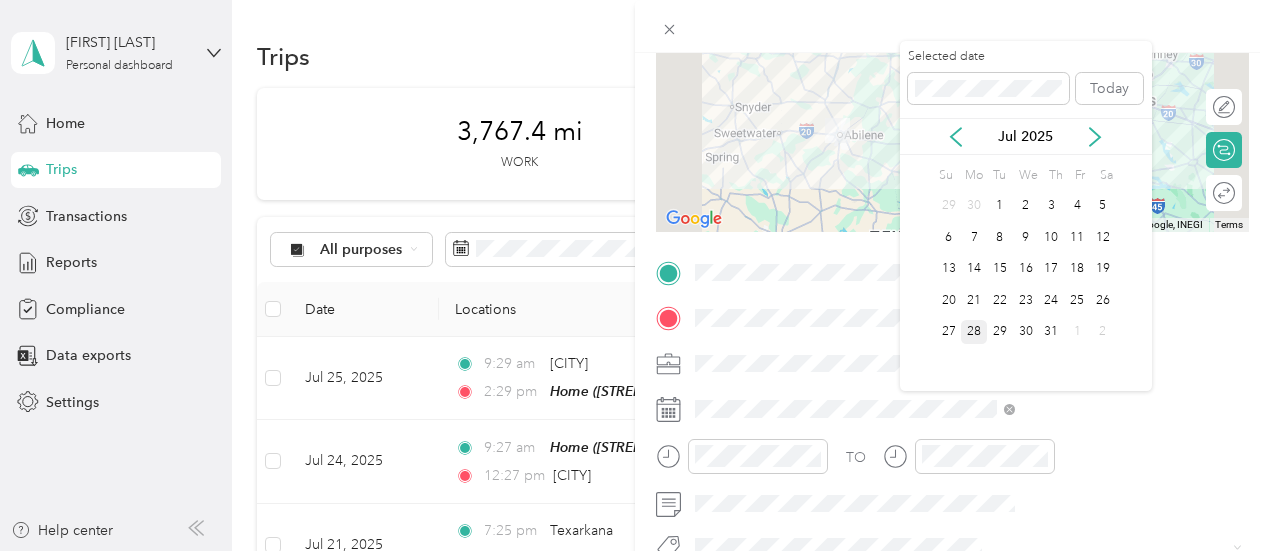 click on "28" at bounding box center [974, 332] 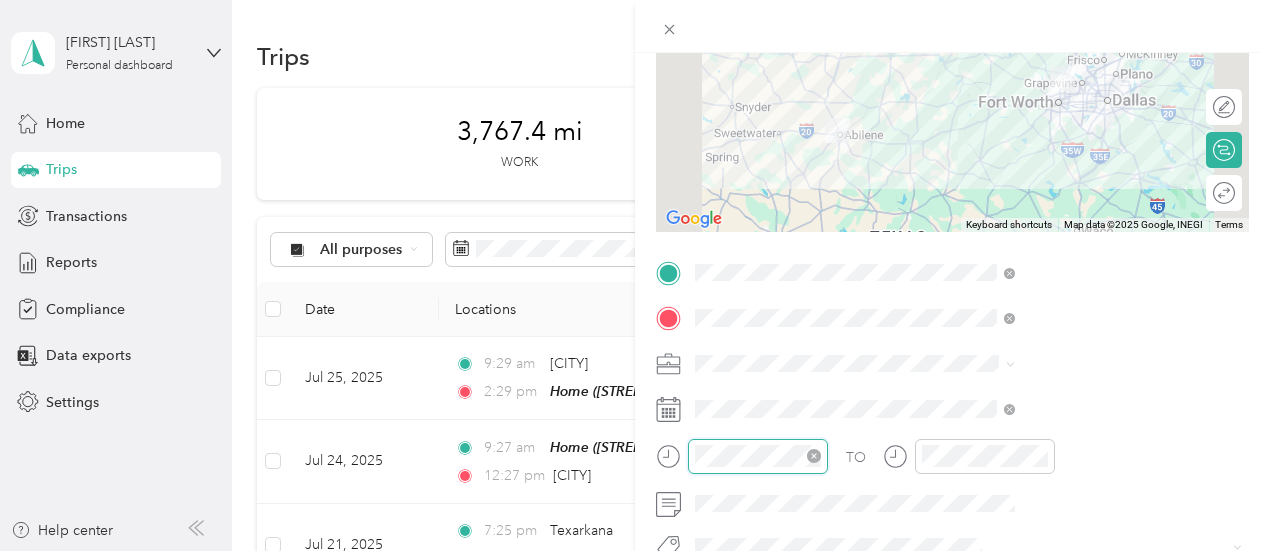 scroll, scrollTop: 120, scrollLeft: 0, axis: vertical 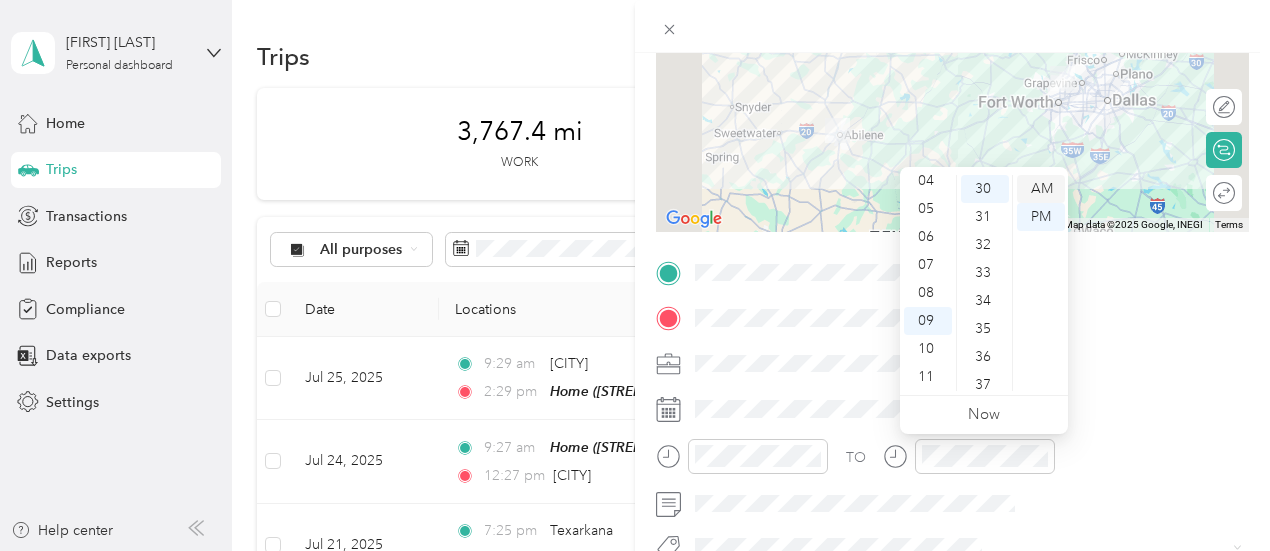 click on "AM" at bounding box center [1041, 189] 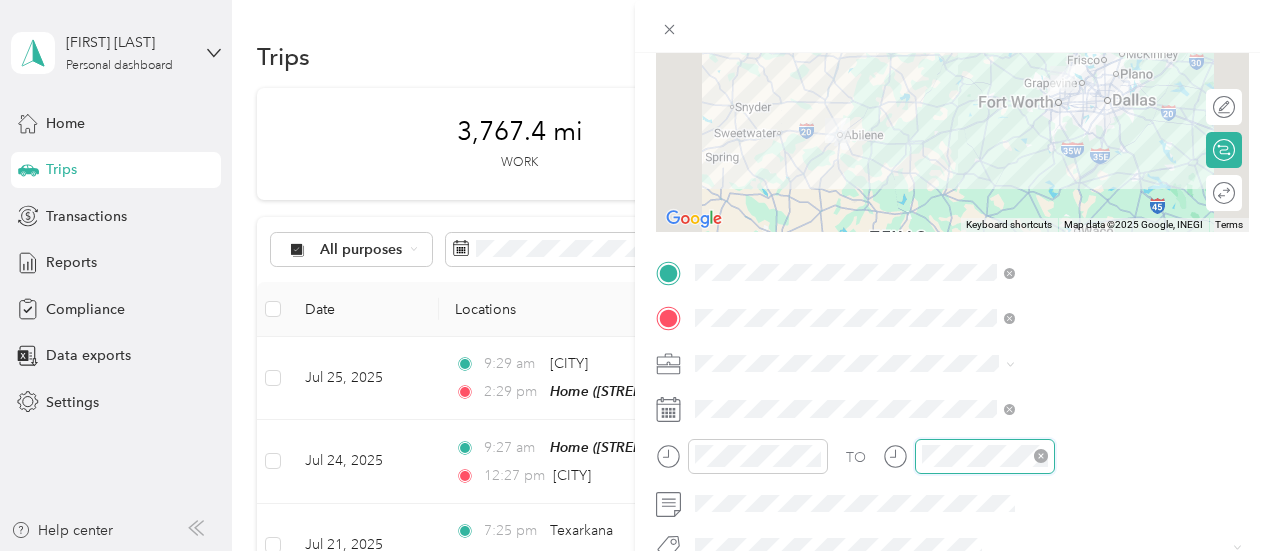 scroll, scrollTop: 830, scrollLeft: 0, axis: vertical 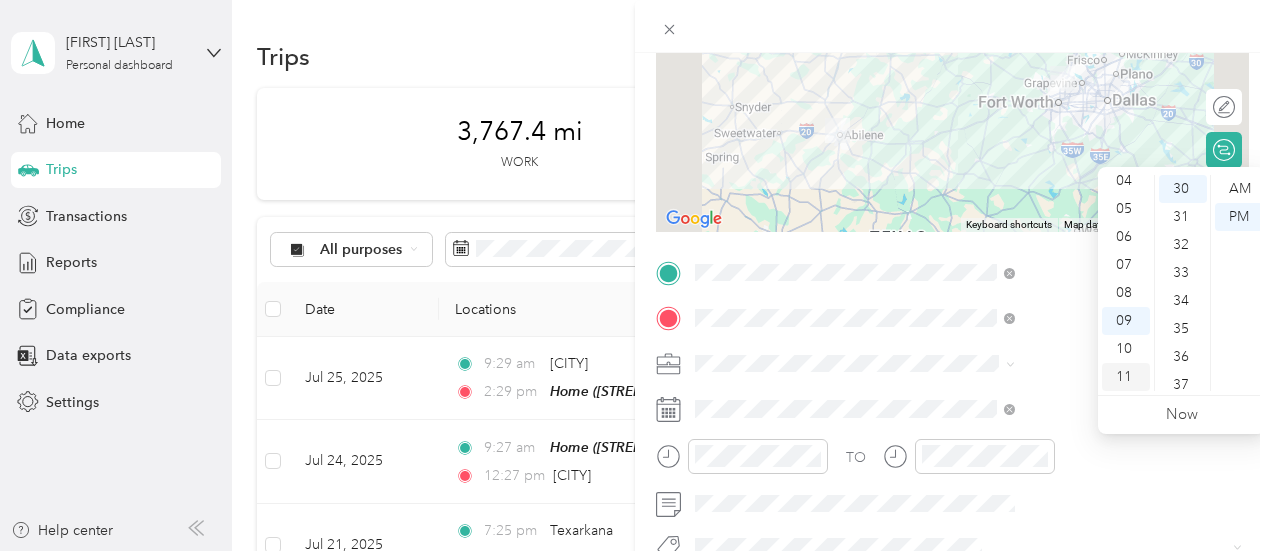 click on "11" at bounding box center [1126, 377] 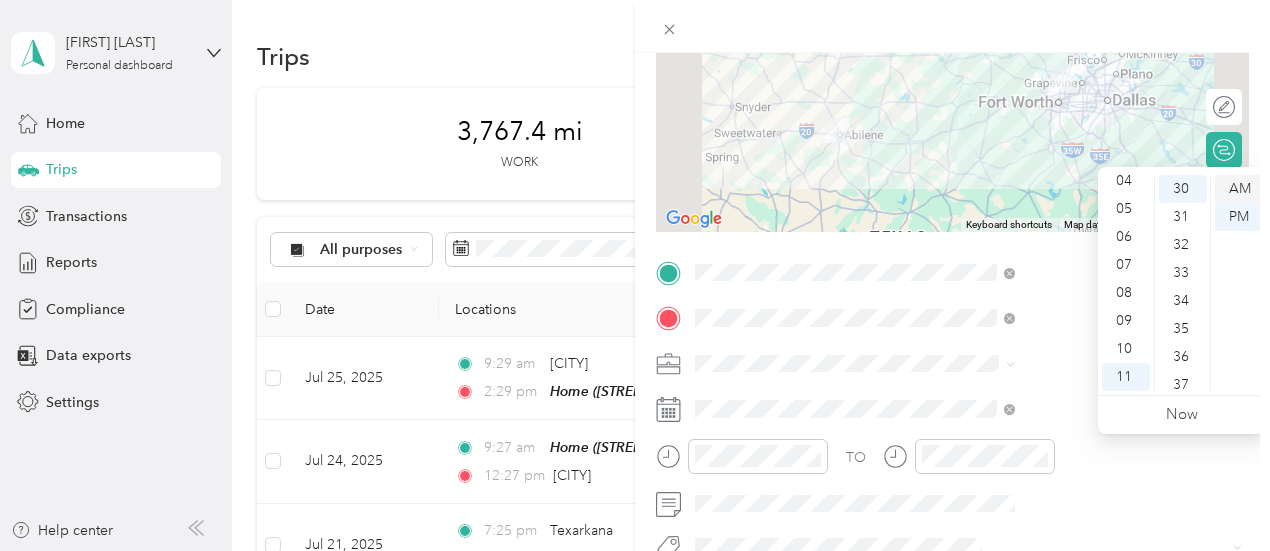 click on "AM" at bounding box center [1239, 189] 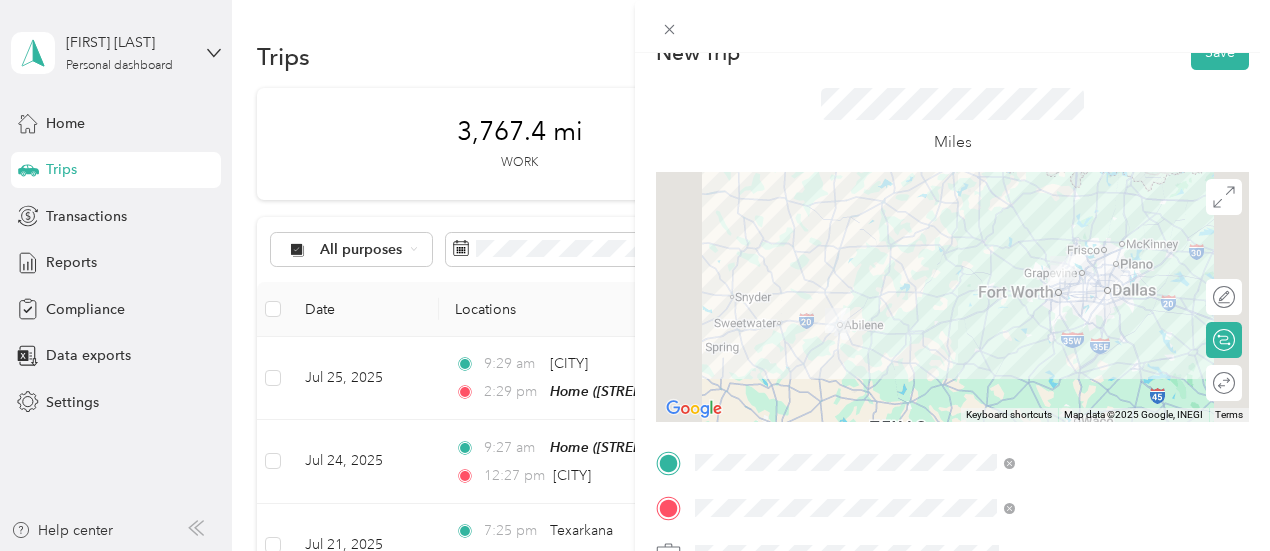 scroll, scrollTop: 0, scrollLeft: 0, axis: both 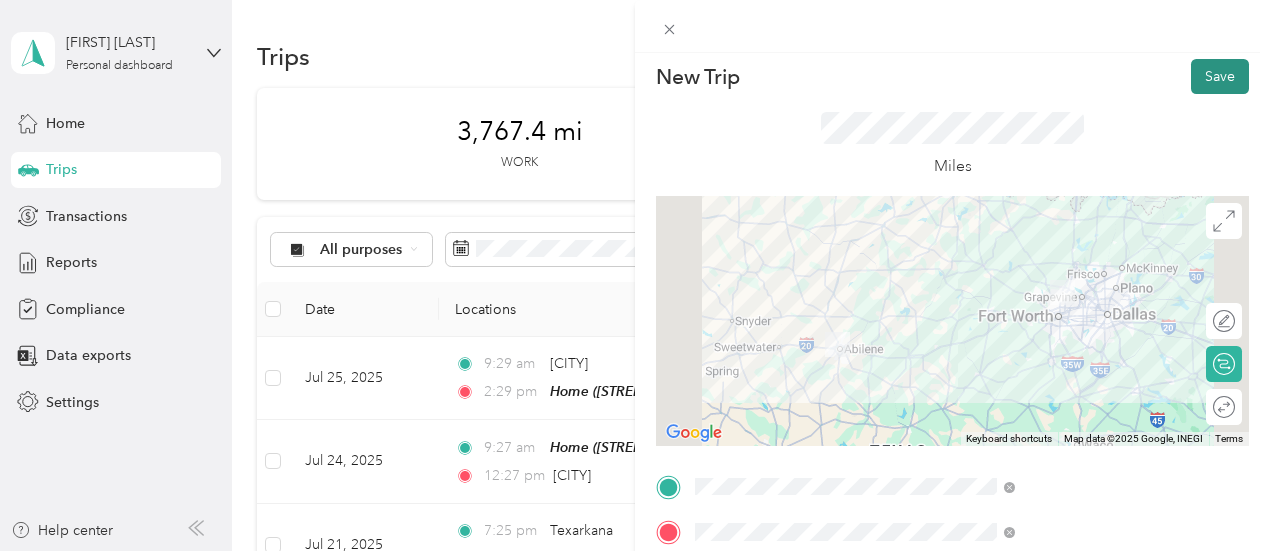 click on "Save" at bounding box center [1220, 76] 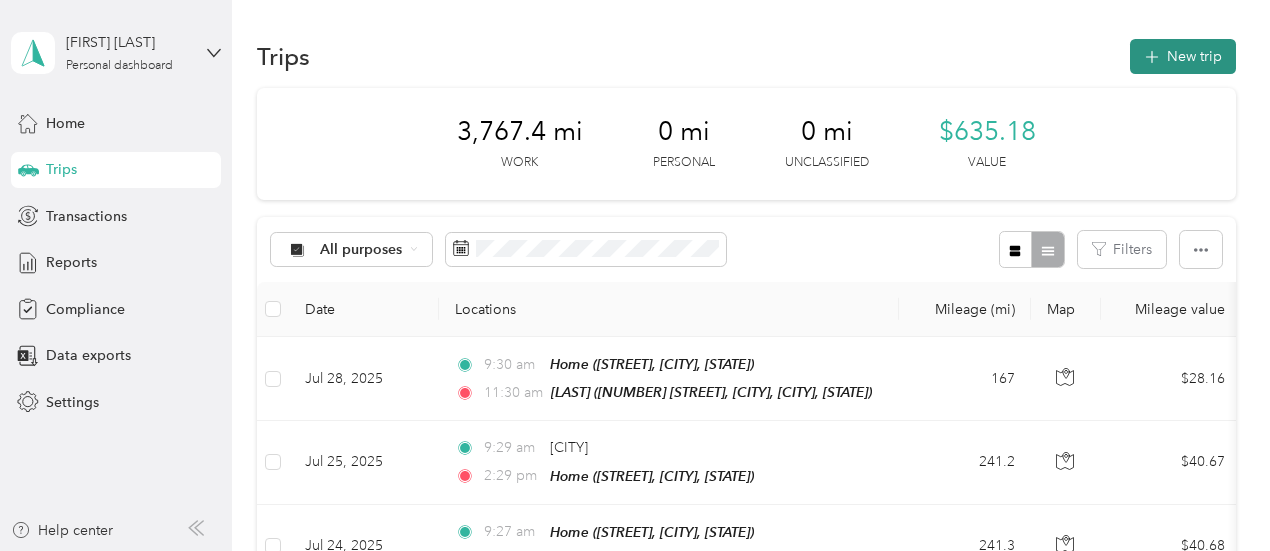 click on "New trip" at bounding box center [1183, 56] 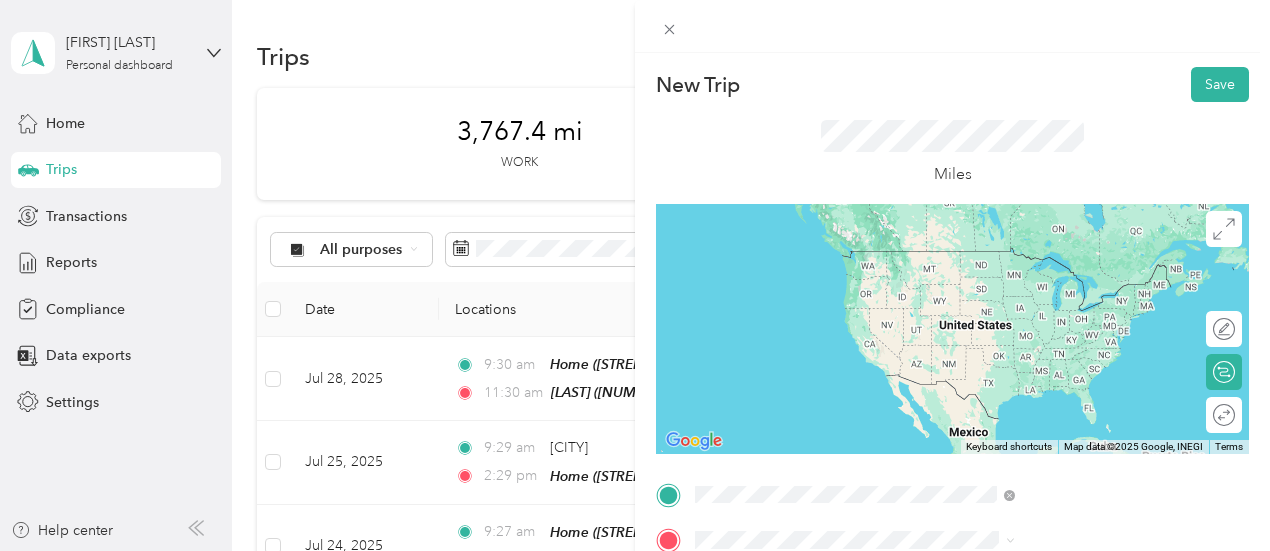 click on "[LAST] [NUMBER] [STREET], [CITY], [POSTAL_CODE], [CITY], [STATE], [COUNTRY]" at bounding box center (1082, 291) 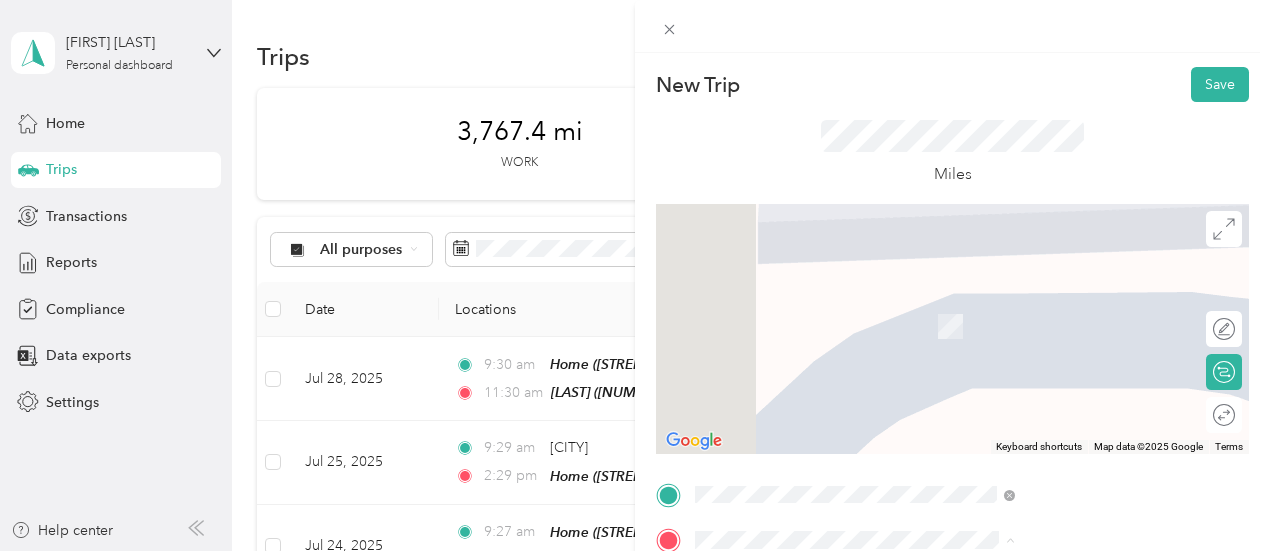 click on "Home [STREET], [POSTAL CODE], [CITY], [STATE], [COUNTRY]" at bounding box center (1082, 494) 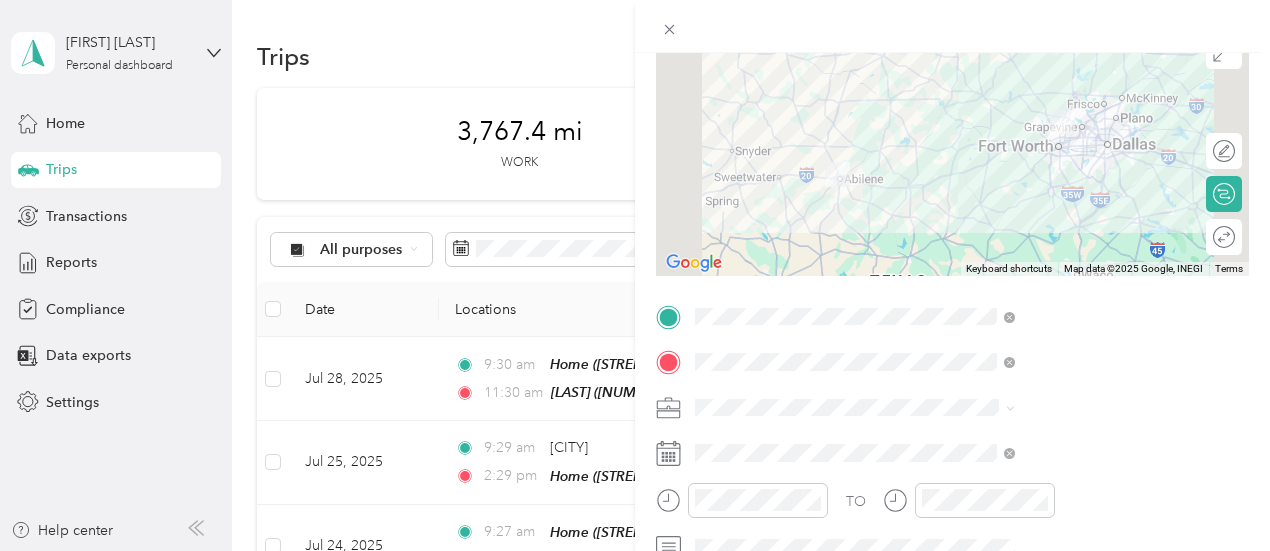 scroll, scrollTop: 240, scrollLeft: 0, axis: vertical 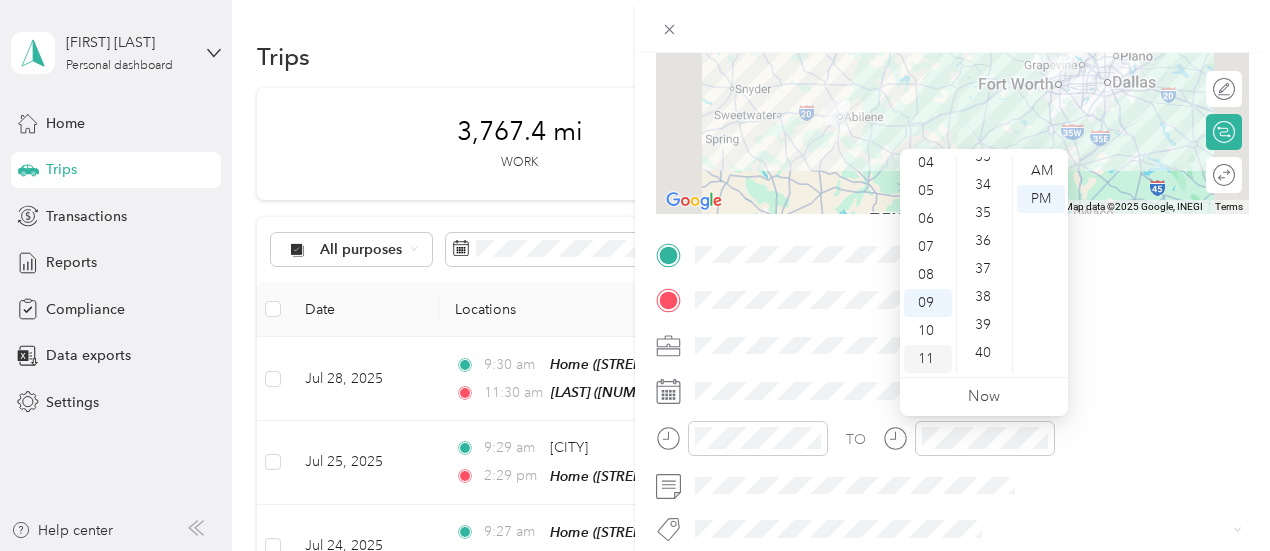 click on "11" at bounding box center [928, 359] 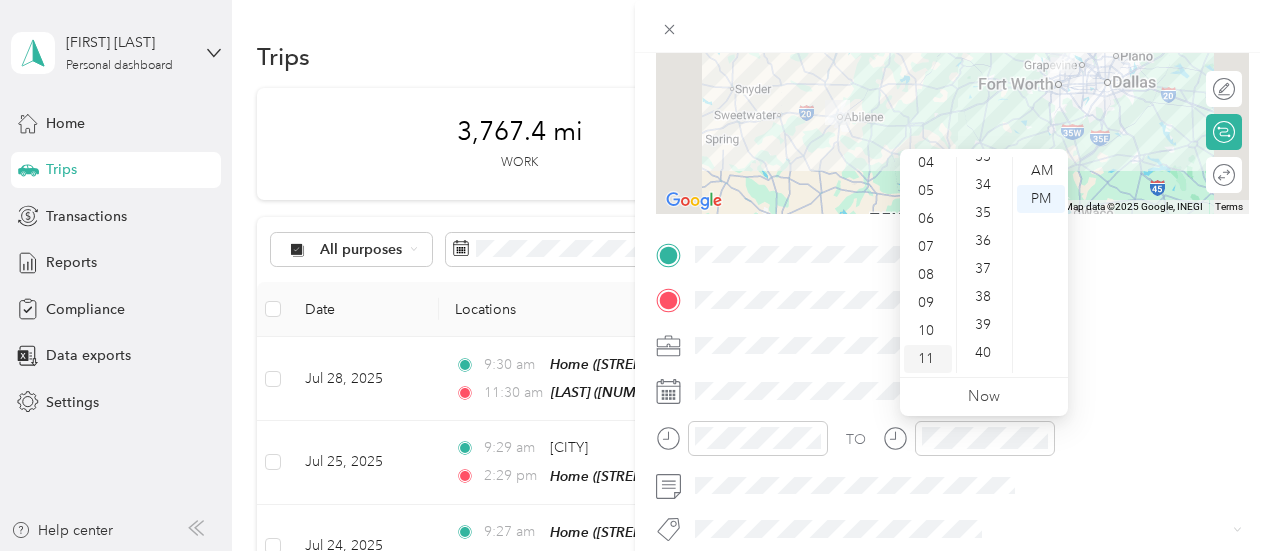 scroll, scrollTop: 868, scrollLeft: 0, axis: vertical 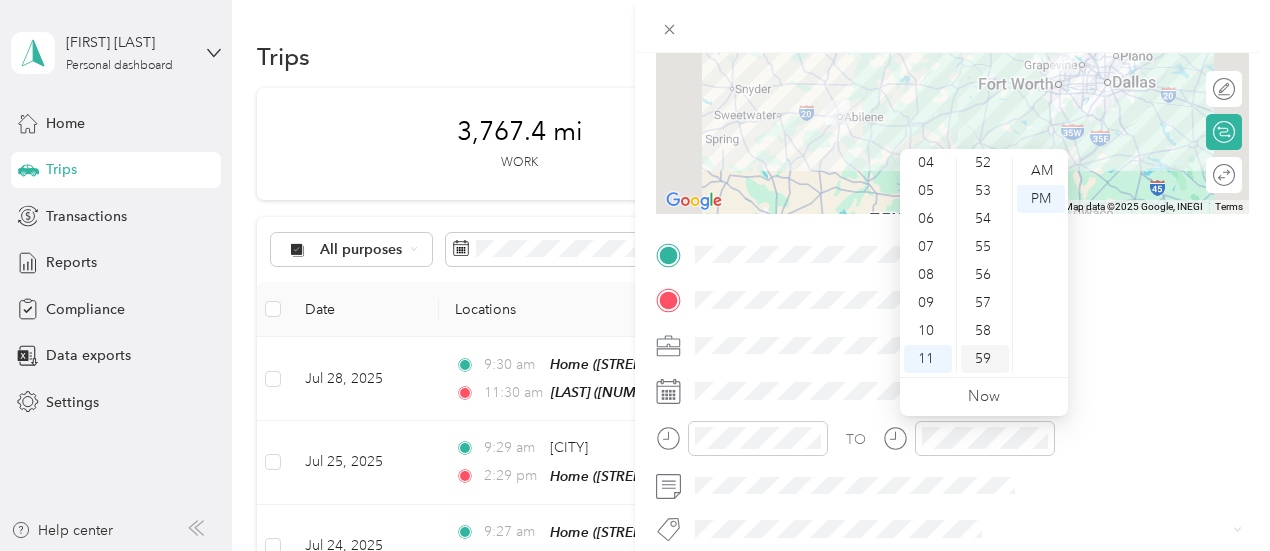 click on "59" at bounding box center (985, 359) 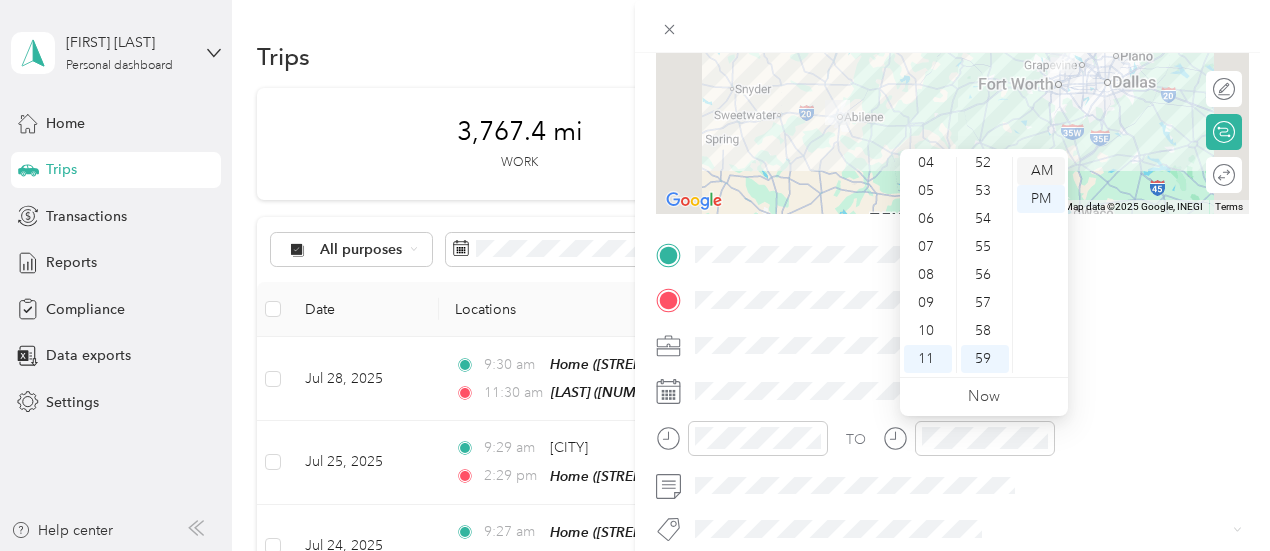 click on "AM" at bounding box center [1041, 171] 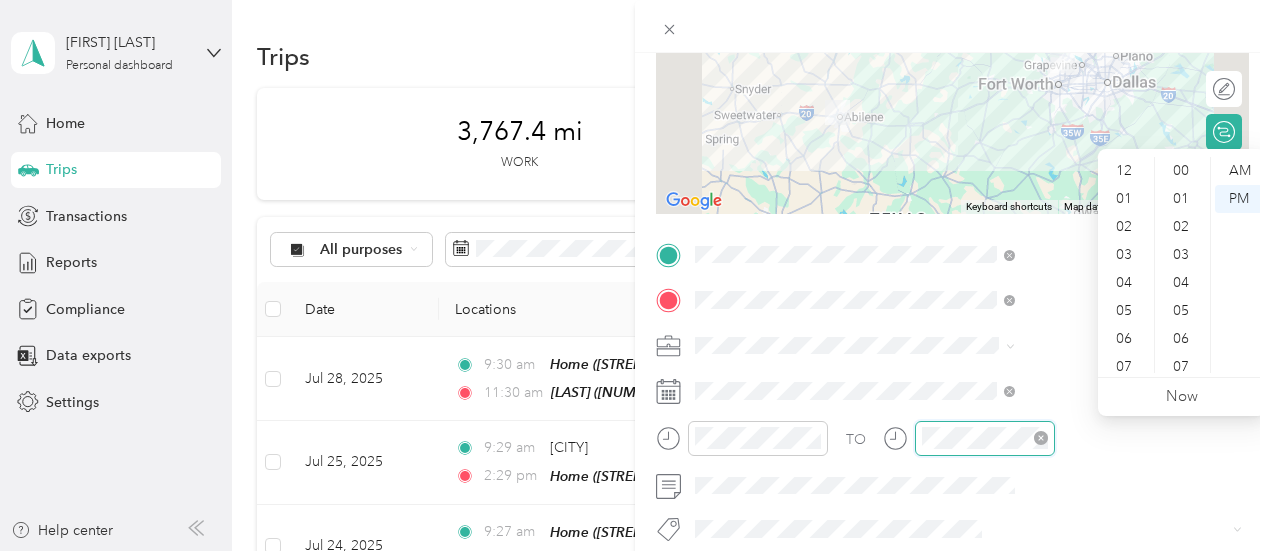 scroll, scrollTop: 861, scrollLeft: 0, axis: vertical 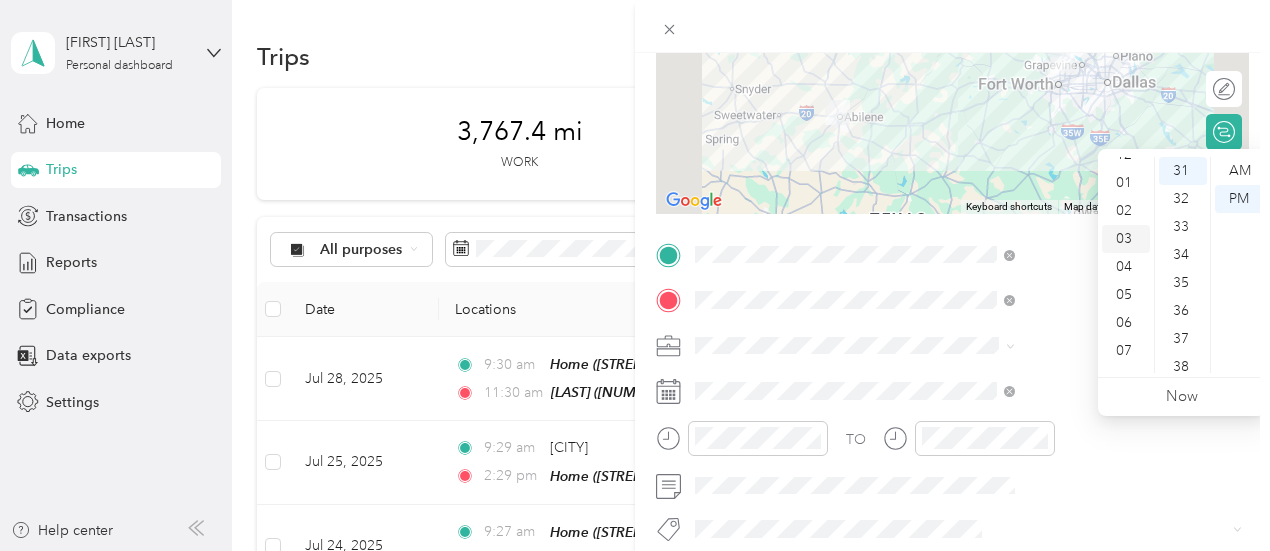 click on "03" at bounding box center [1126, 239] 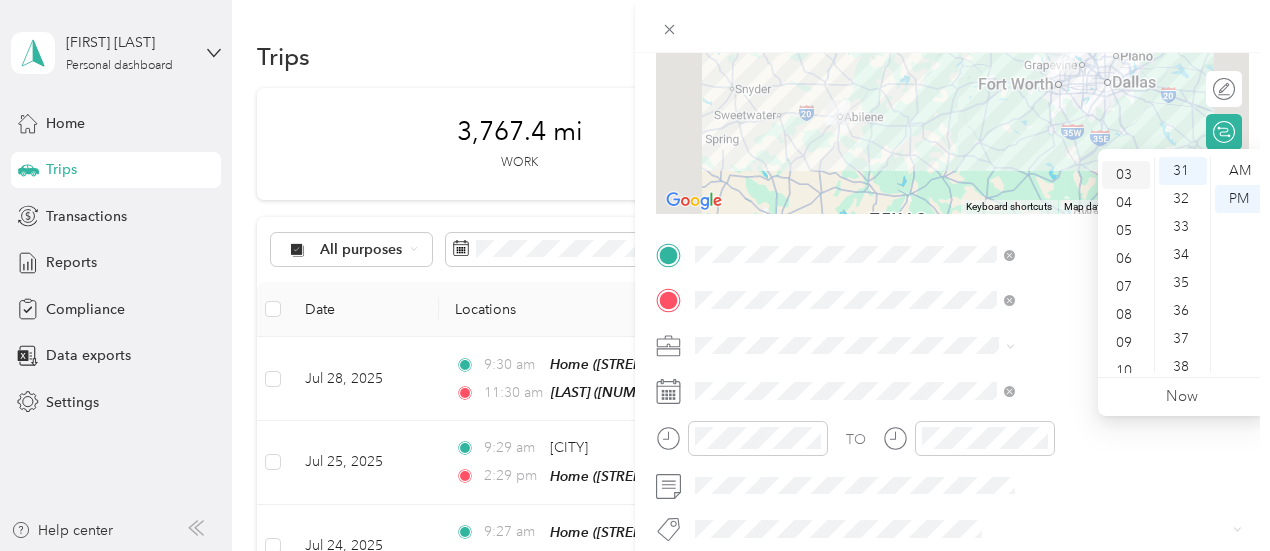 scroll, scrollTop: 84, scrollLeft: 0, axis: vertical 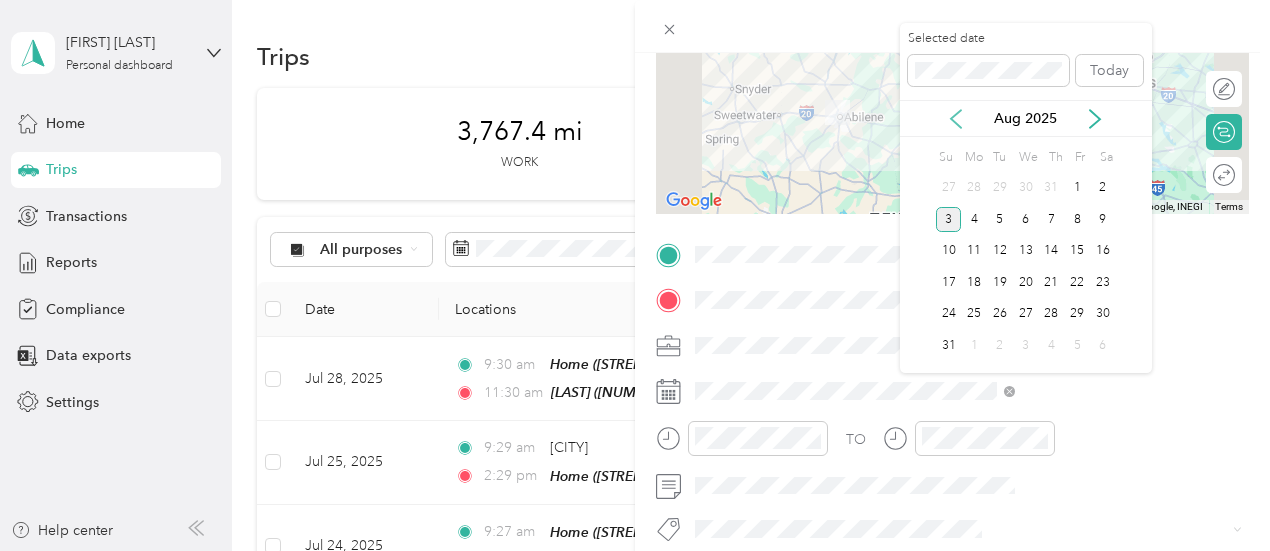 click 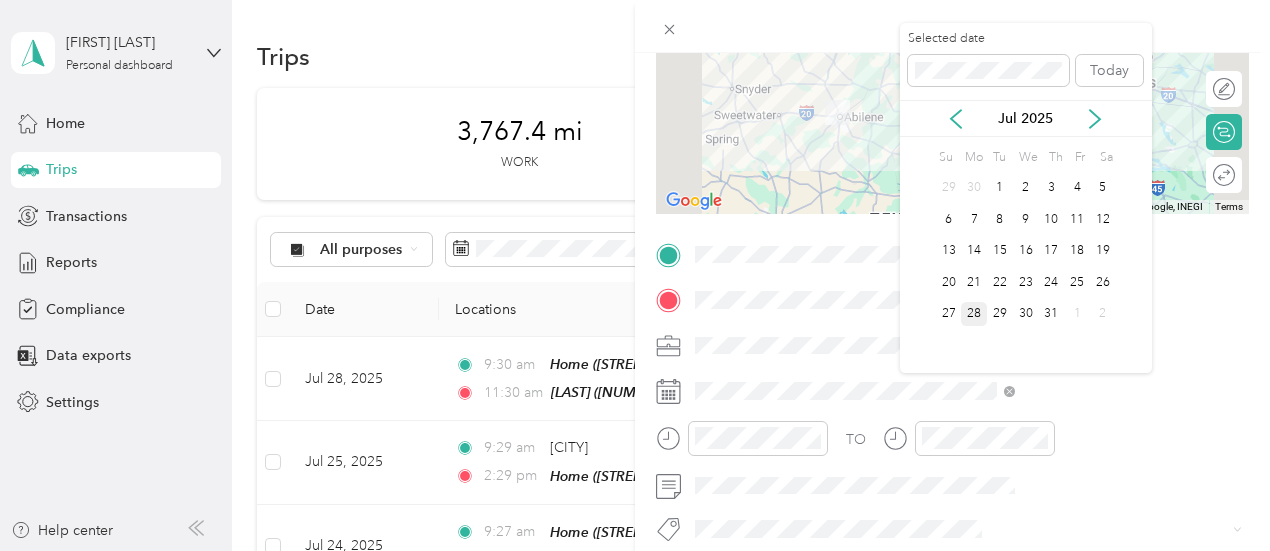 click on "28" at bounding box center [974, 314] 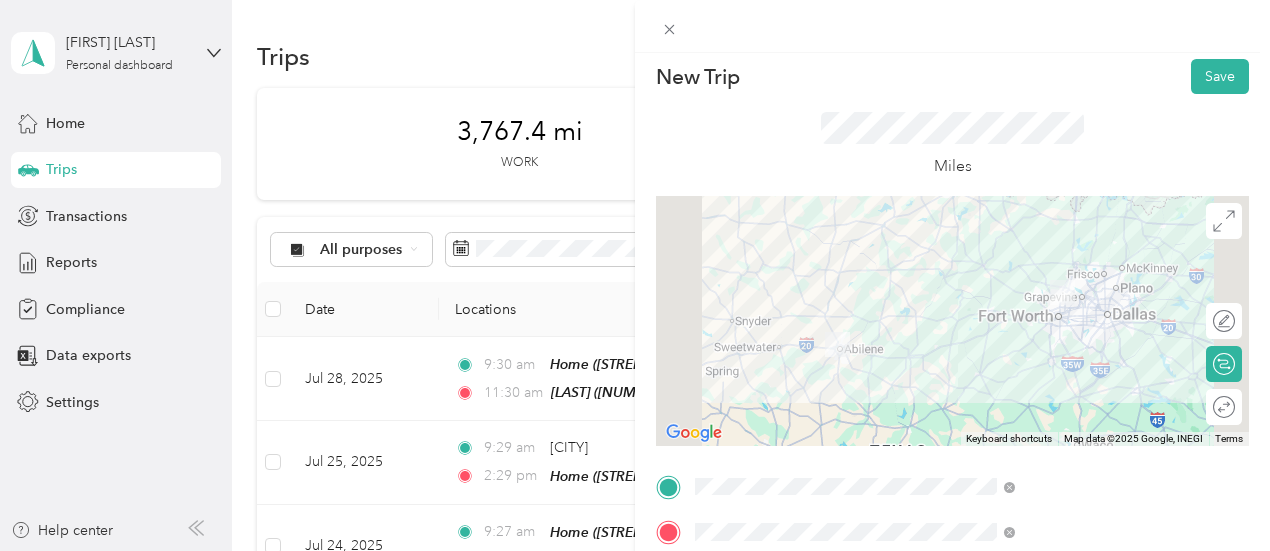 scroll, scrollTop: 0, scrollLeft: 0, axis: both 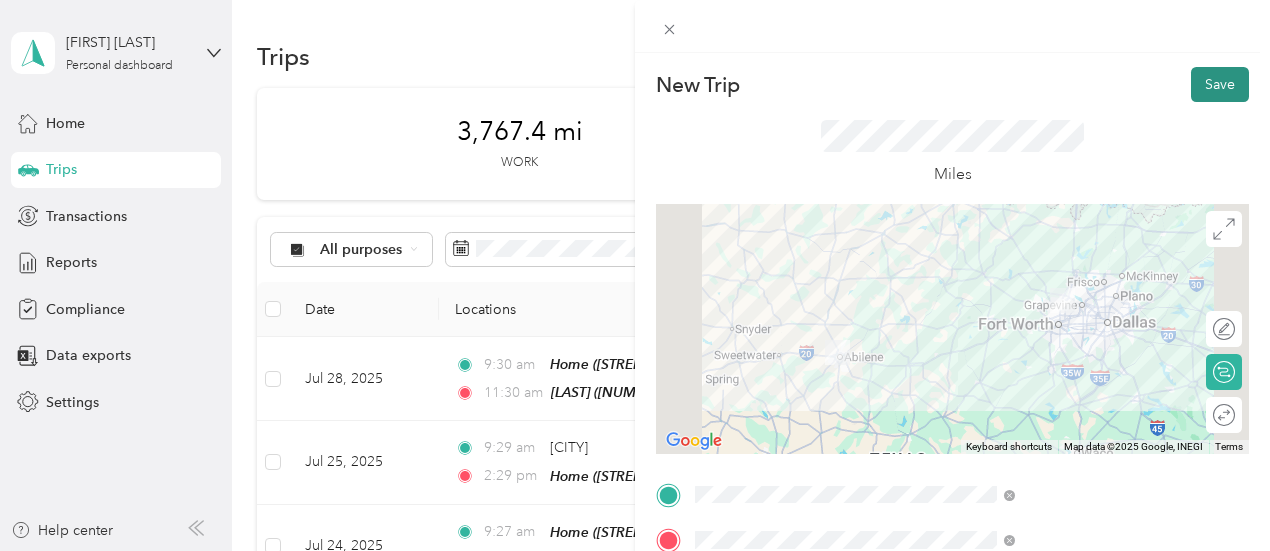 click on "Save" at bounding box center (1220, 84) 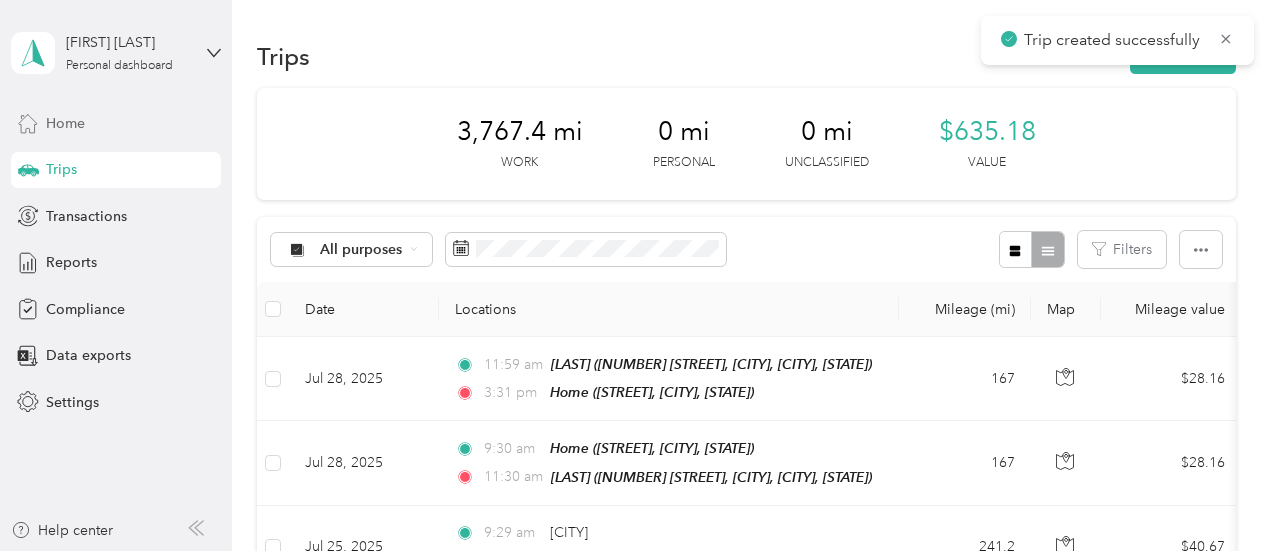click on "Home" at bounding box center (116, 123) 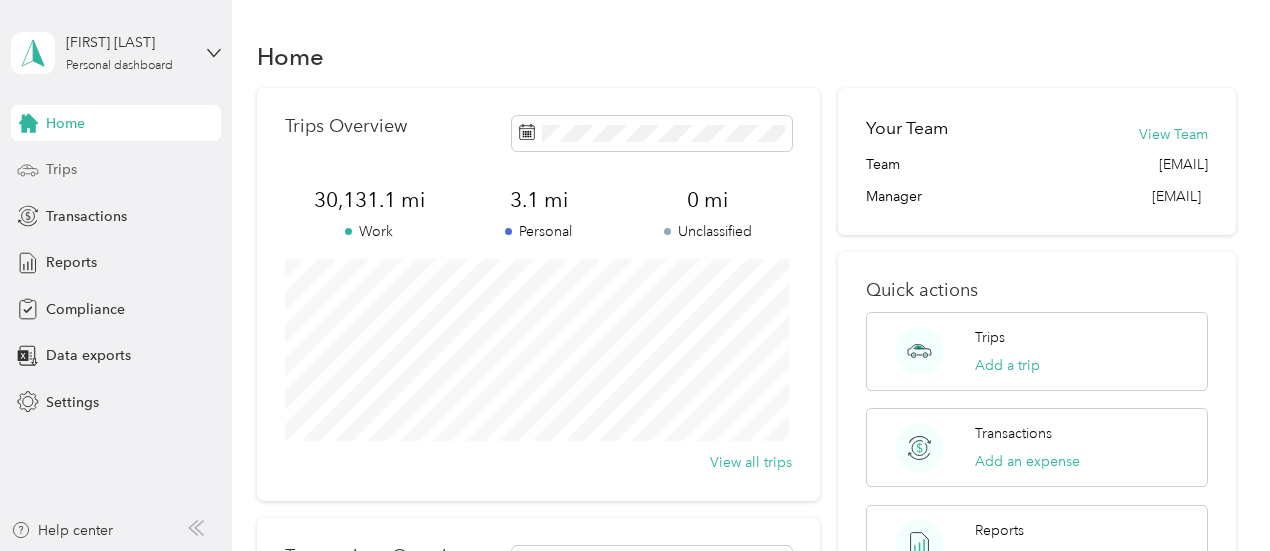 click on "Trips" at bounding box center [61, 169] 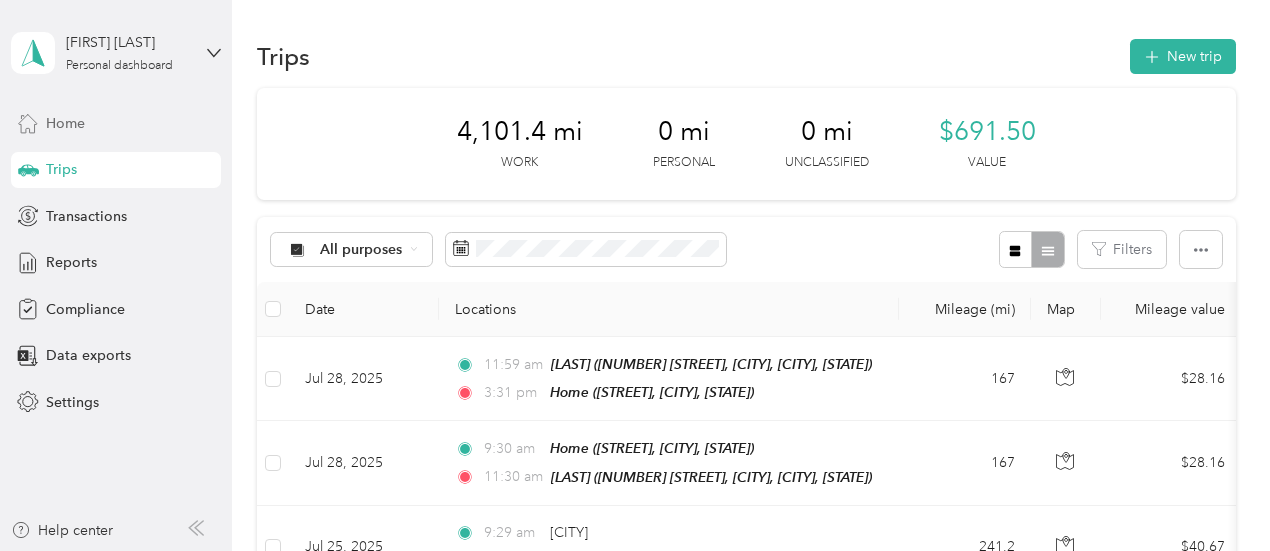 click on "Home" at bounding box center [116, 123] 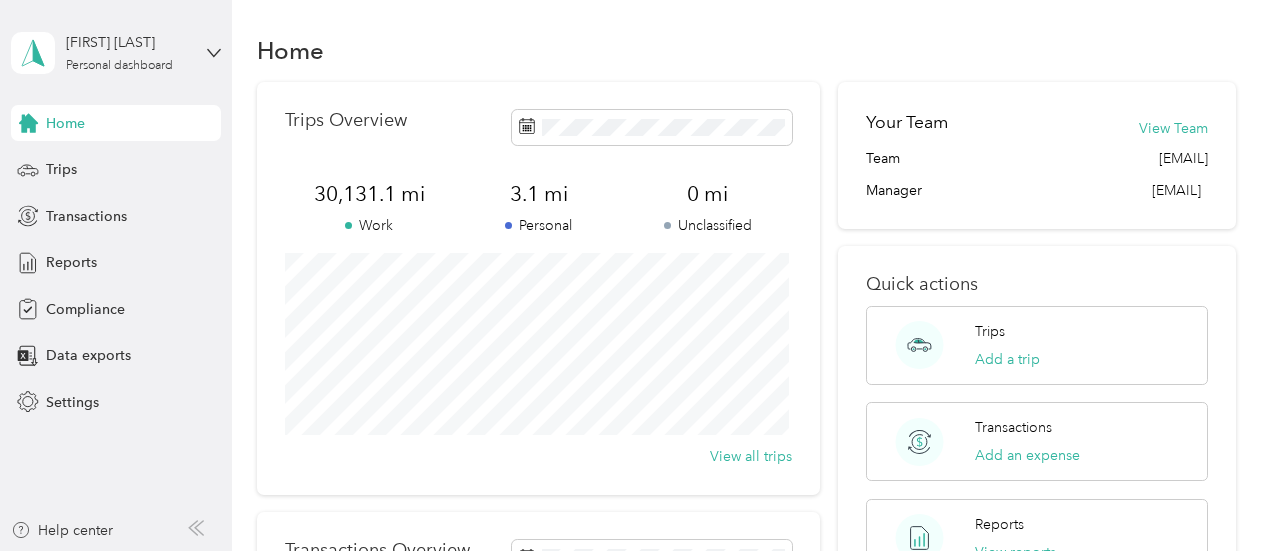 scroll, scrollTop: 0, scrollLeft: 0, axis: both 